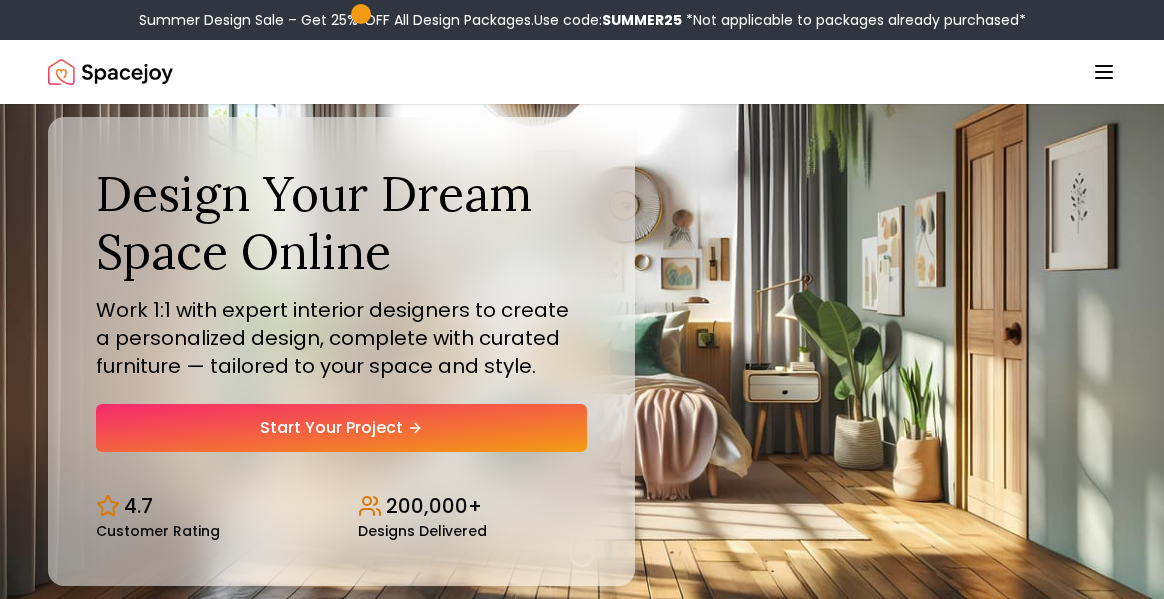 scroll, scrollTop: 0, scrollLeft: 0, axis: both 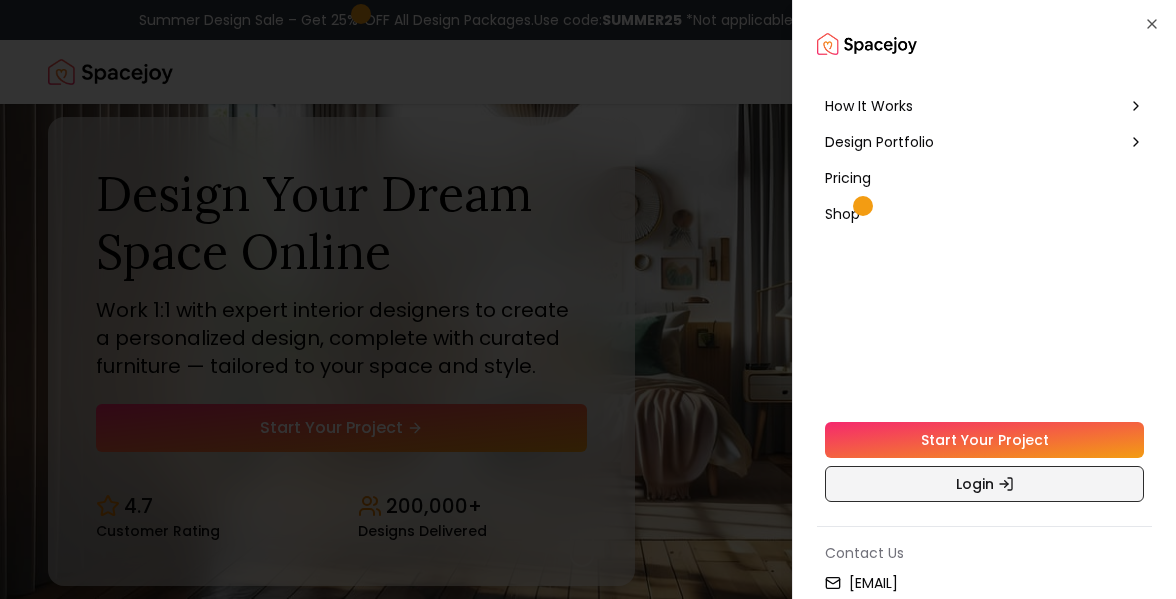 click 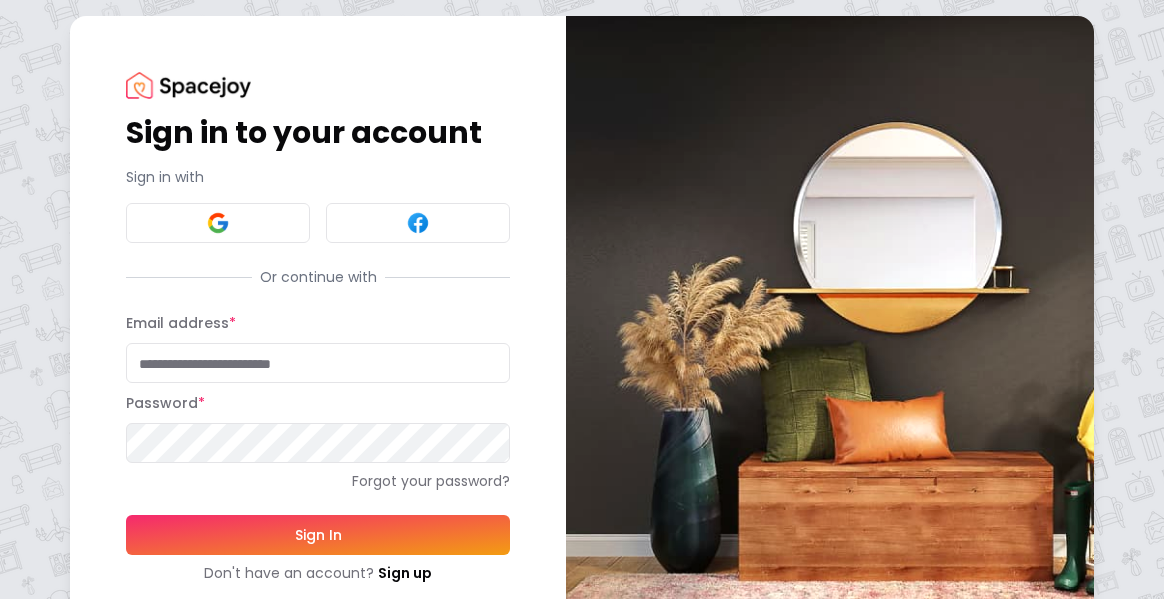 click on "Email address  *" at bounding box center [318, 363] 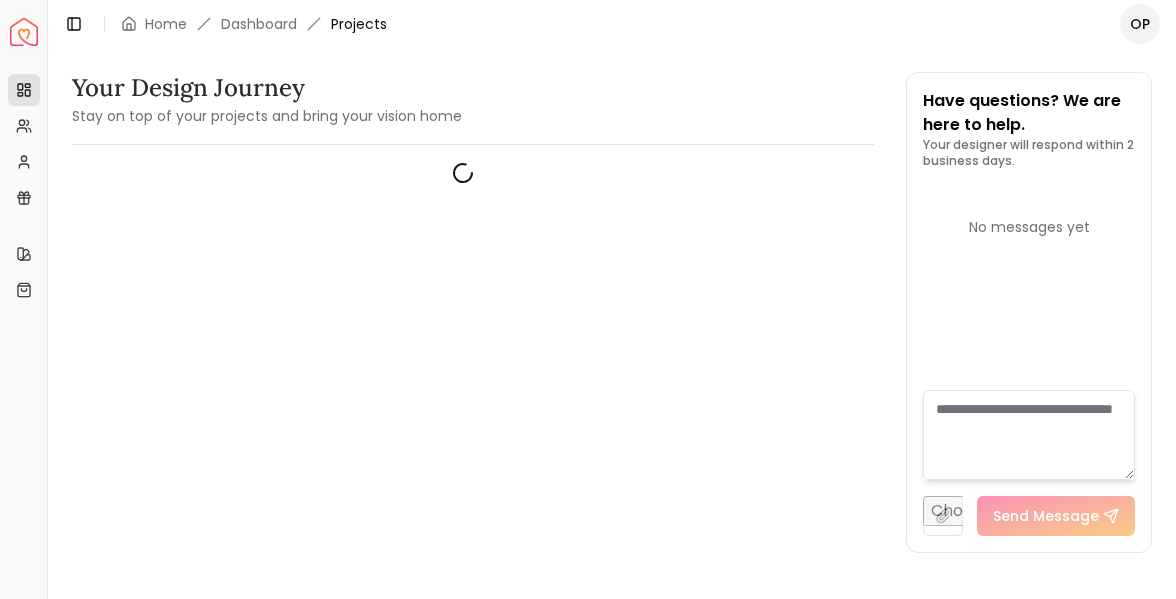 scroll, scrollTop: 0, scrollLeft: 0, axis: both 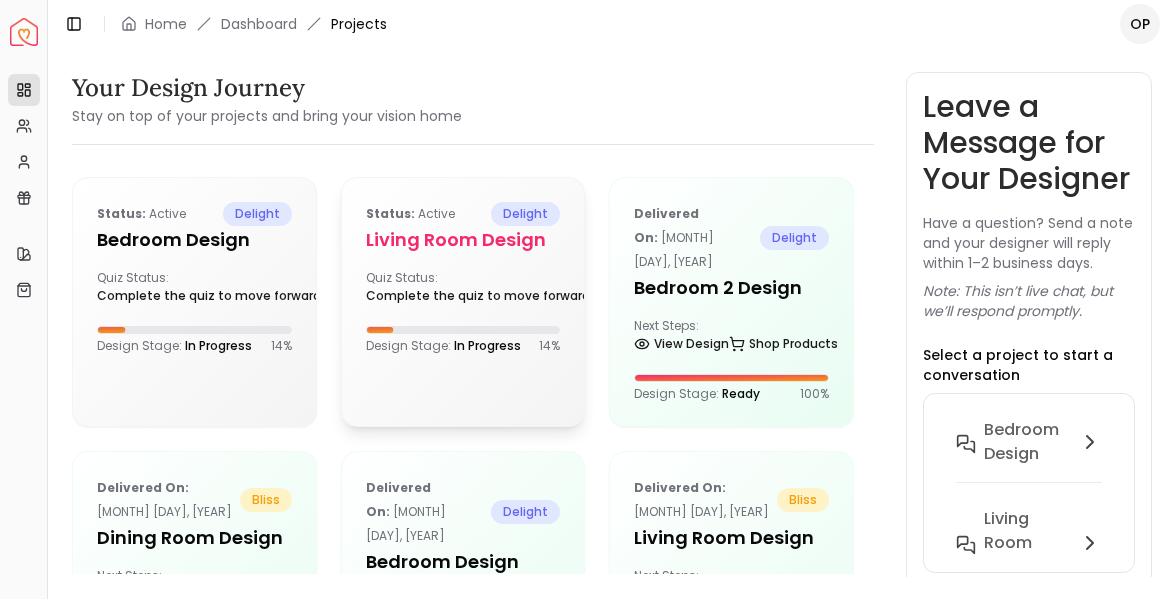click on "Status:   active delight Living Room design Quiz Status: Complete the quiz to move forward   Design Stage:   In Progress 14 %" at bounding box center (463, 278) 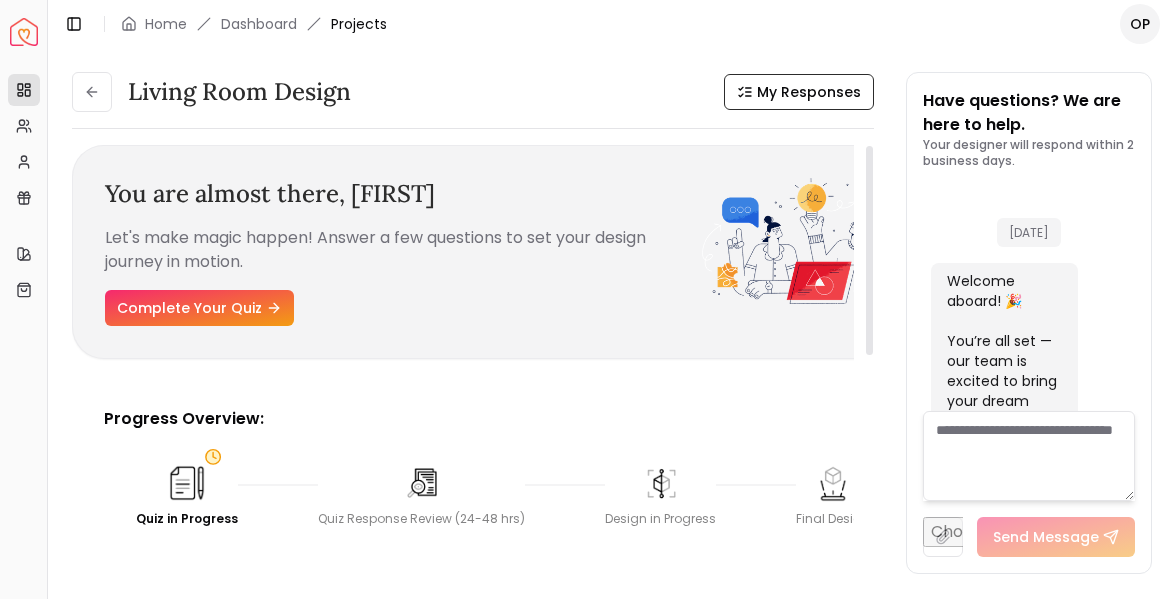 scroll, scrollTop: 1313, scrollLeft: 0, axis: vertical 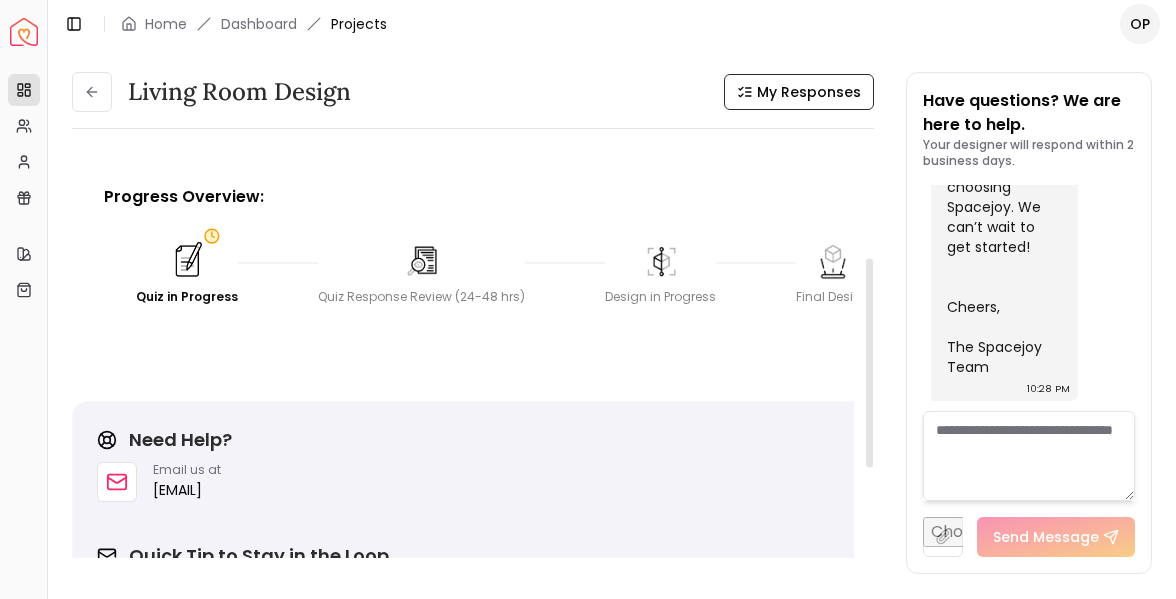 click at bounding box center (186, 260) 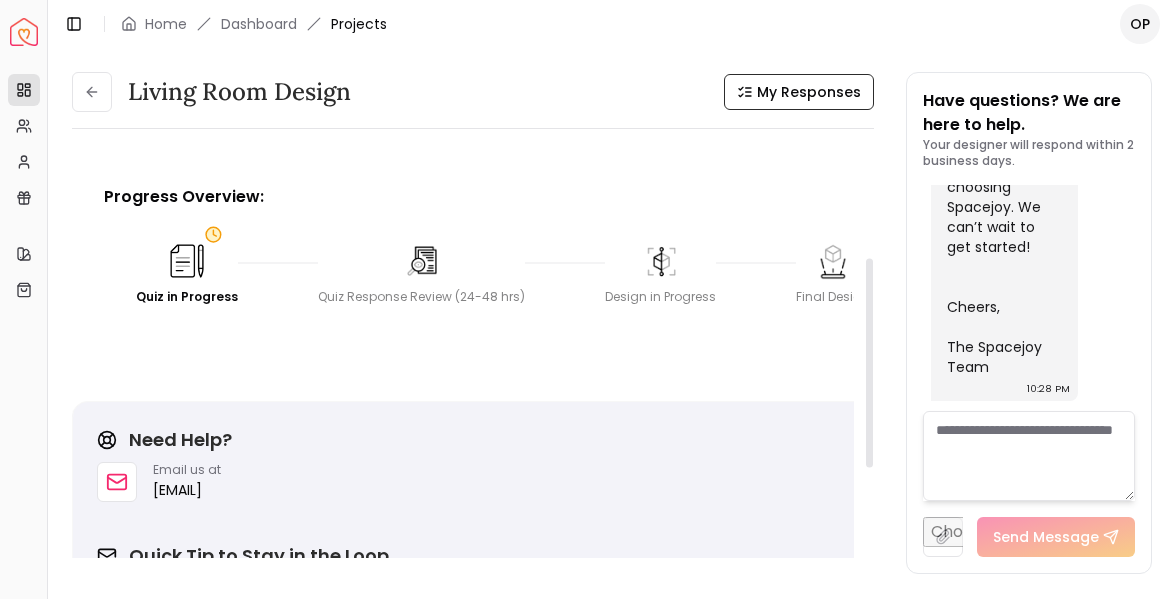 click on "Quiz in Progress" at bounding box center [187, 273] 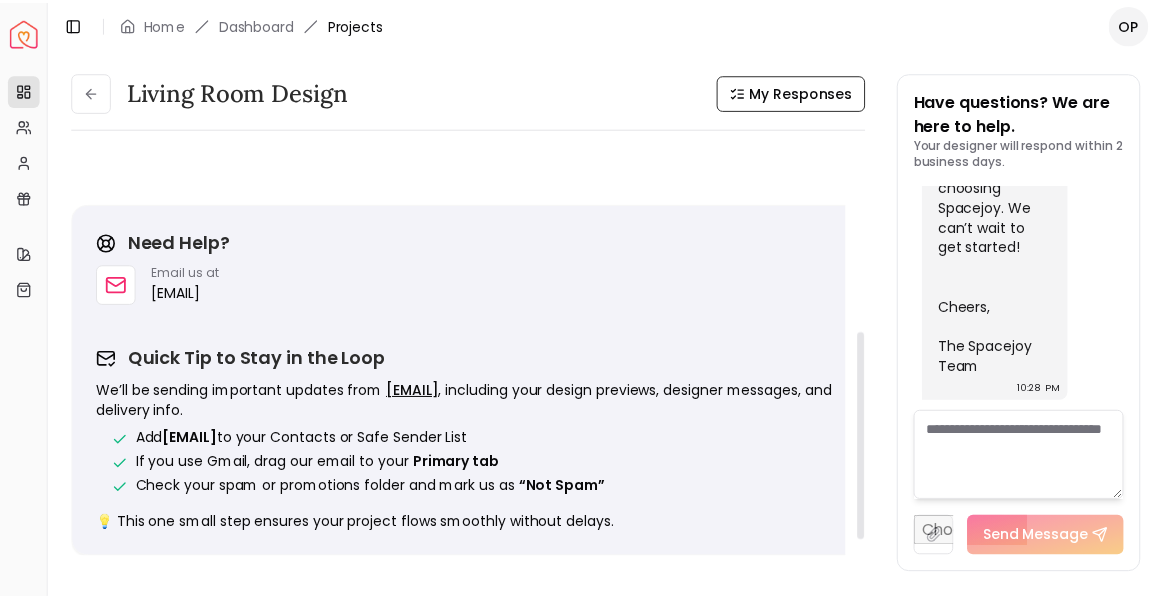 scroll, scrollTop: 0, scrollLeft: 0, axis: both 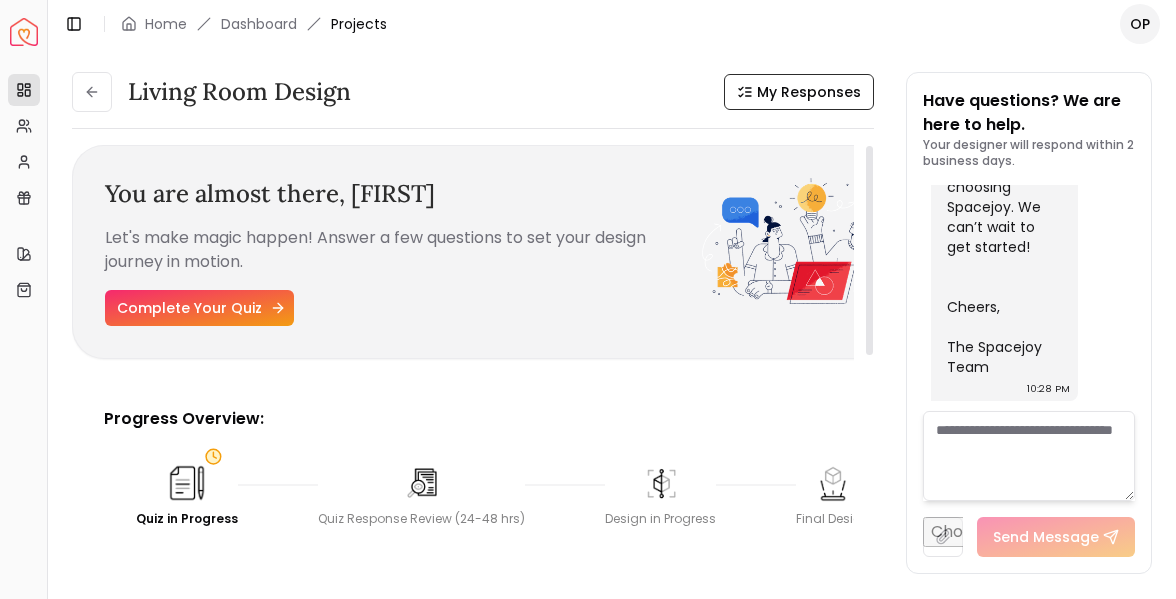 click on "Complete Your Quiz" at bounding box center (199, 308) 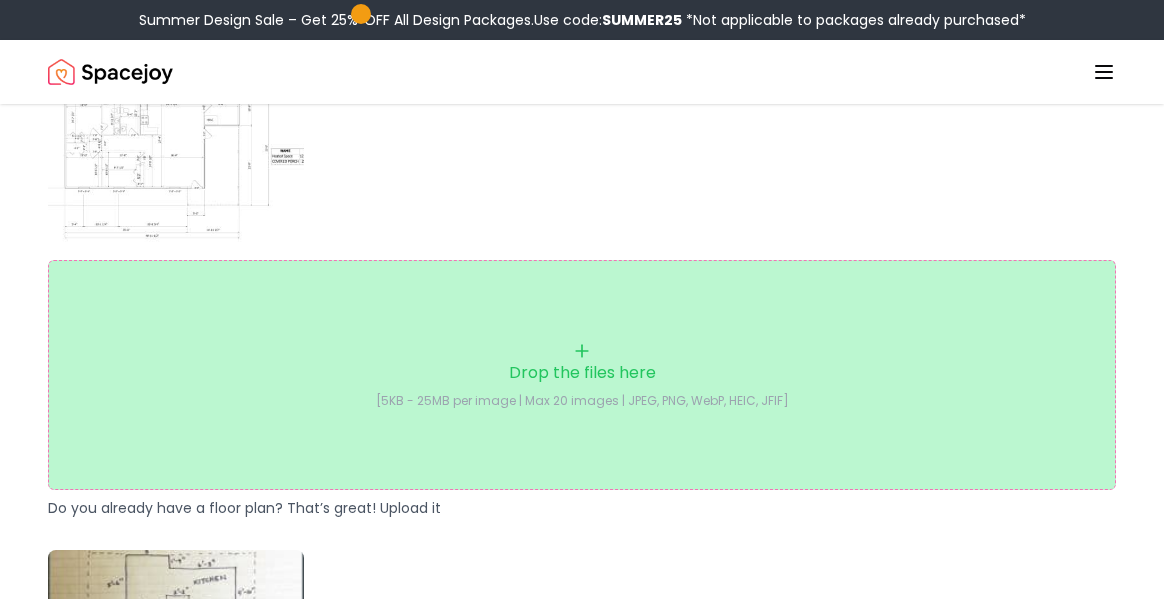scroll, scrollTop: 347, scrollLeft: 0, axis: vertical 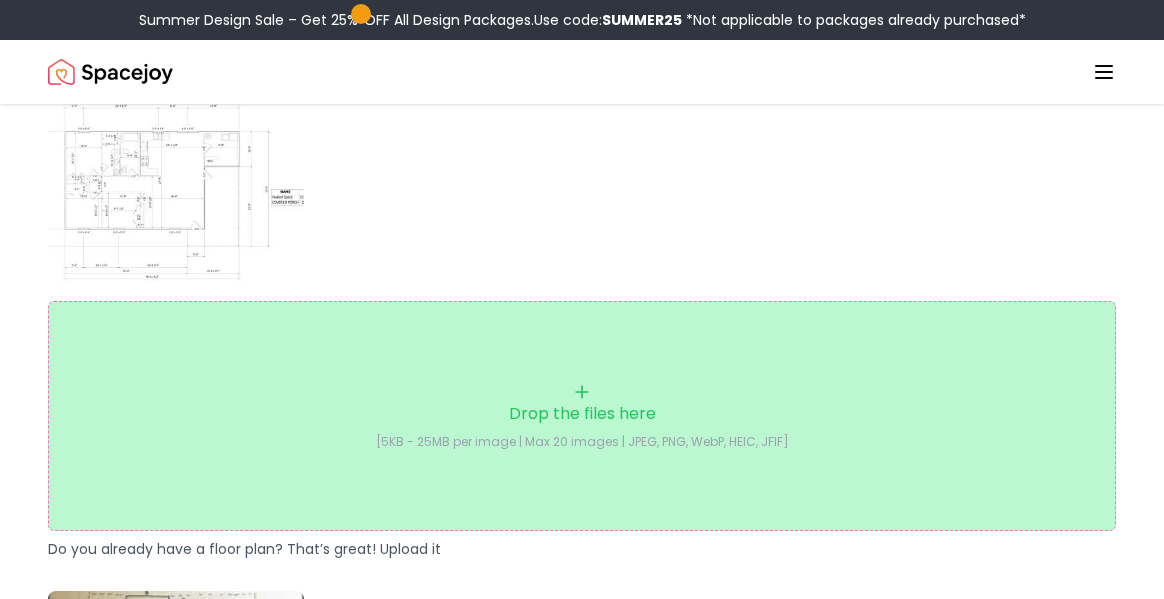 click on "Drop the files here [5KB - 25MB per image | Max 20 images | JPEG, PNG, WebP, HEIC, JFIF]" at bounding box center [582, 416] 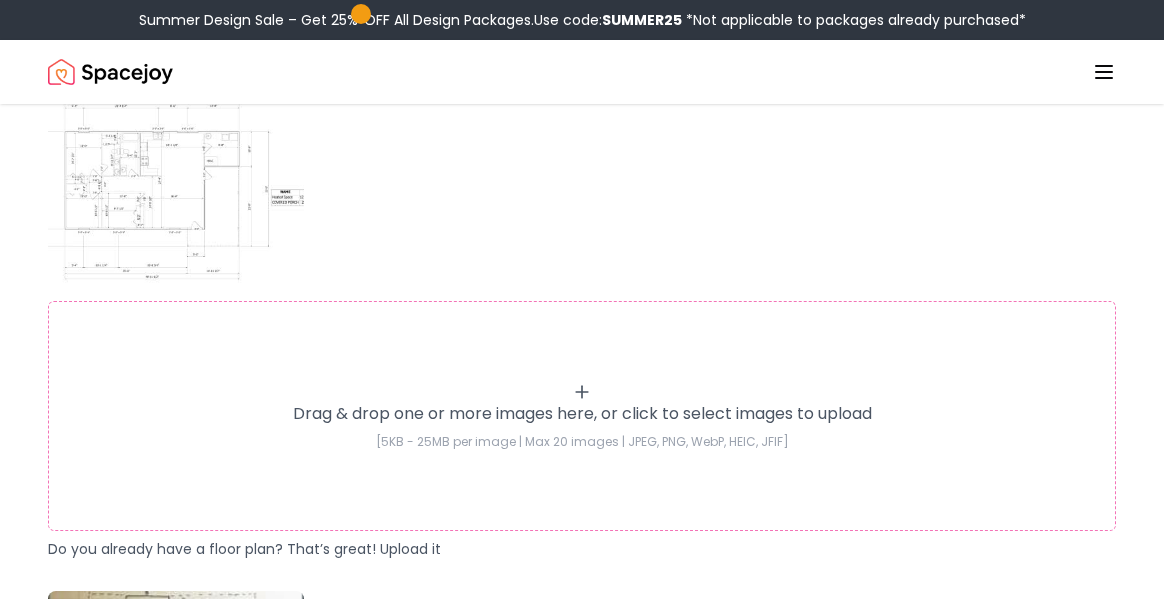 type on "**********" 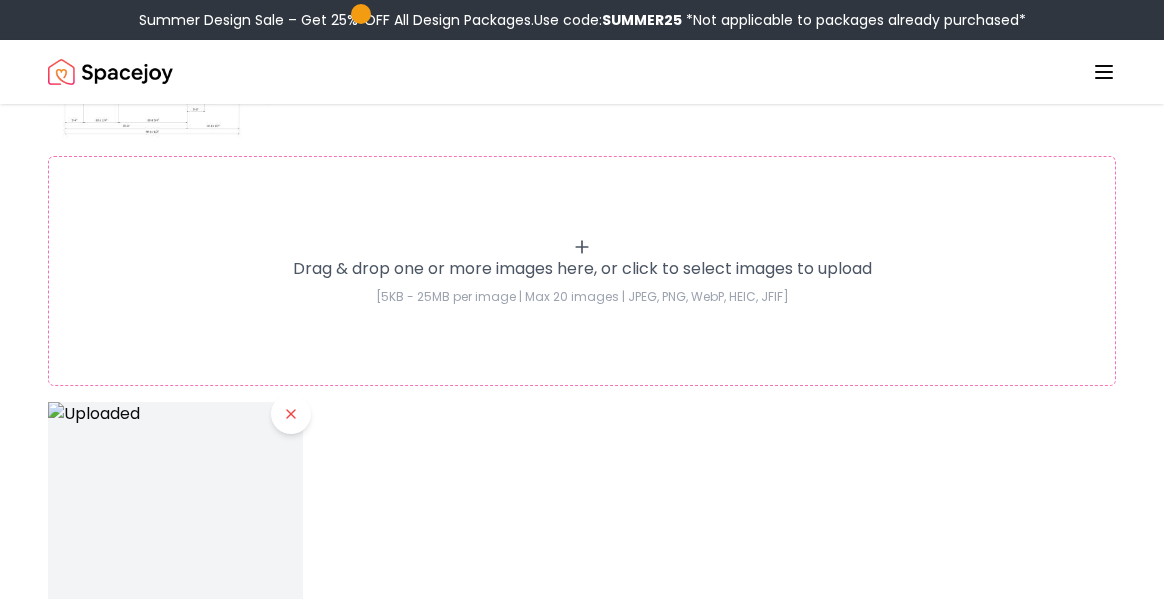 scroll, scrollTop: 495, scrollLeft: 0, axis: vertical 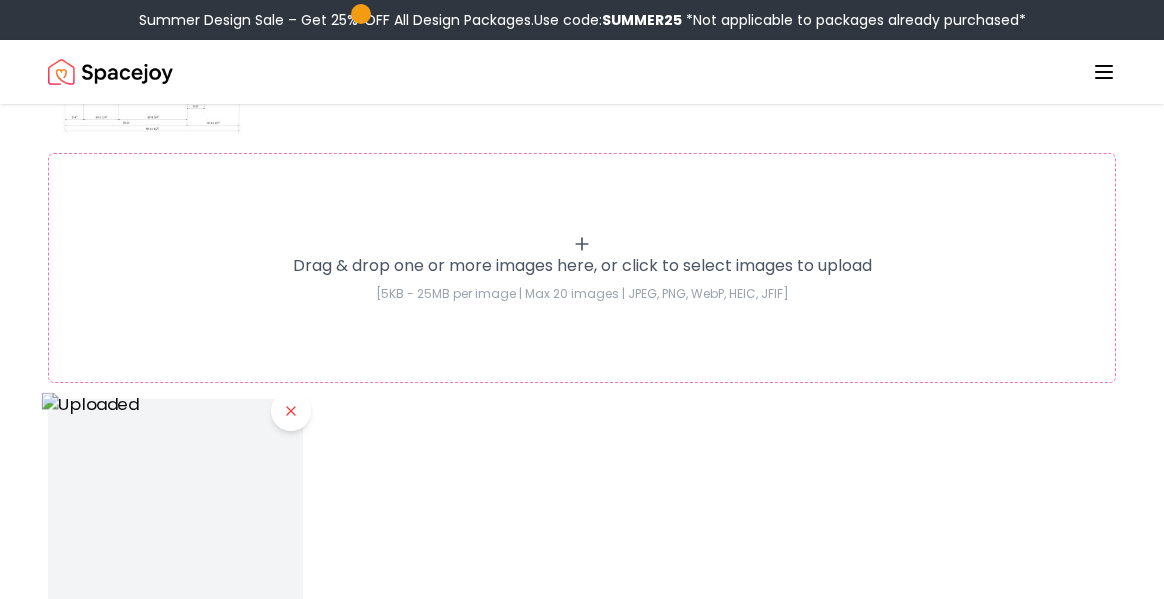 click at bounding box center [176, 527] 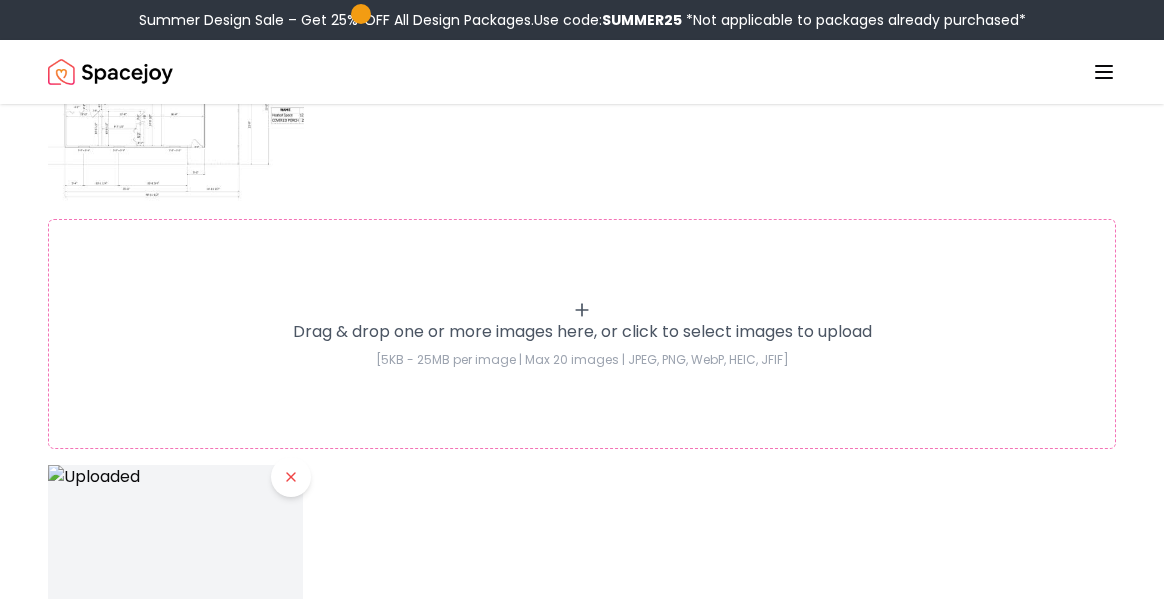 scroll, scrollTop: 449, scrollLeft: 0, axis: vertical 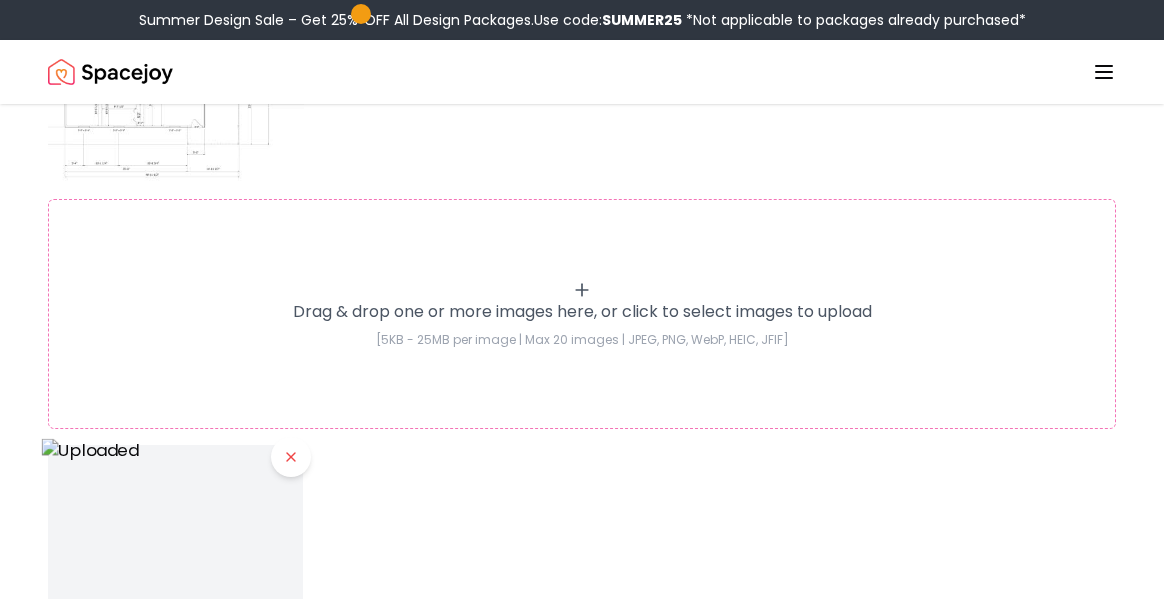 click at bounding box center [176, 573] 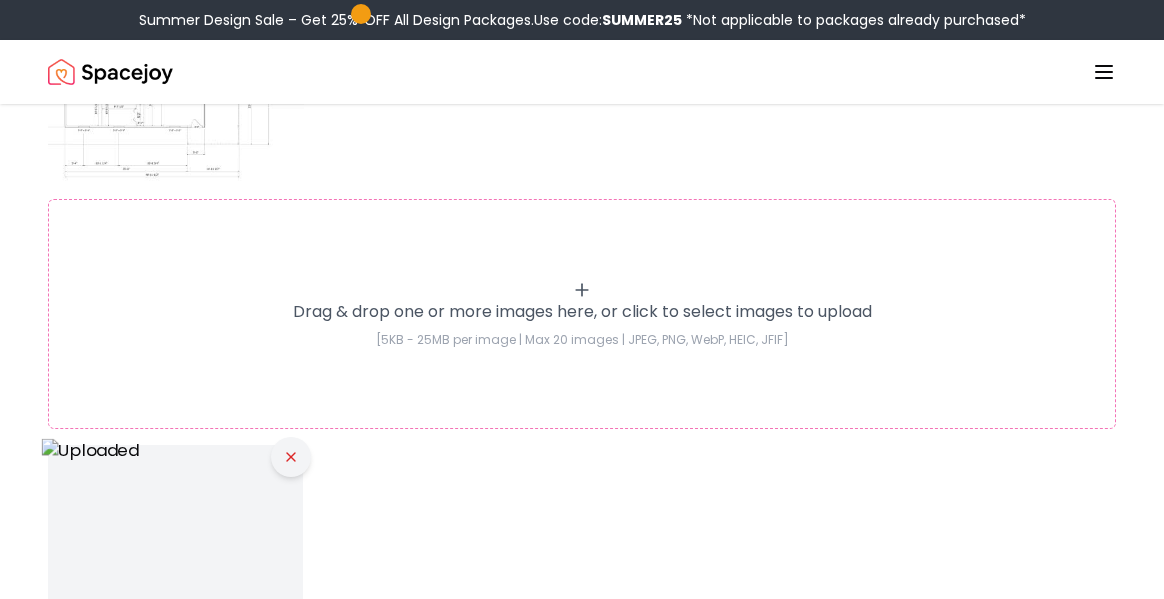 click 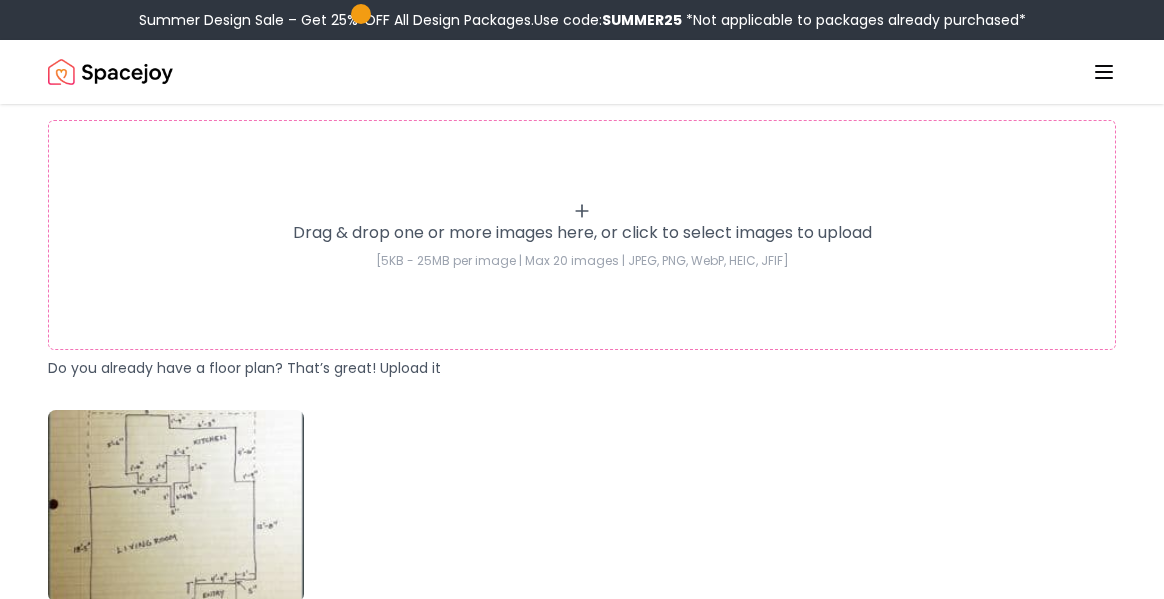 scroll, scrollTop: 532, scrollLeft: 0, axis: vertical 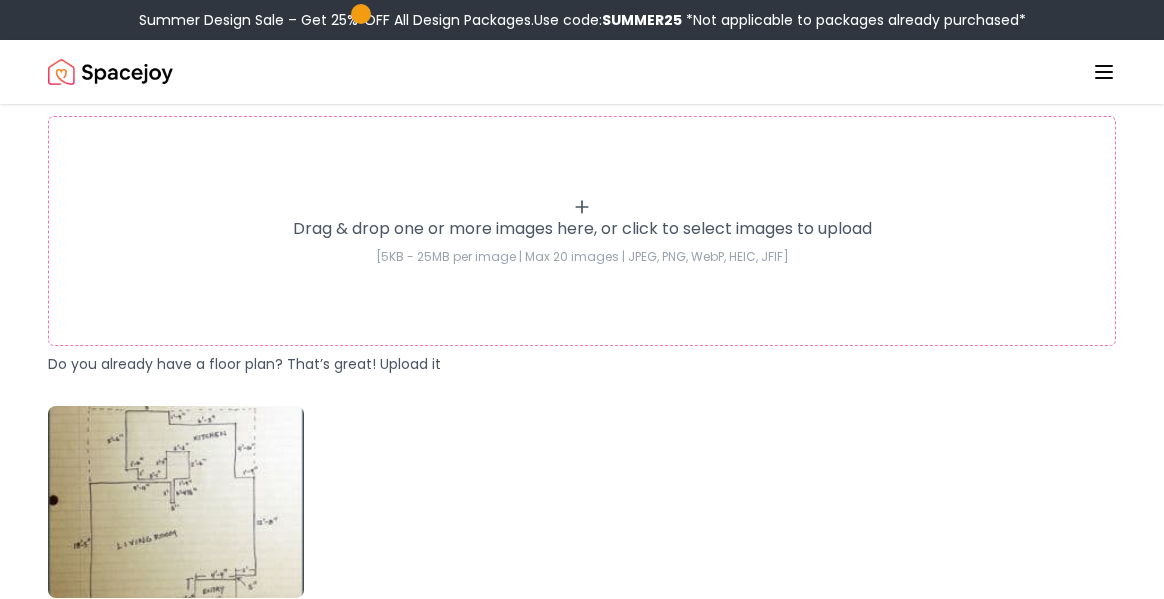 click on "Drag & drop one or more images here, or click to select images to upload [5KB - 25MB per image | Max 20 images | JPEG, PNG, WebP, HEIC, JFIF]" at bounding box center (582, 231) 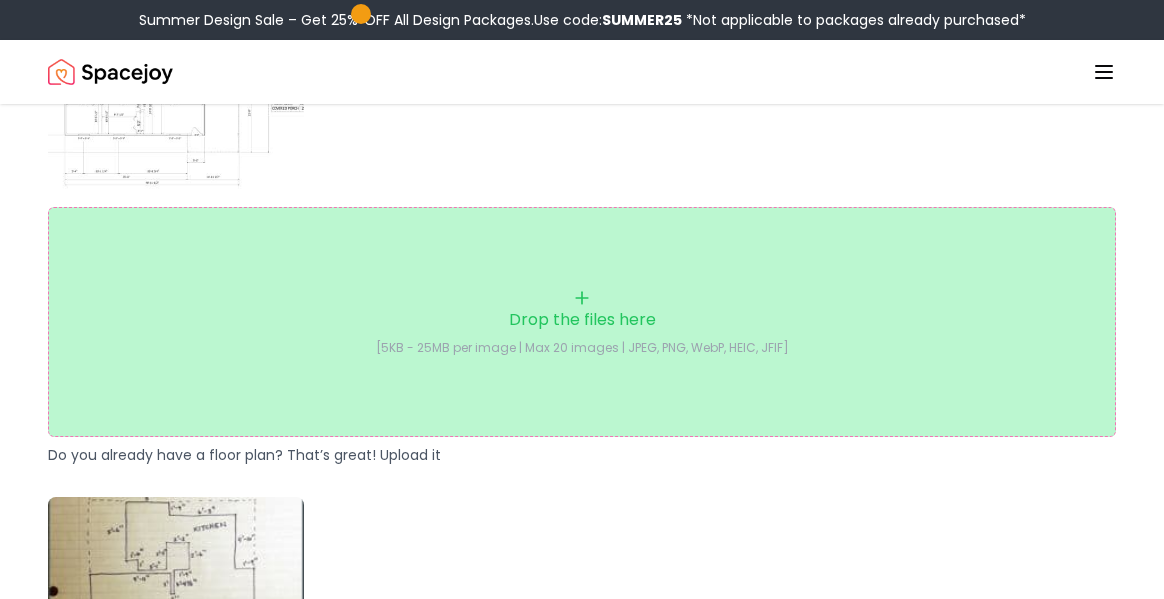 scroll, scrollTop: 428, scrollLeft: 0, axis: vertical 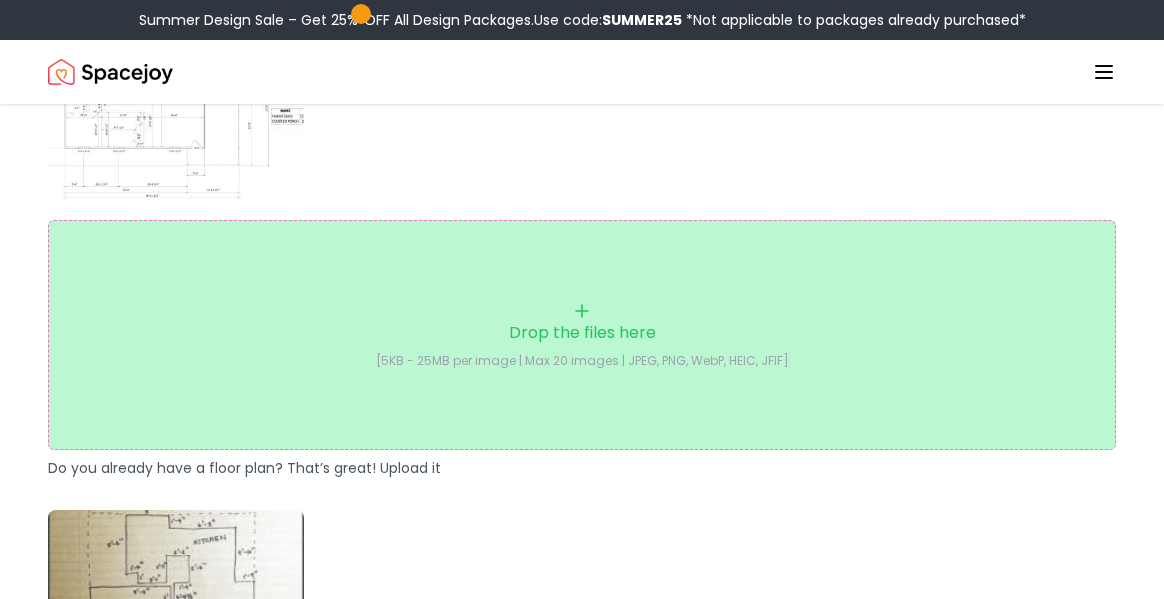 click on "Drop the files here [5KB - 25MB per image | Max 20 images | JPEG, PNG, WebP, HEIC, JFIF]" at bounding box center [582, 335] 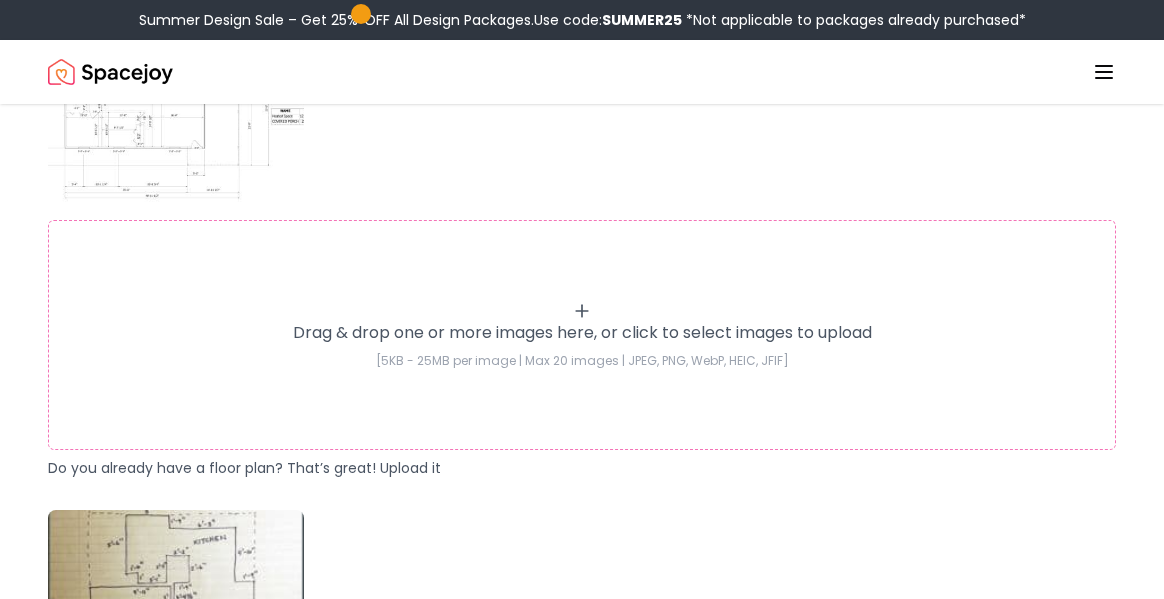 type on "**********" 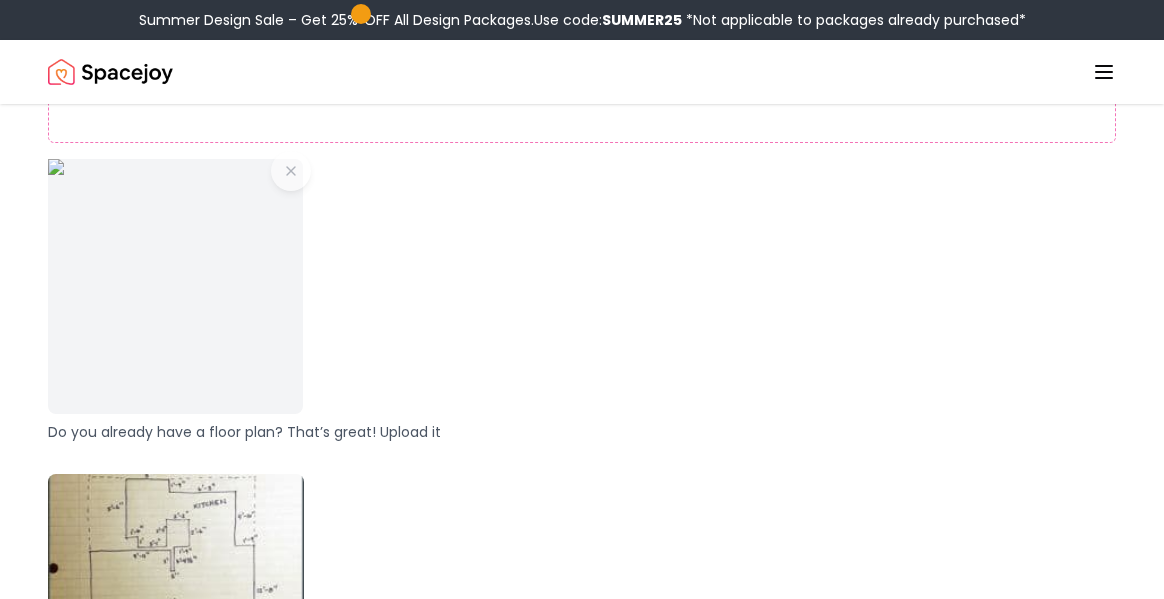 scroll, scrollTop: 739, scrollLeft: 0, axis: vertical 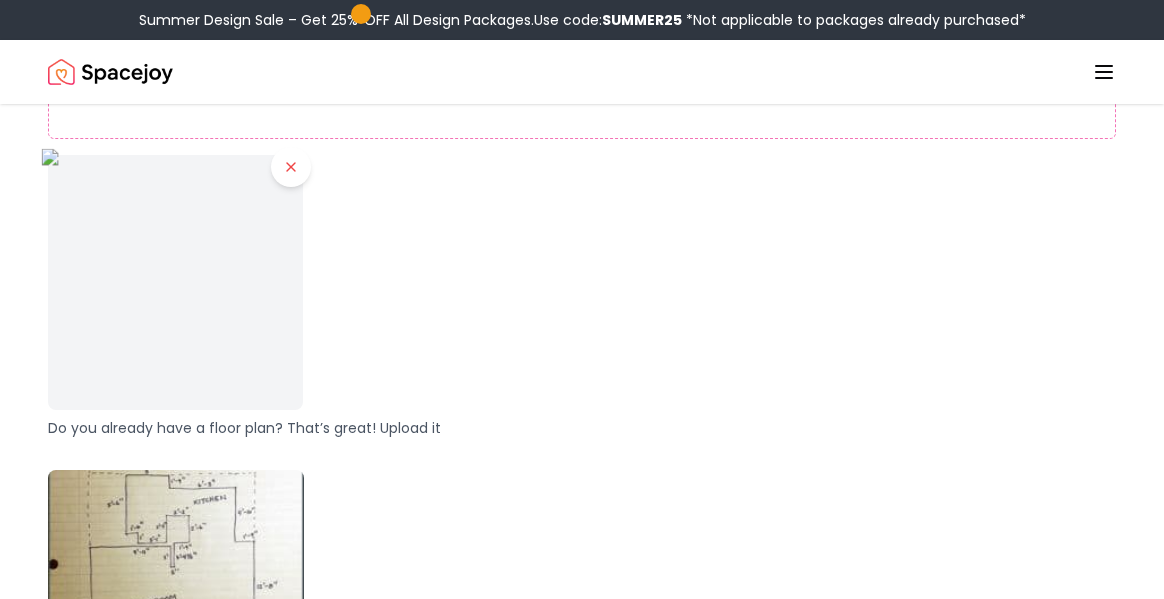 click at bounding box center [176, 283] 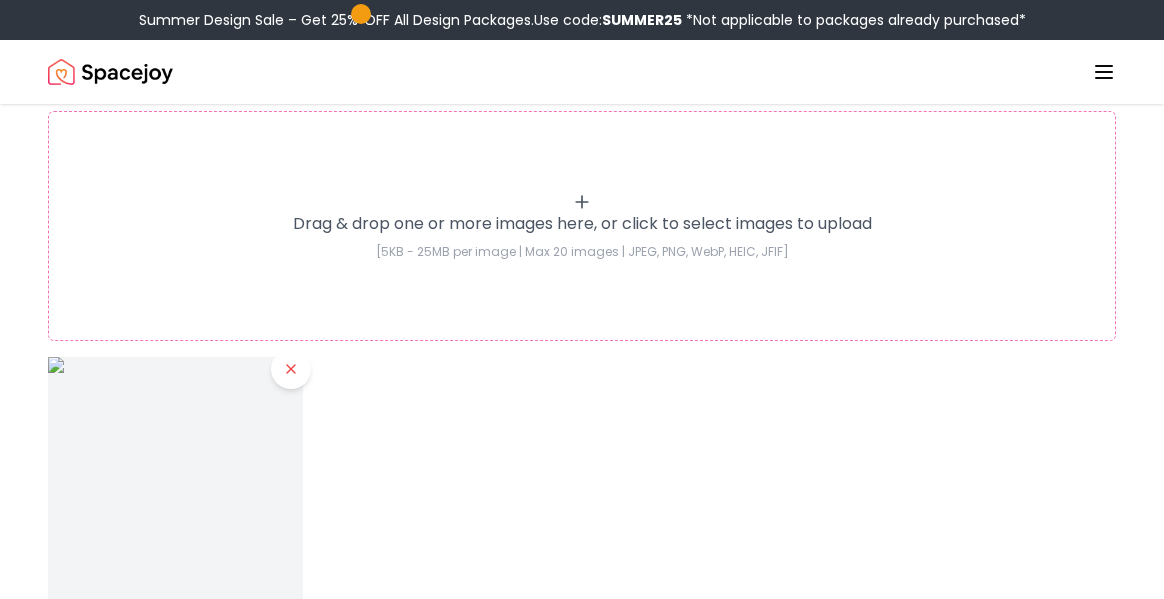 scroll, scrollTop: 536, scrollLeft: 0, axis: vertical 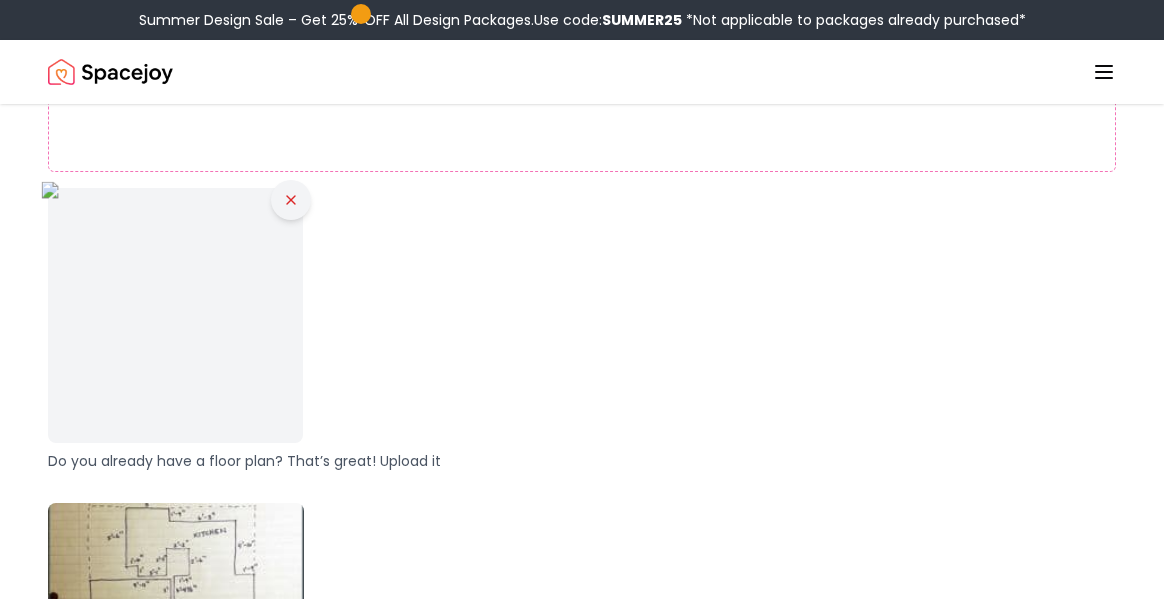 click 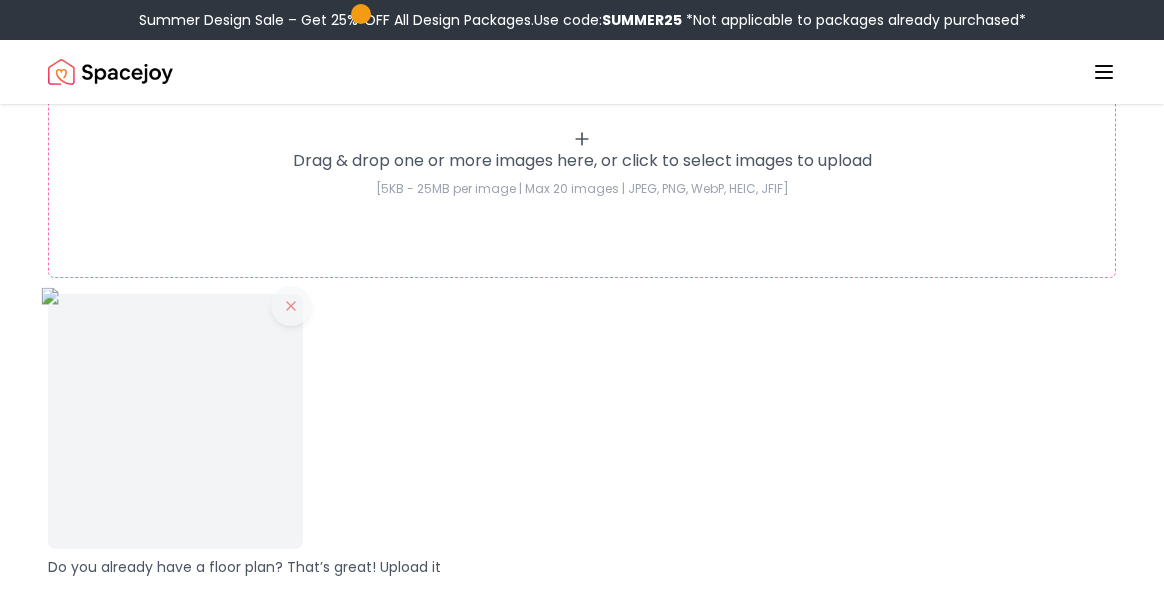 scroll, scrollTop: 597, scrollLeft: 0, axis: vertical 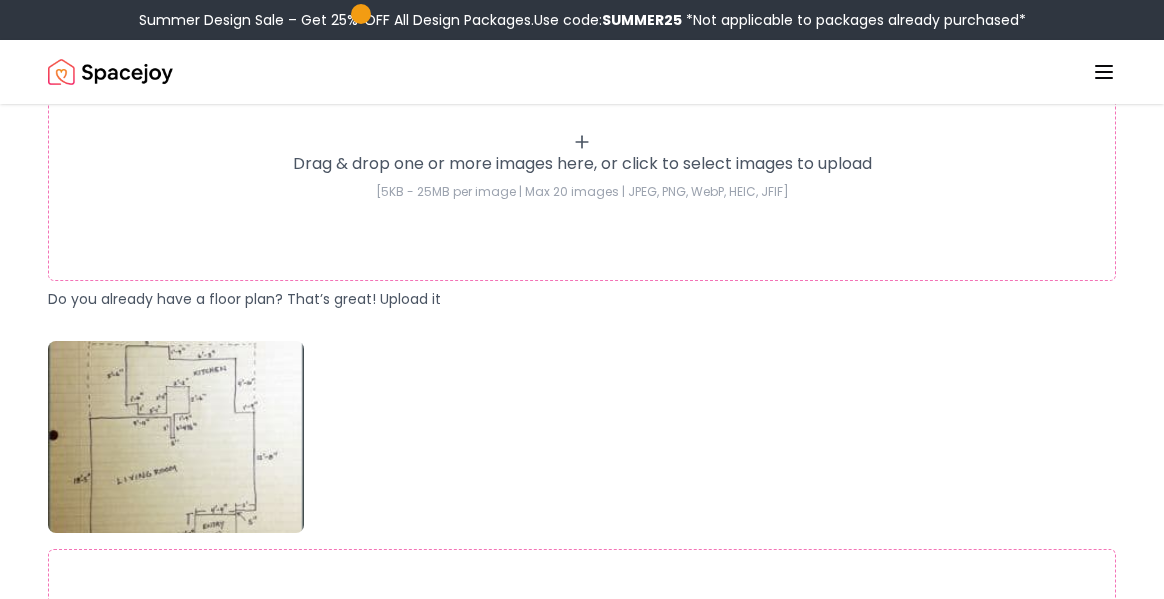 click on "Drag & drop one or more images here, or click to select images to upload [5KB - 25MB per image | Max 20 images | JPEG, PNG, WebP, HEIC, JFIF]" at bounding box center [582, 166] 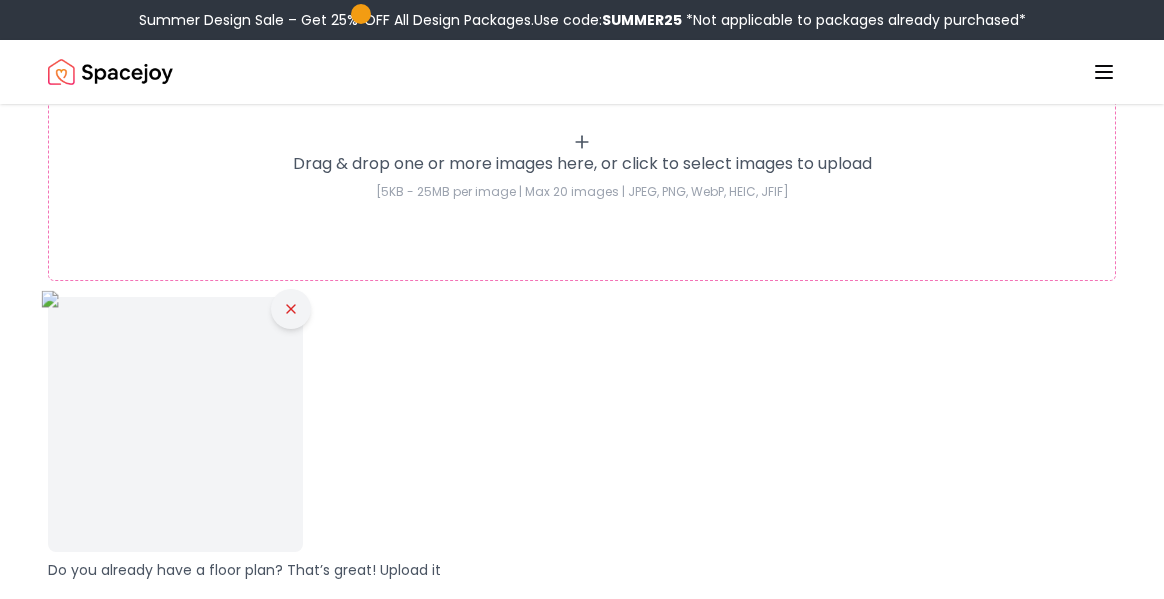 click 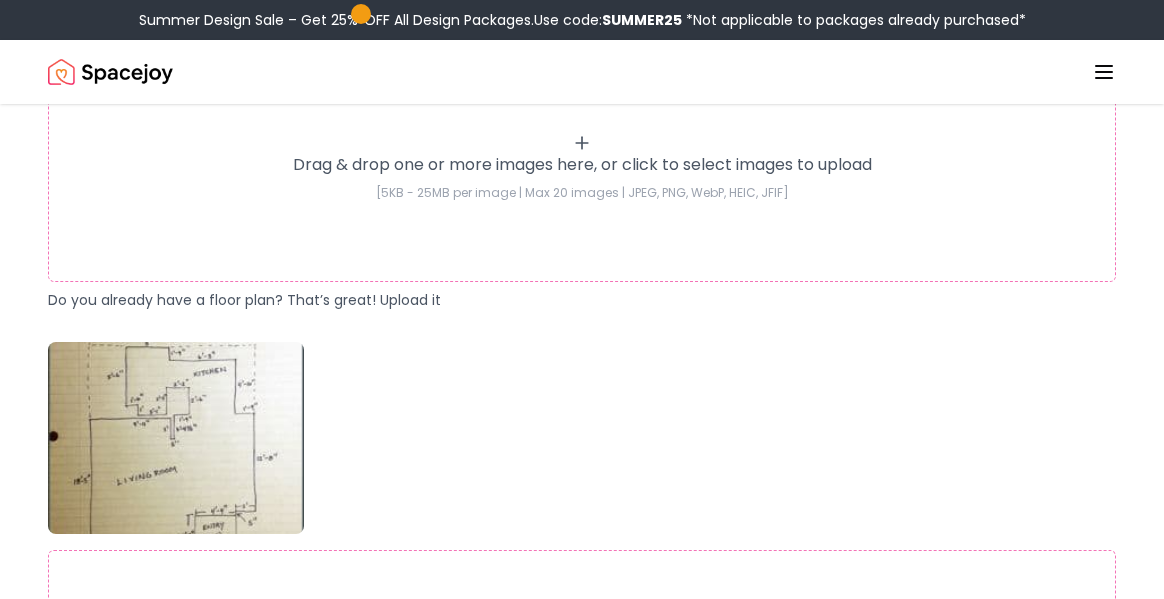 scroll, scrollTop: 593, scrollLeft: 0, axis: vertical 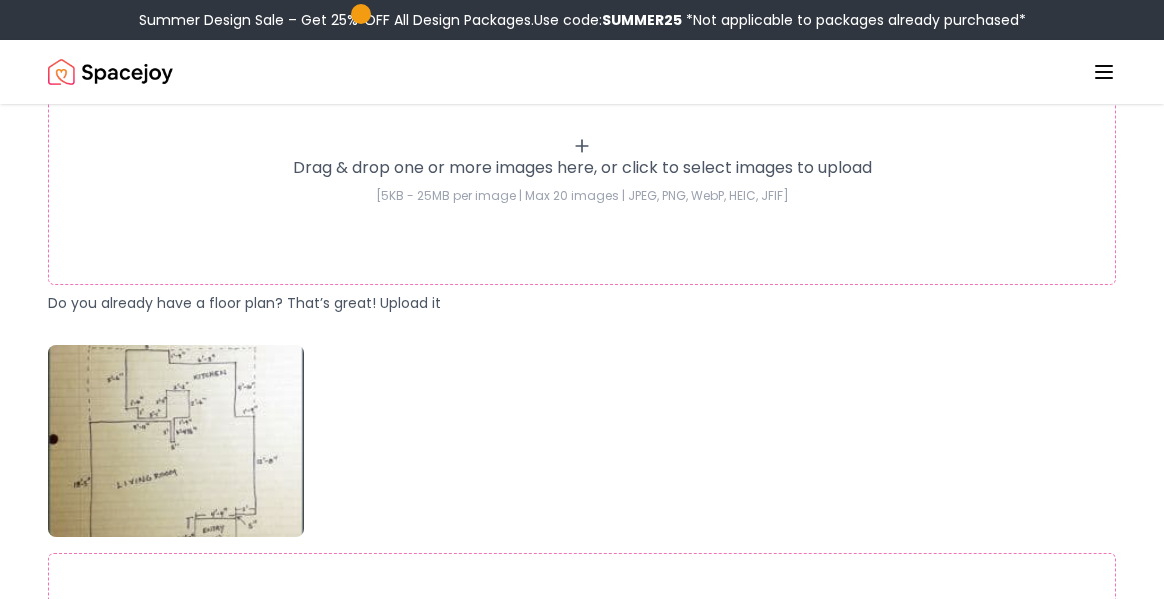 click on "[5KB - 25MB per image | Max 20 images | JPEG, PNG, WebP, HEIC, JFIF]" at bounding box center (582, 196) 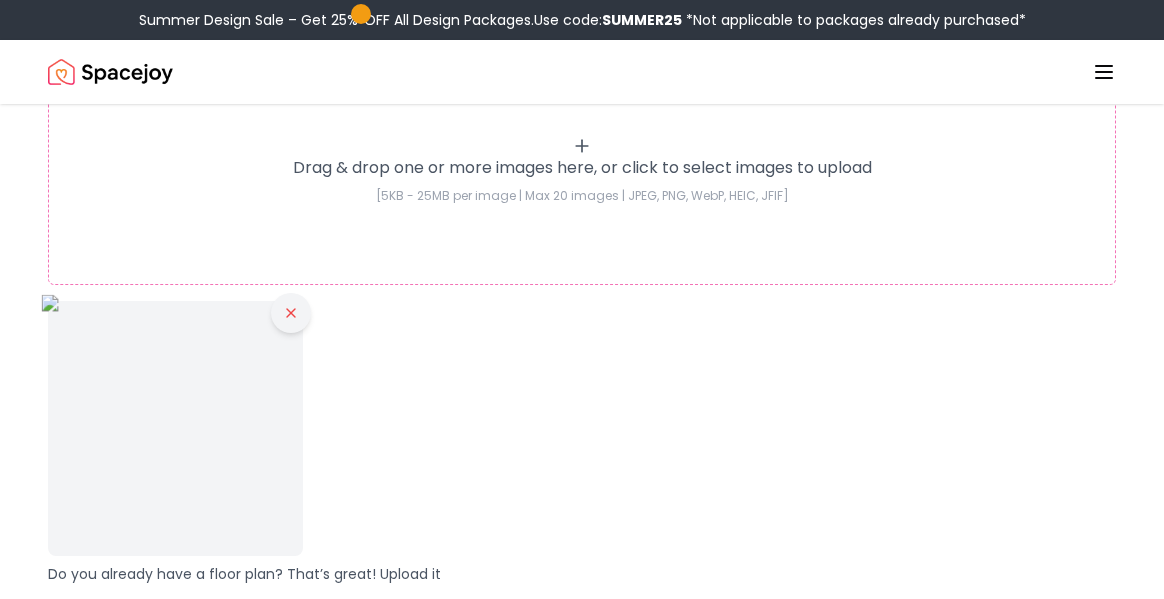 click at bounding box center (291, 313) 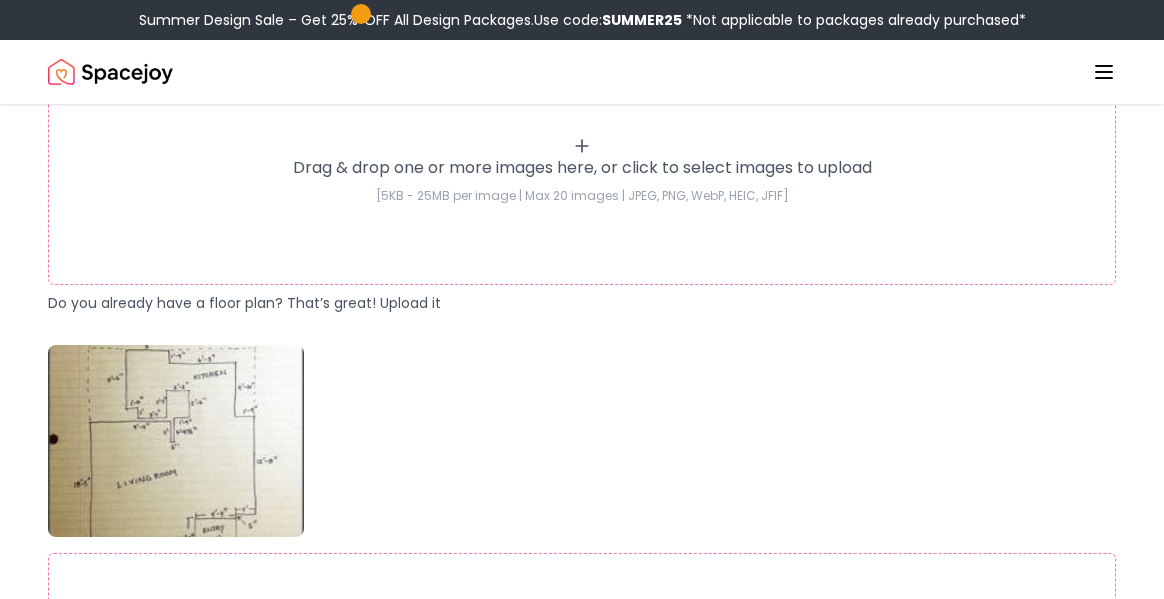 click on "Drag & drop one or more images here, or click to select images to upload" at bounding box center [582, 168] 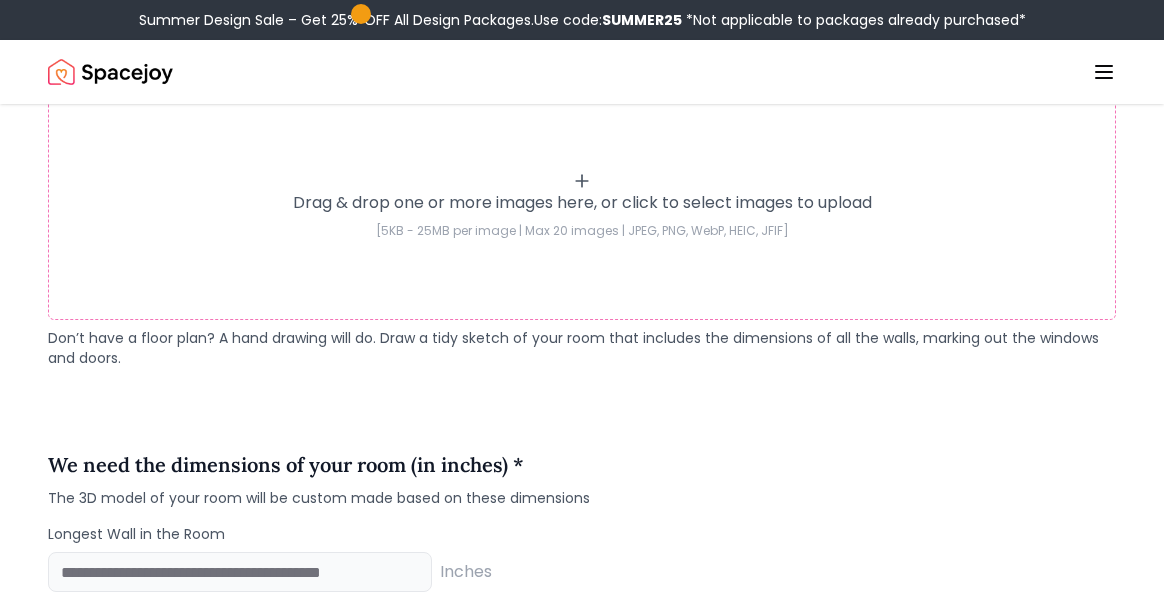scroll, scrollTop: 1348, scrollLeft: 0, axis: vertical 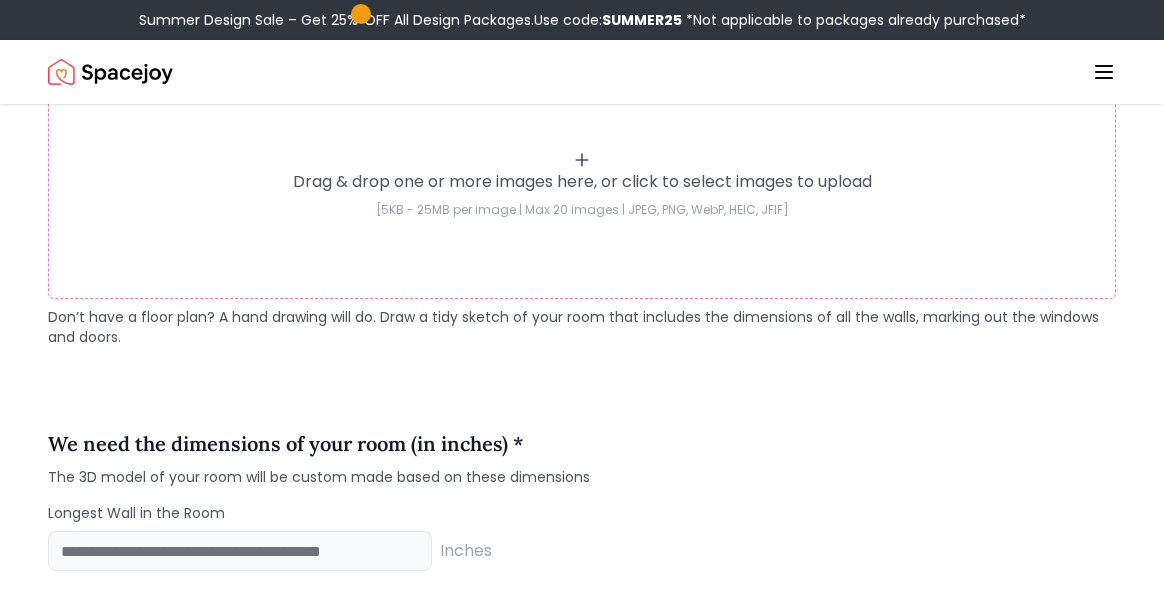 click 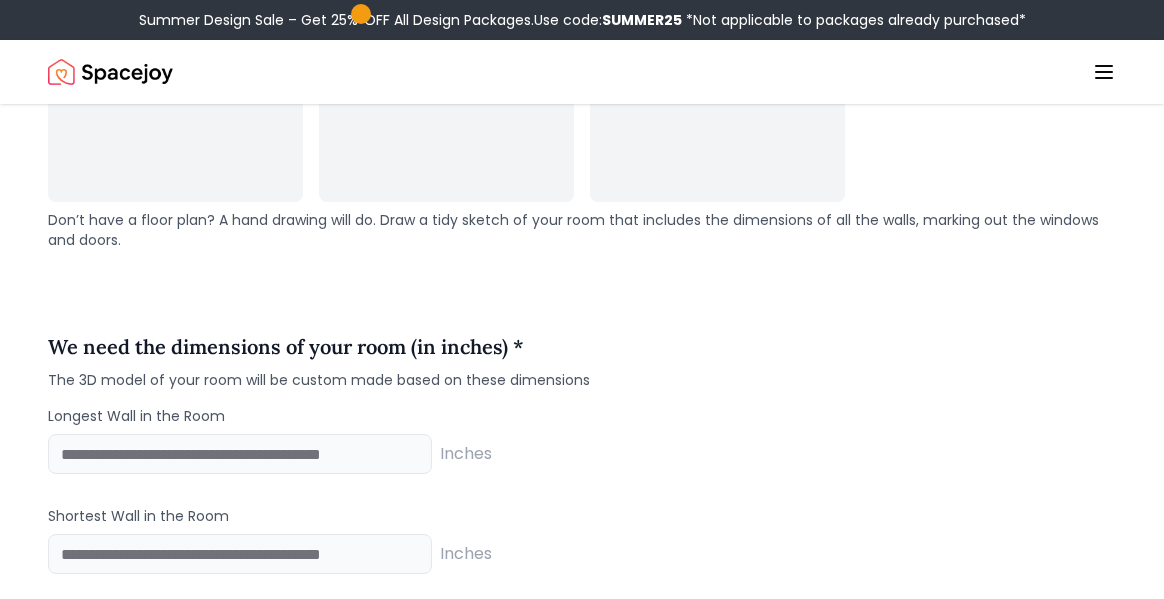 scroll, scrollTop: 1994, scrollLeft: 0, axis: vertical 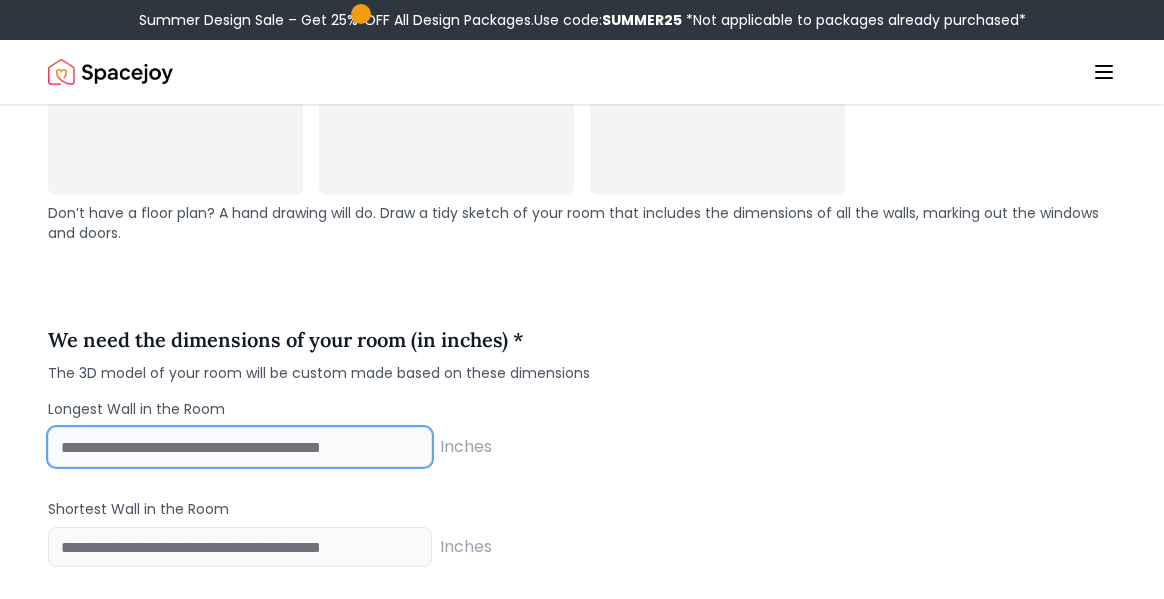 click at bounding box center [240, 447] 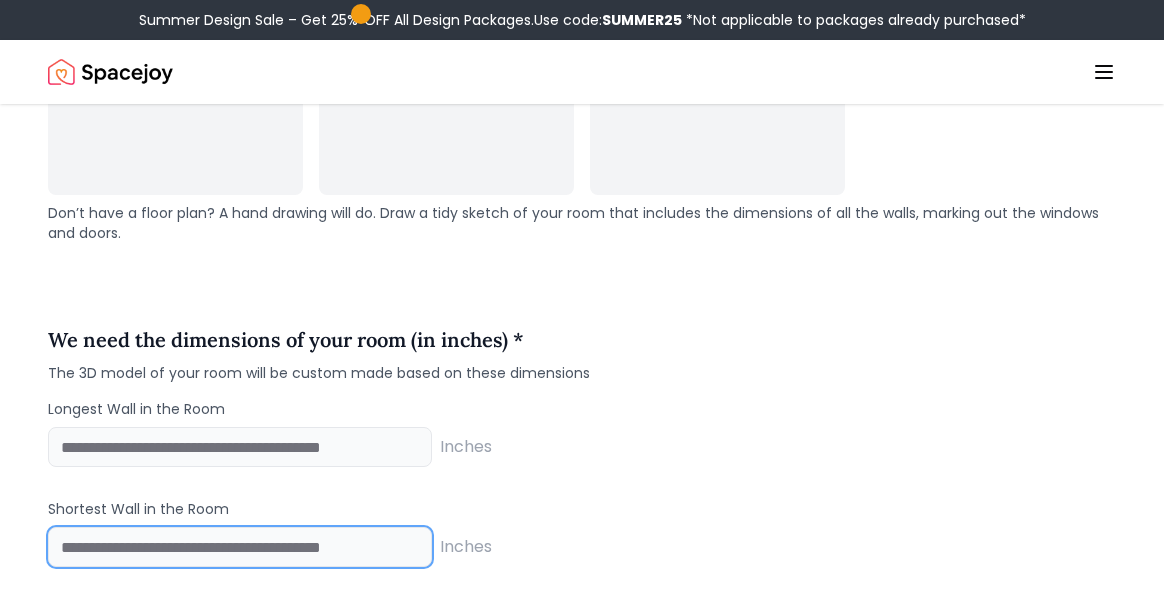 click at bounding box center [240, 547] 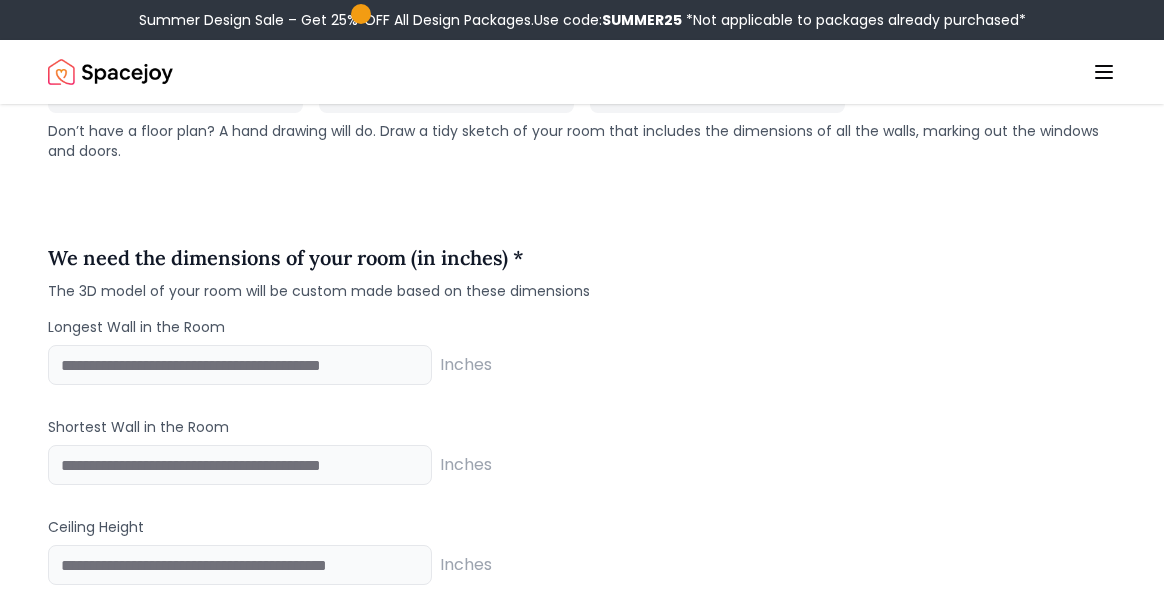 scroll, scrollTop: 2078, scrollLeft: 0, axis: vertical 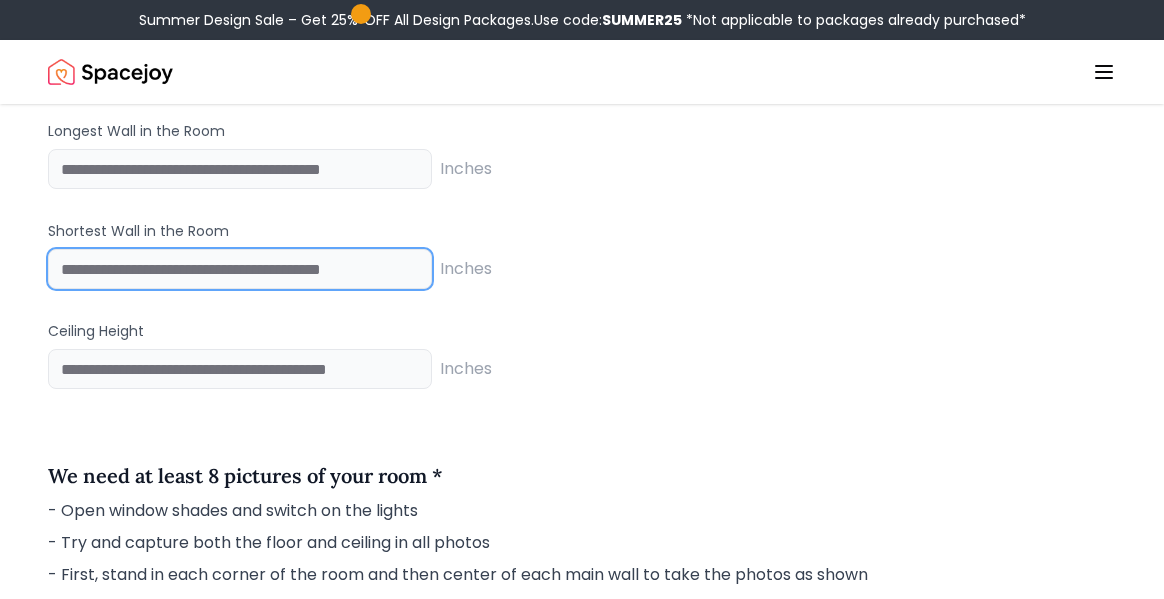 type on "*****" 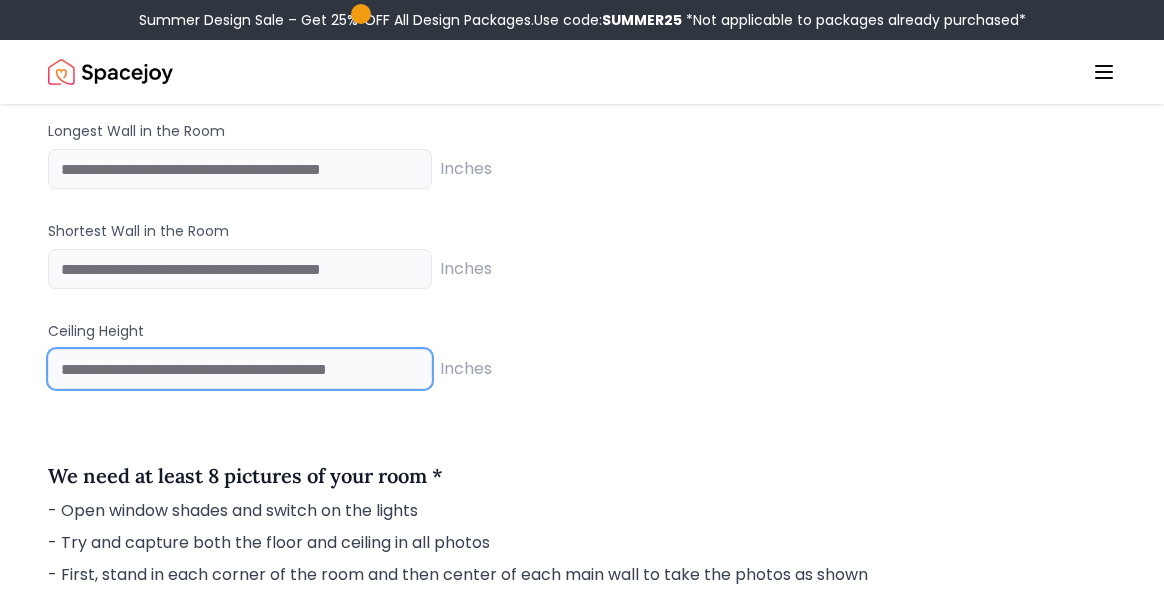 click at bounding box center [240, 369] 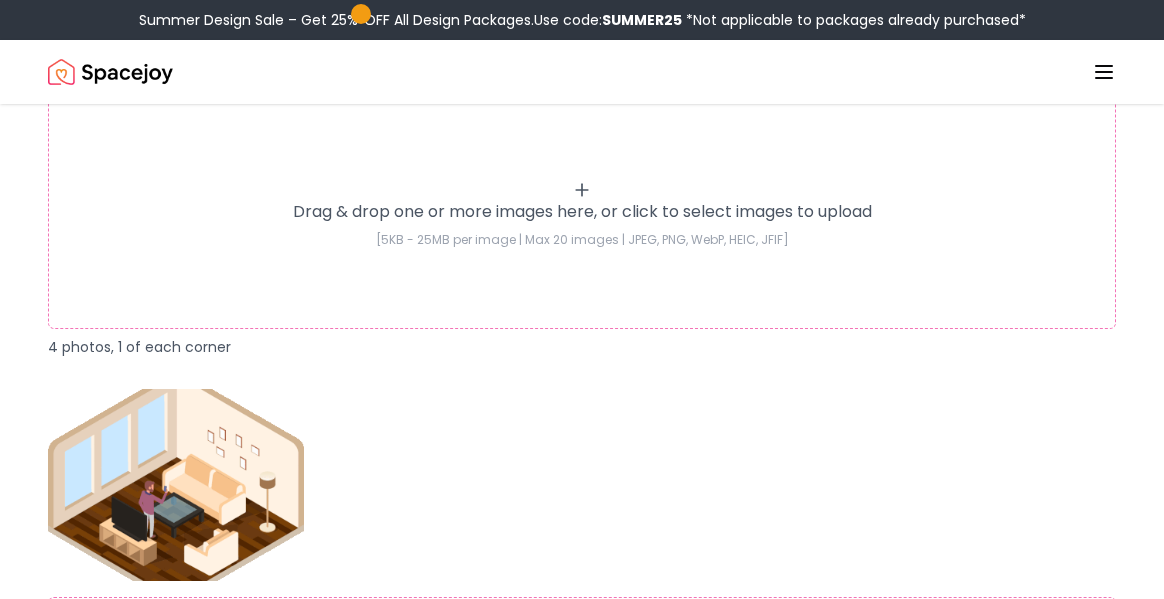 scroll, scrollTop: 2993, scrollLeft: 0, axis: vertical 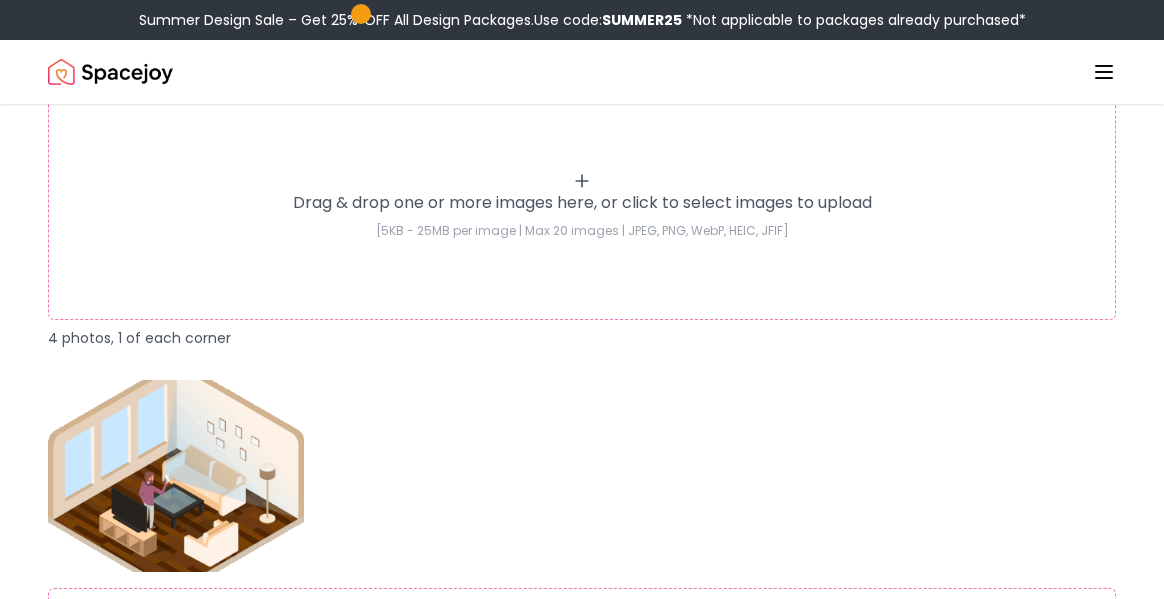 type on "**" 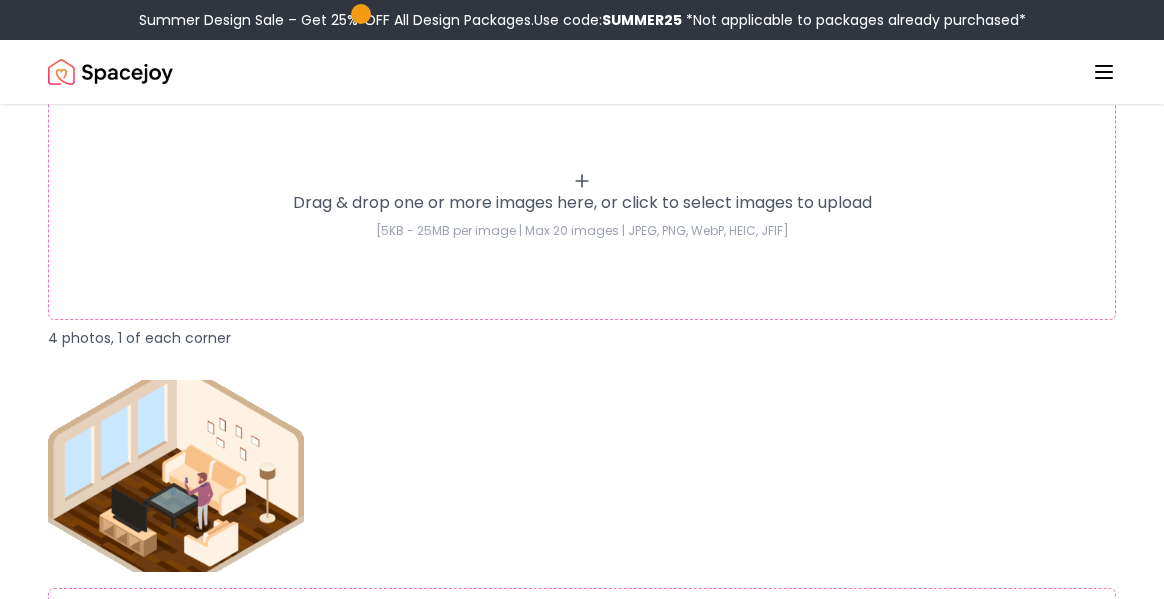 click 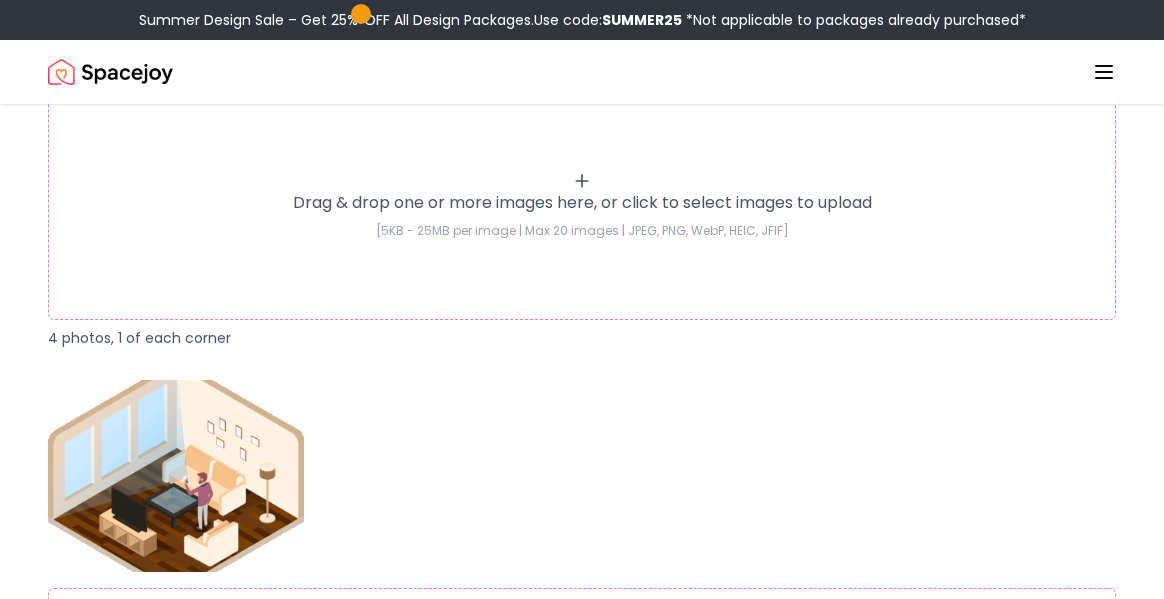 type on "**********" 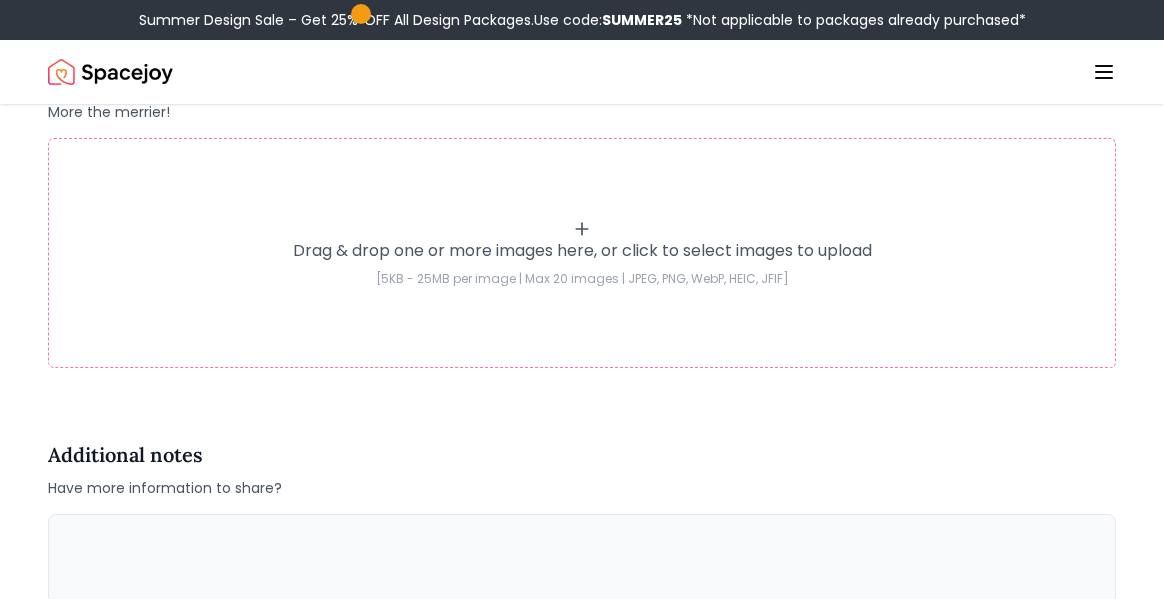 scroll, scrollTop: 4399, scrollLeft: 0, axis: vertical 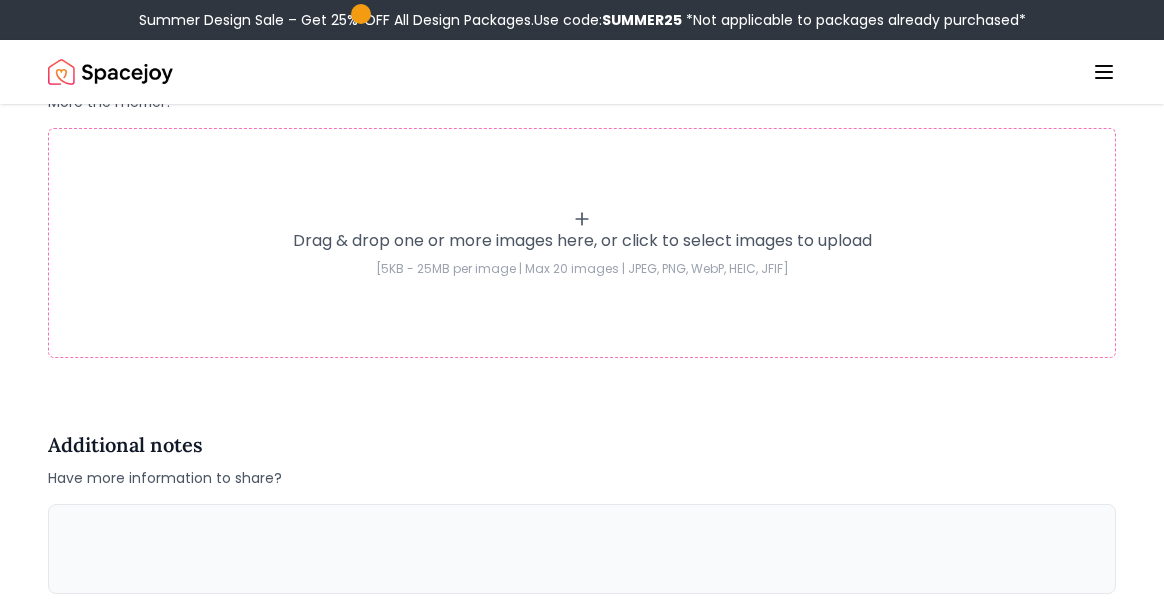 click on "Drag & drop one or more images here, or click to select images to upload [5KB - 25MB per image | Max 20 images | JPEG, PNG, WebP, HEIC, JFIF]" at bounding box center (582, 243) 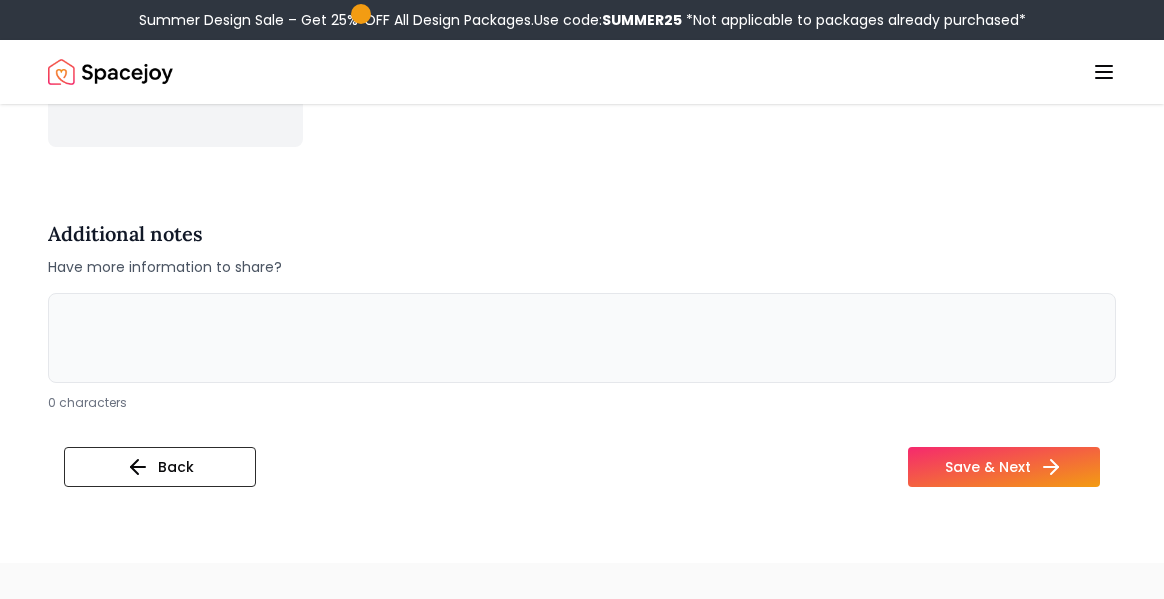 scroll, scrollTop: 4896, scrollLeft: 0, axis: vertical 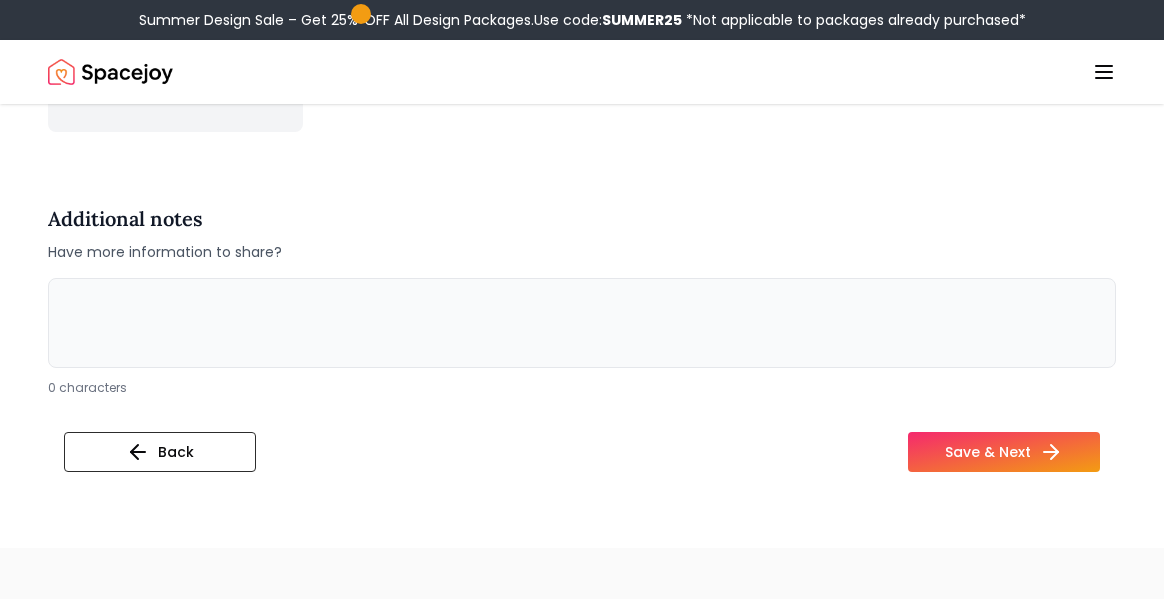click at bounding box center [582, 323] 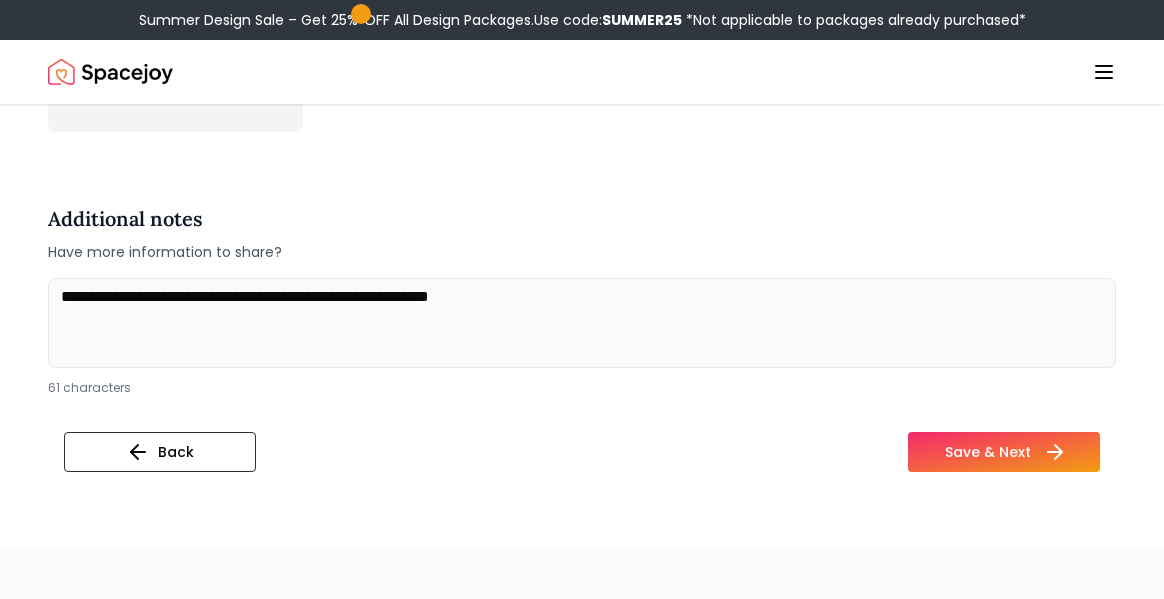 type on "**********" 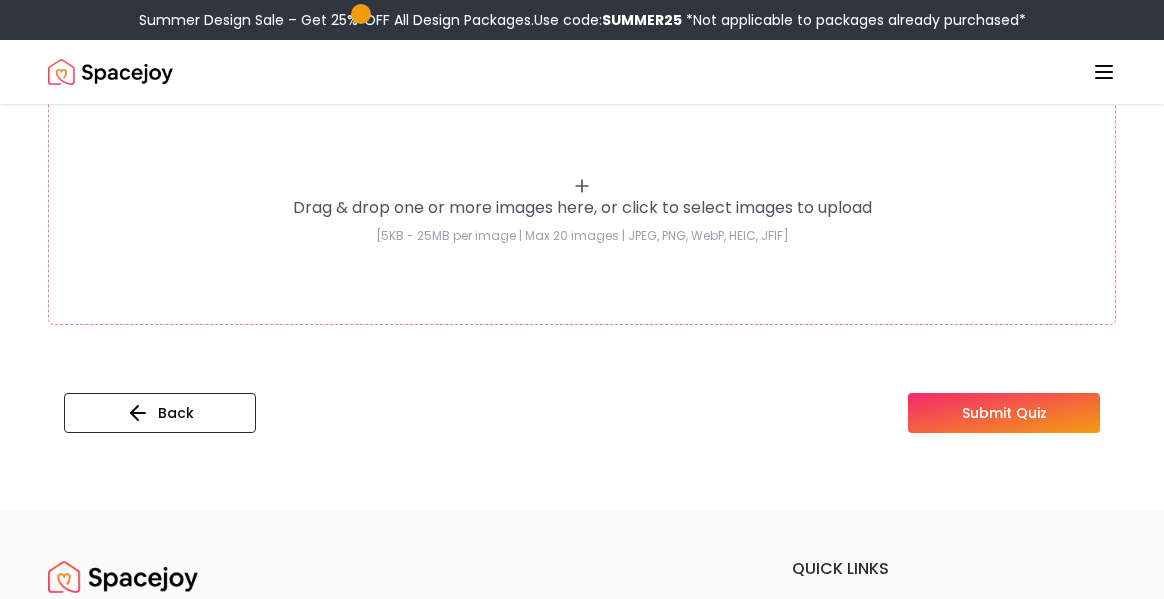 scroll, scrollTop: 572, scrollLeft: 0, axis: vertical 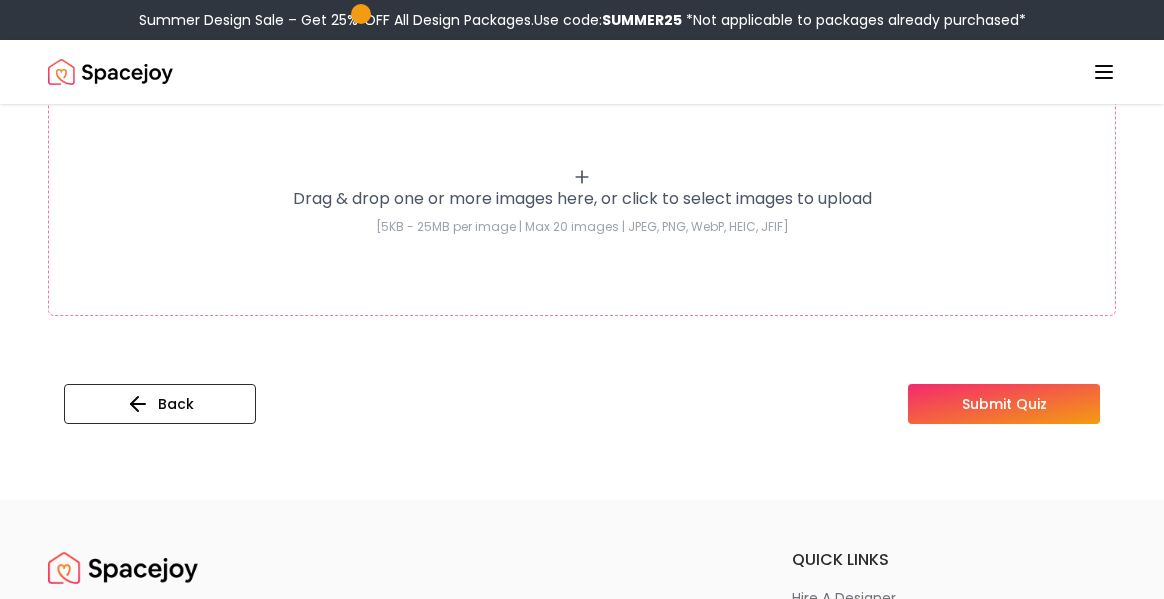 click on "Submit Quiz" at bounding box center (1004, 404) 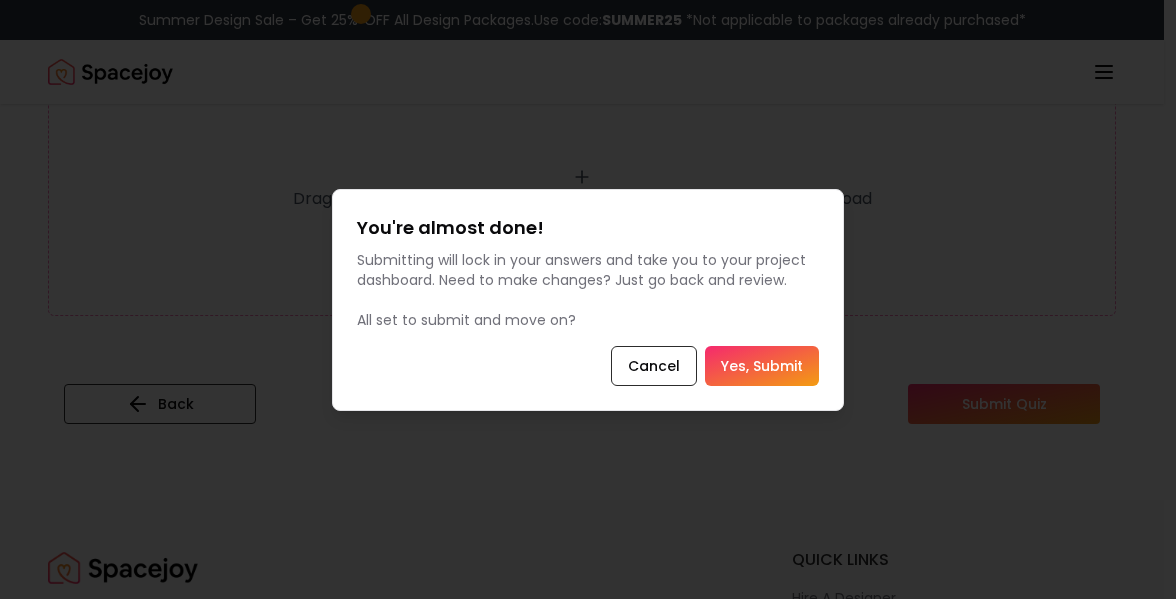 click on "Yes, Submit" at bounding box center [762, 366] 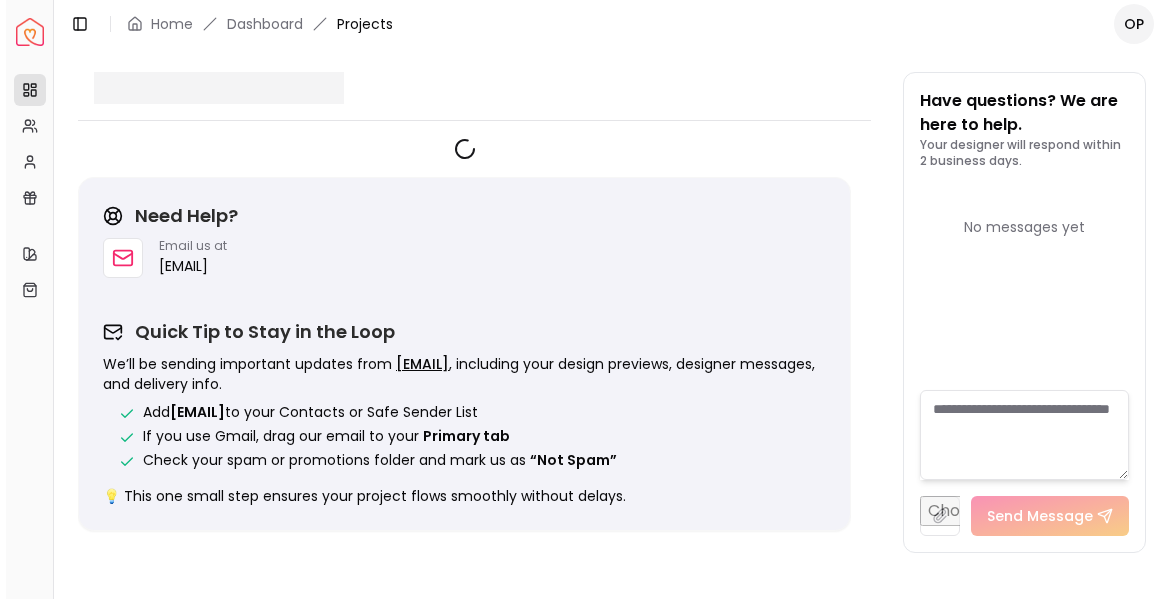 scroll, scrollTop: 0, scrollLeft: 0, axis: both 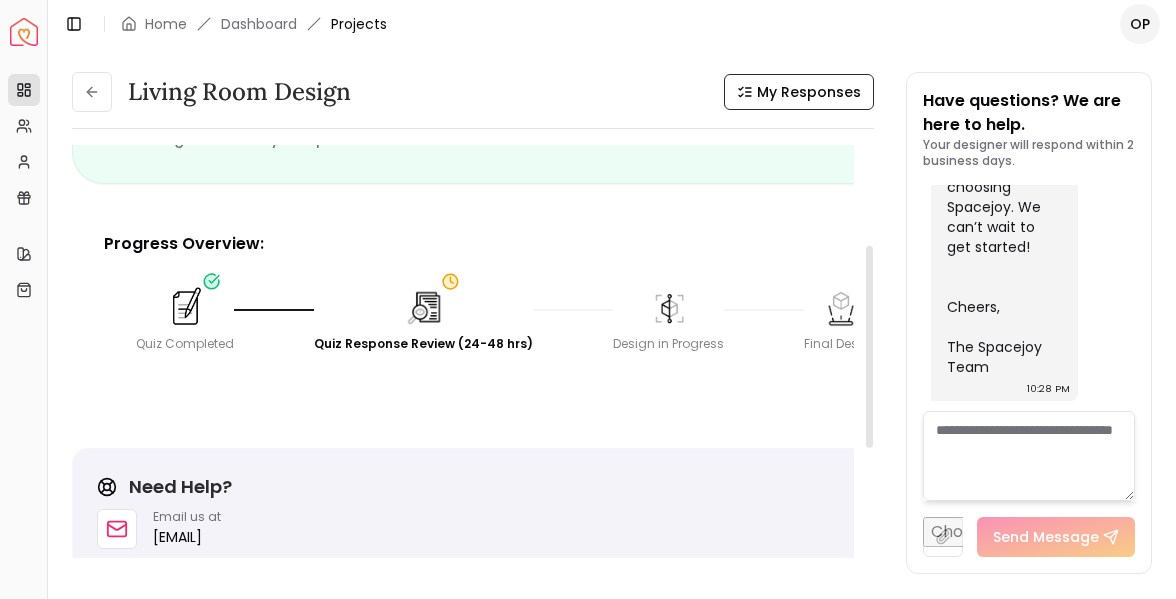 click at bounding box center (185, 308) 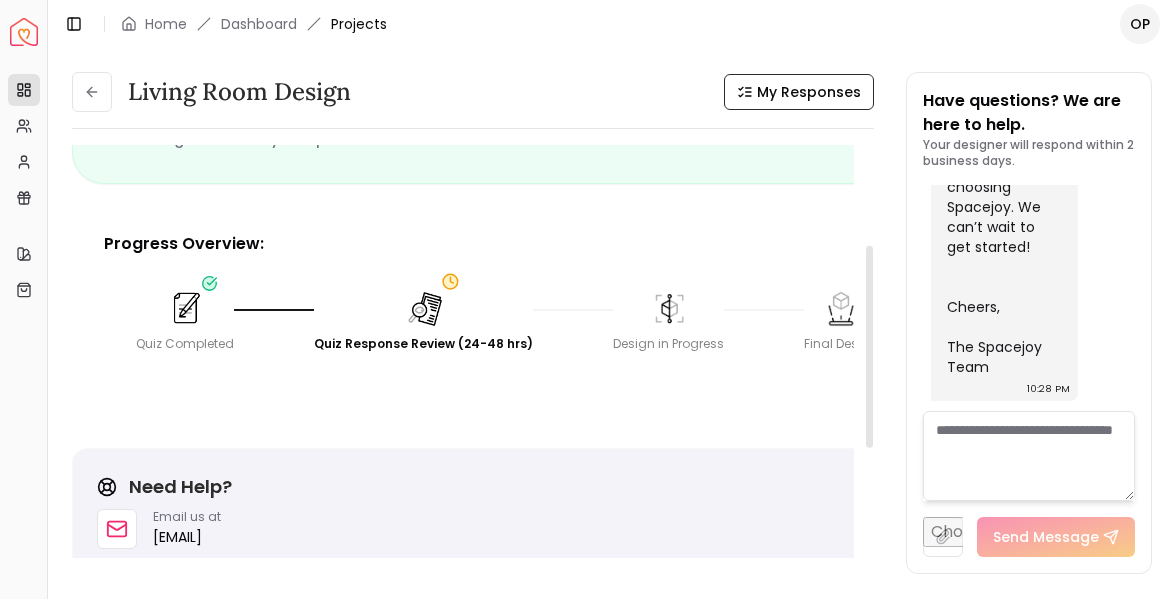 click at bounding box center (185, 308) 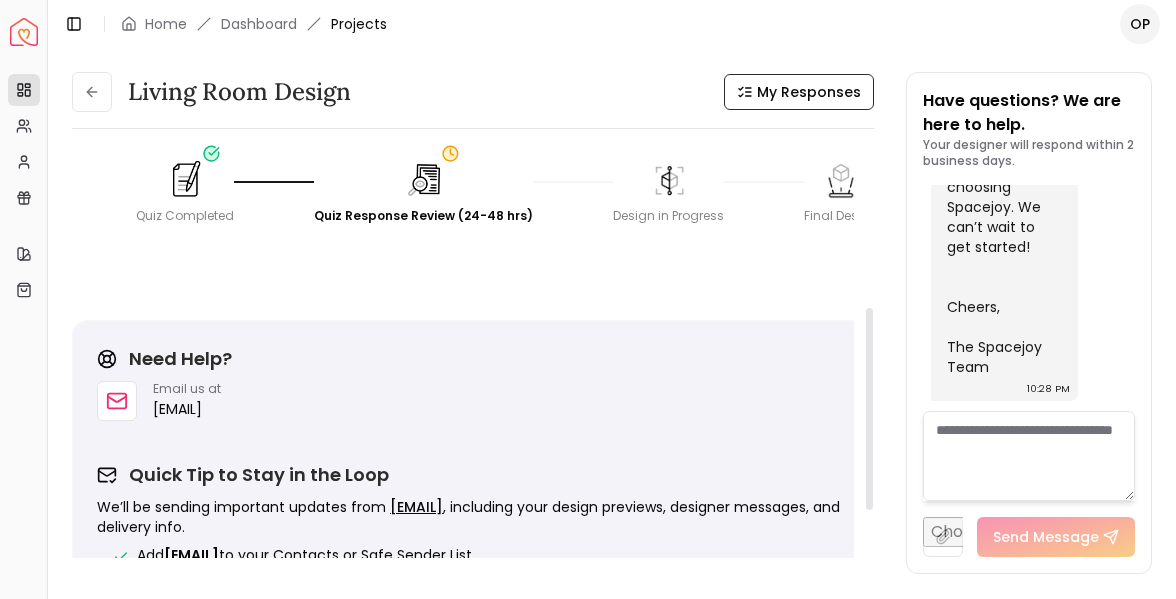 scroll, scrollTop: 331, scrollLeft: 0, axis: vertical 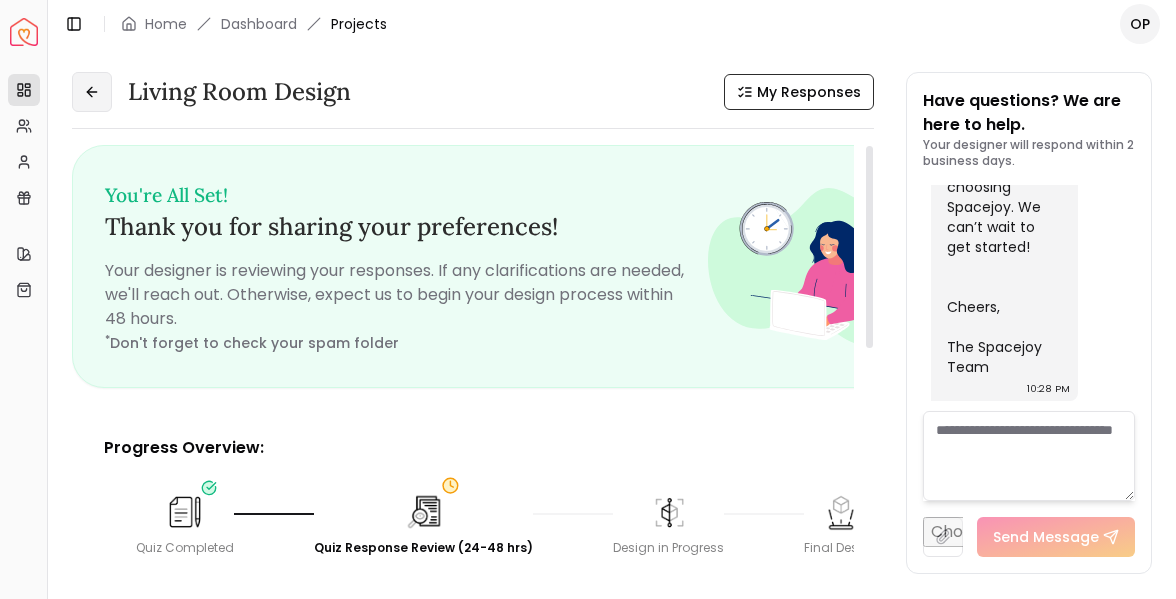 click 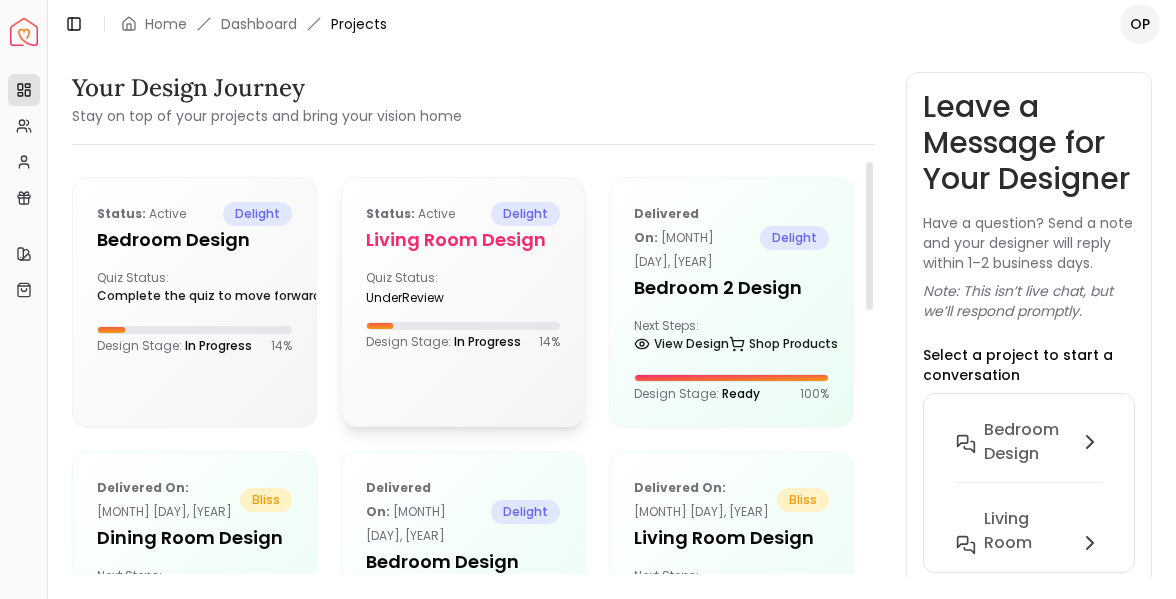 click on "Quiz Status: underReview" at bounding box center [463, 288] 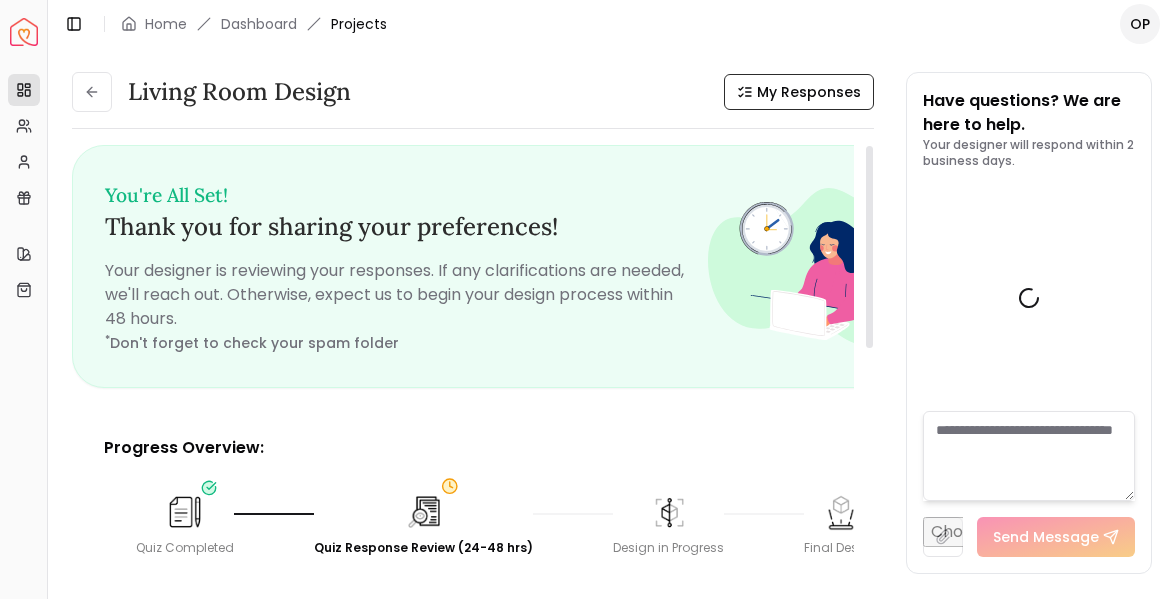 scroll, scrollTop: 1313, scrollLeft: 0, axis: vertical 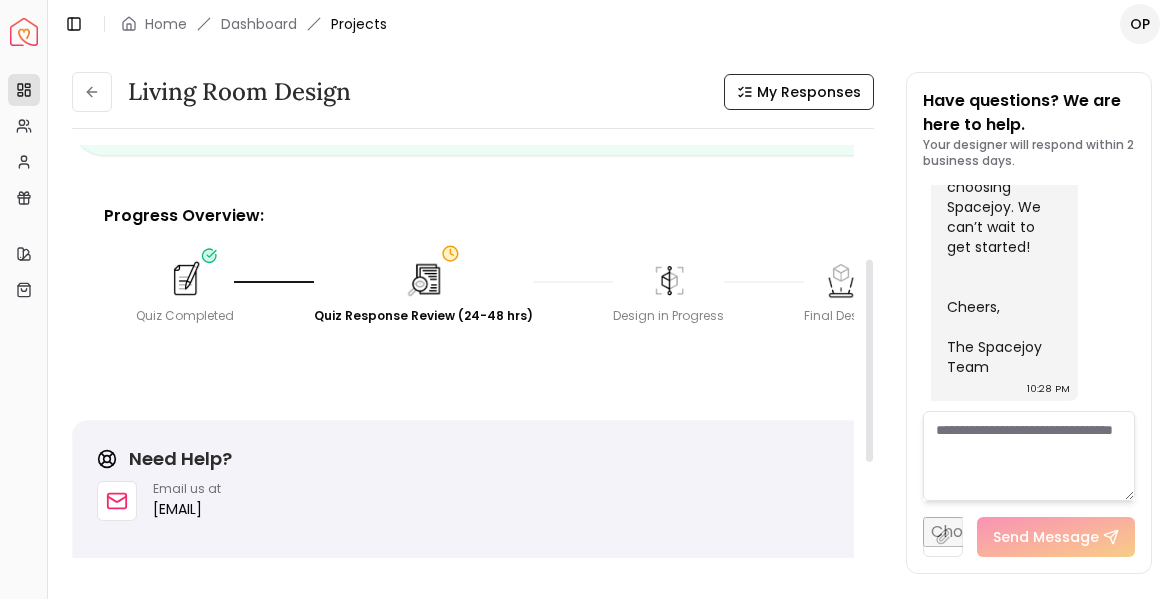 click at bounding box center [185, 280] 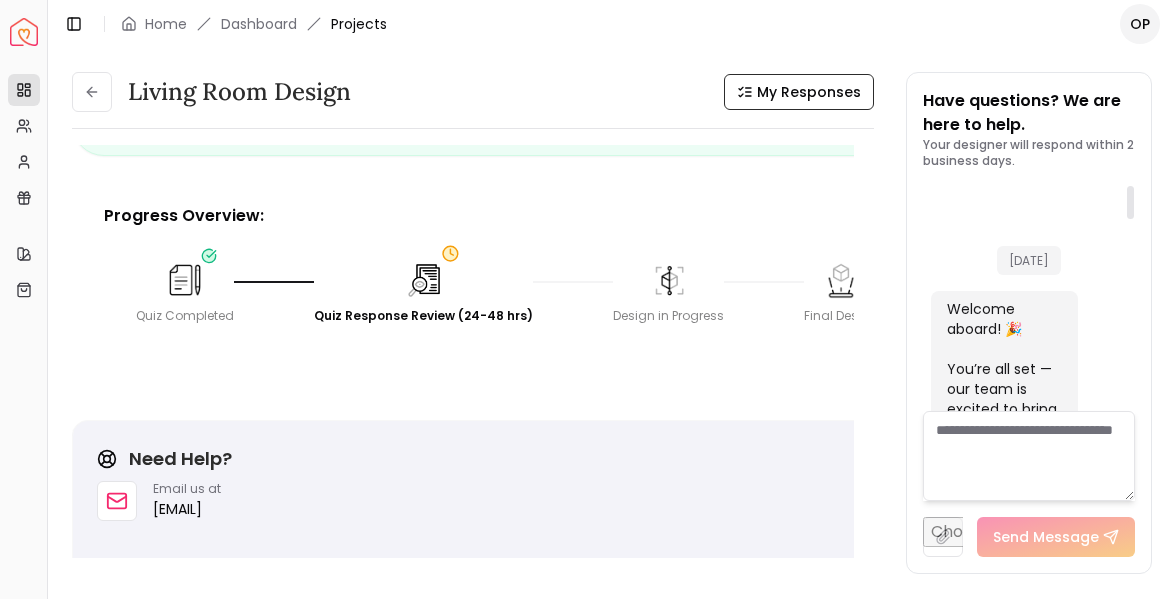 scroll, scrollTop: 0, scrollLeft: 0, axis: both 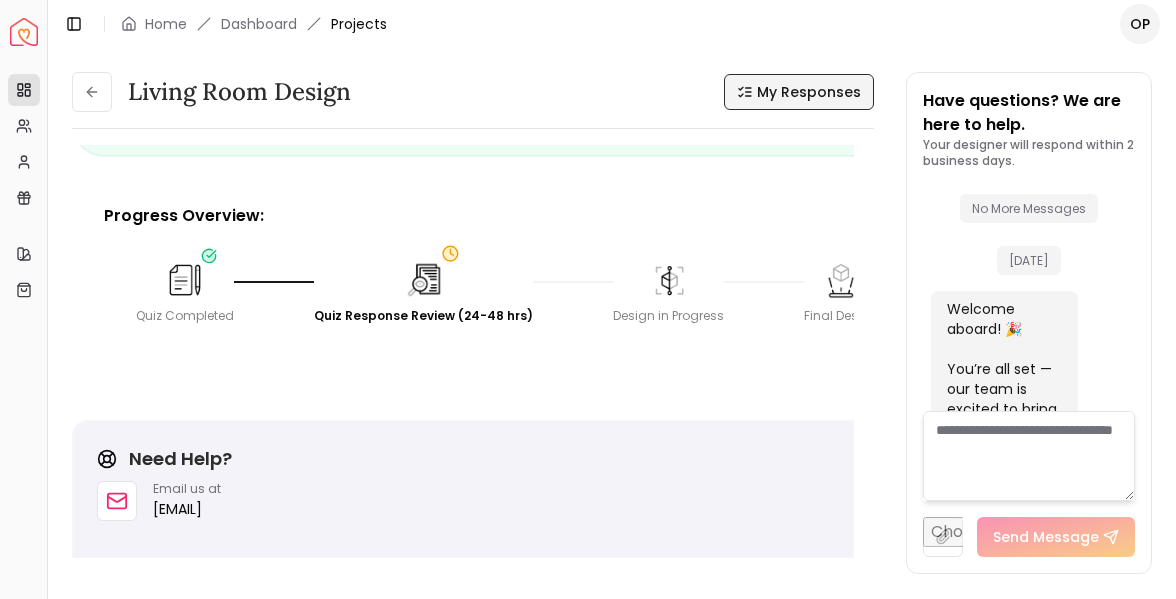 click on "My Responses" at bounding box center [809, 92] 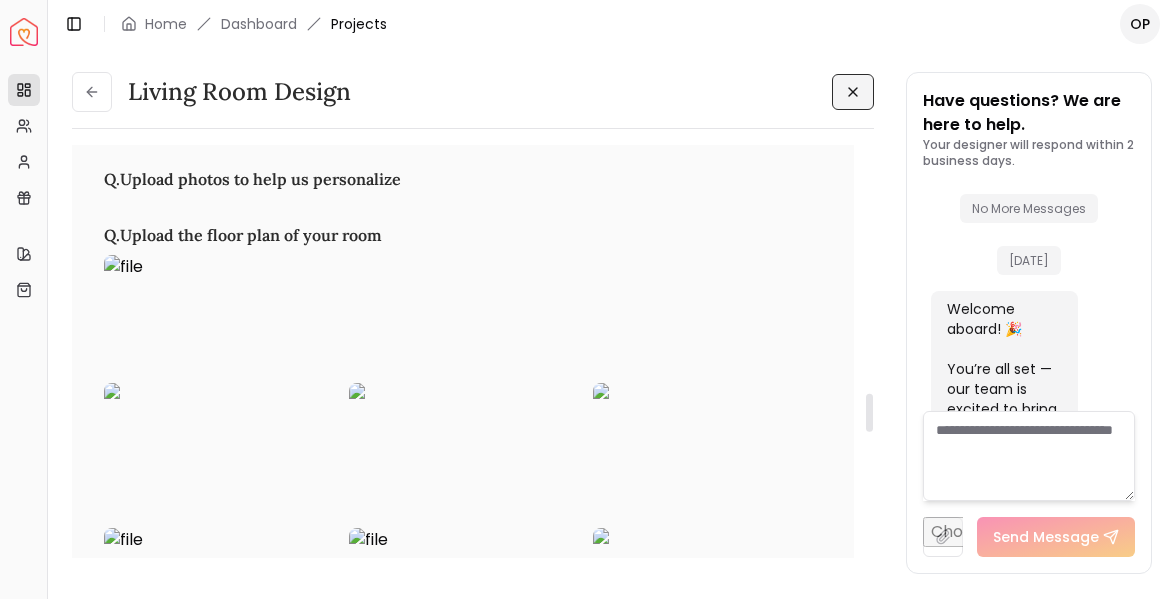 scroll, scrollTop: 2663, scrollLeft: 0, axis: vertical 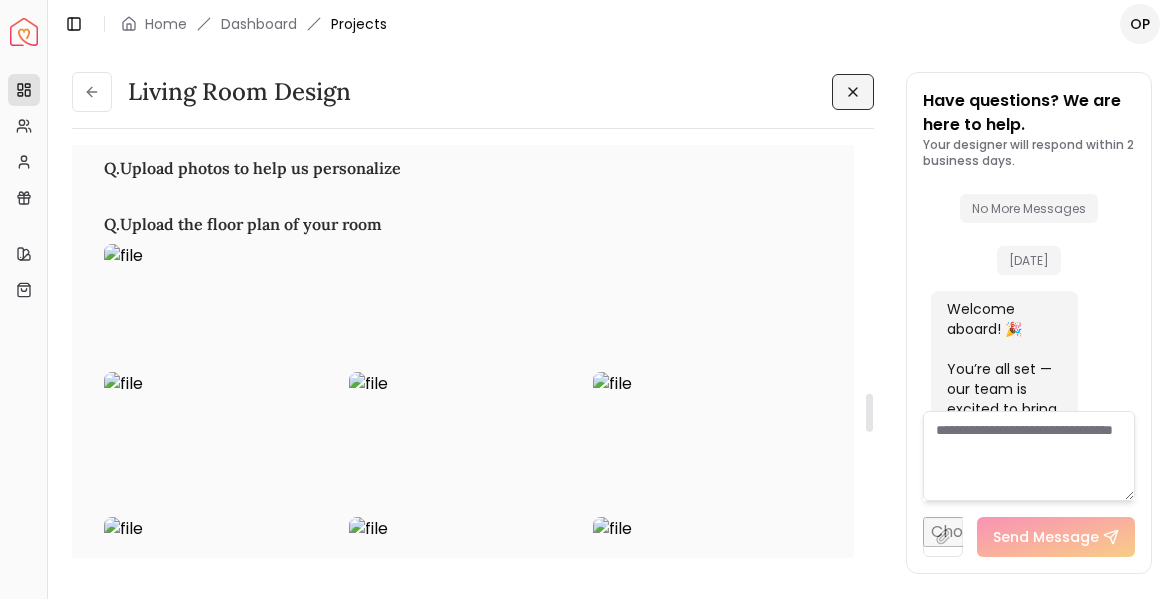 click at bounding box center (707, 436) 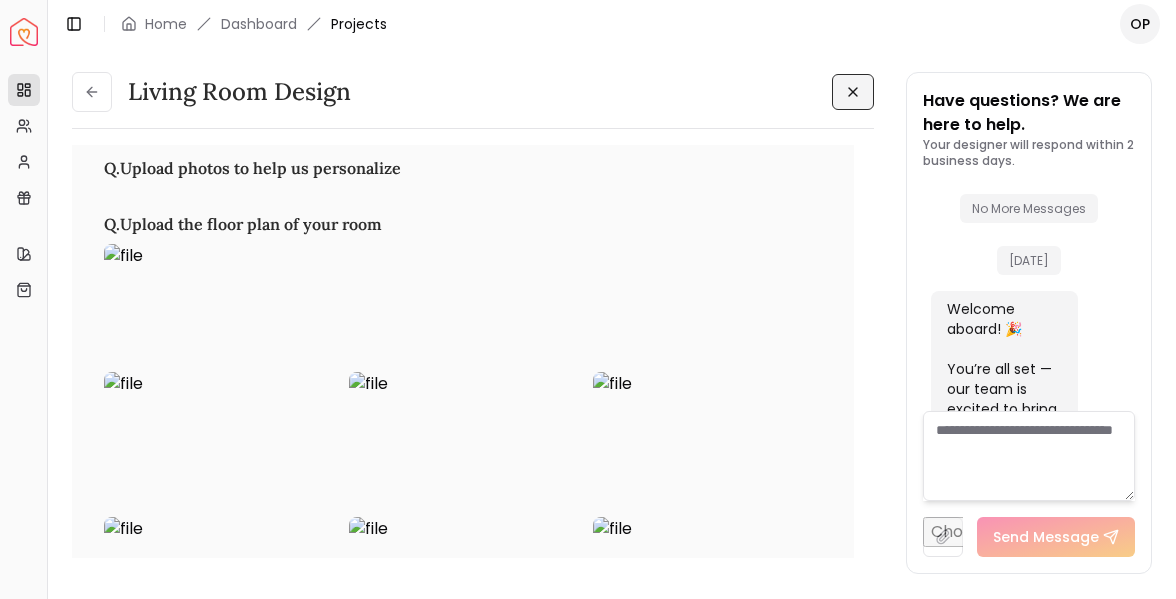 click at bounding box center [218, 308] 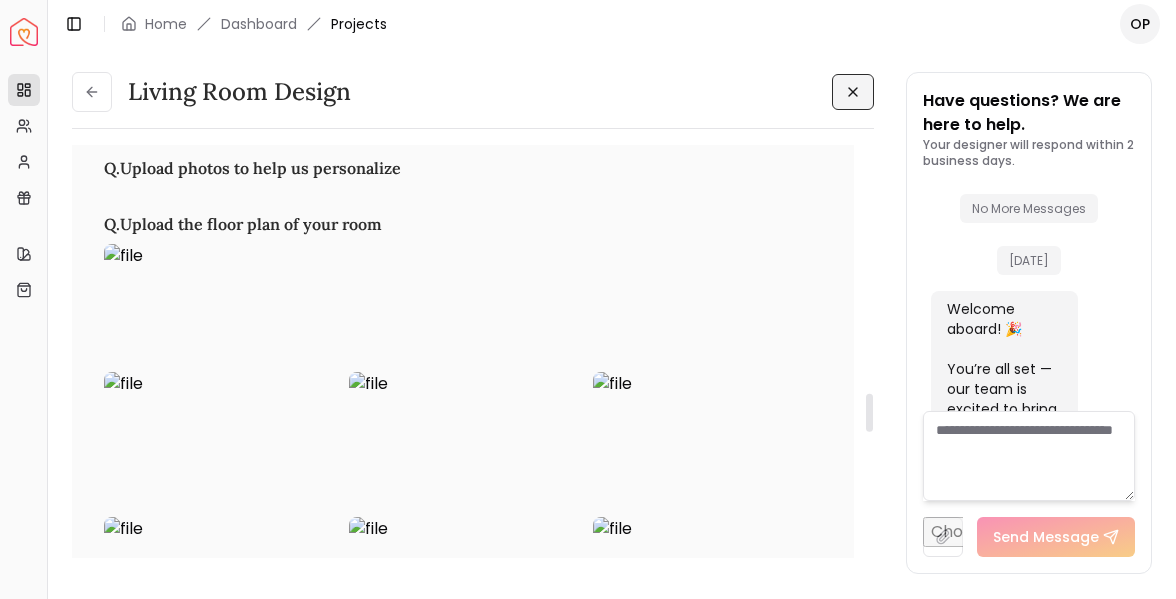 click at bounding box center (218, 308) 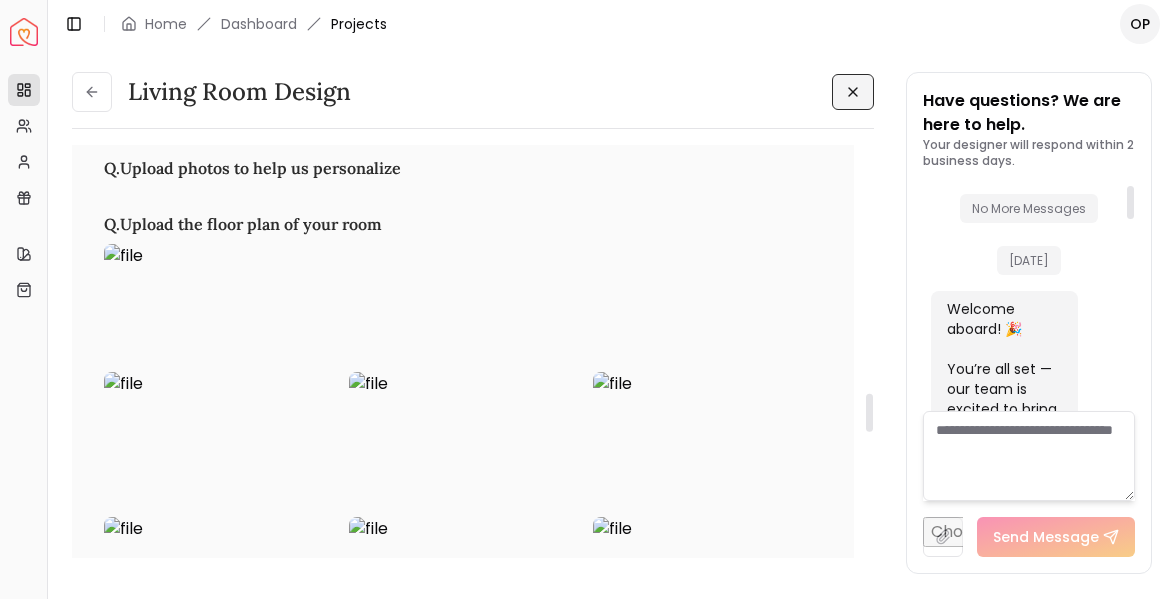 click at bounding box center (1029, 456) 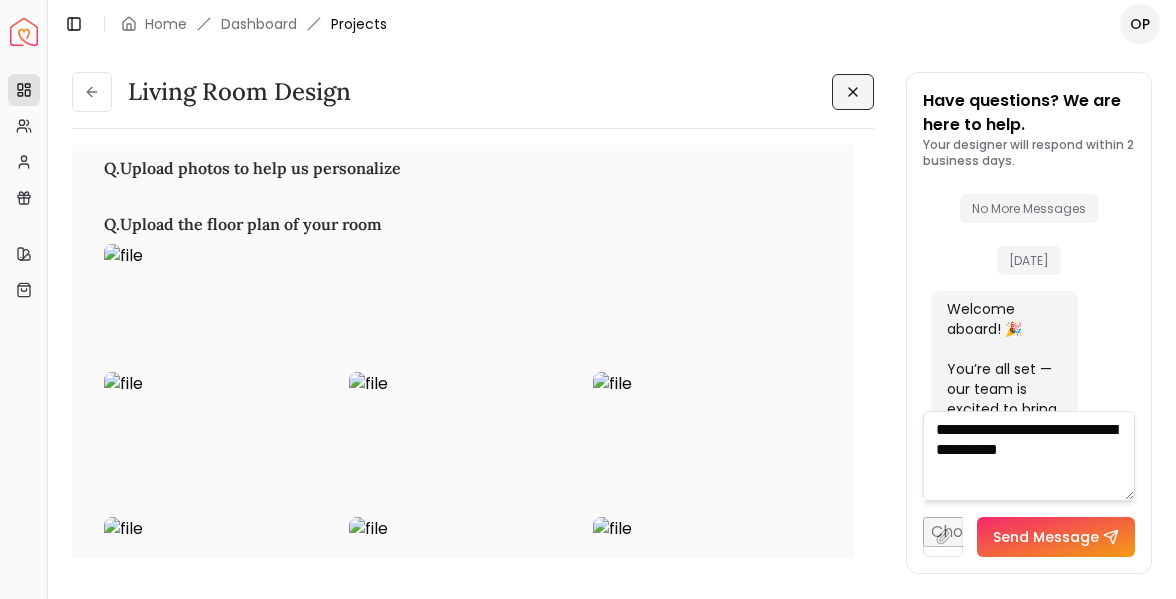 type on "**********" 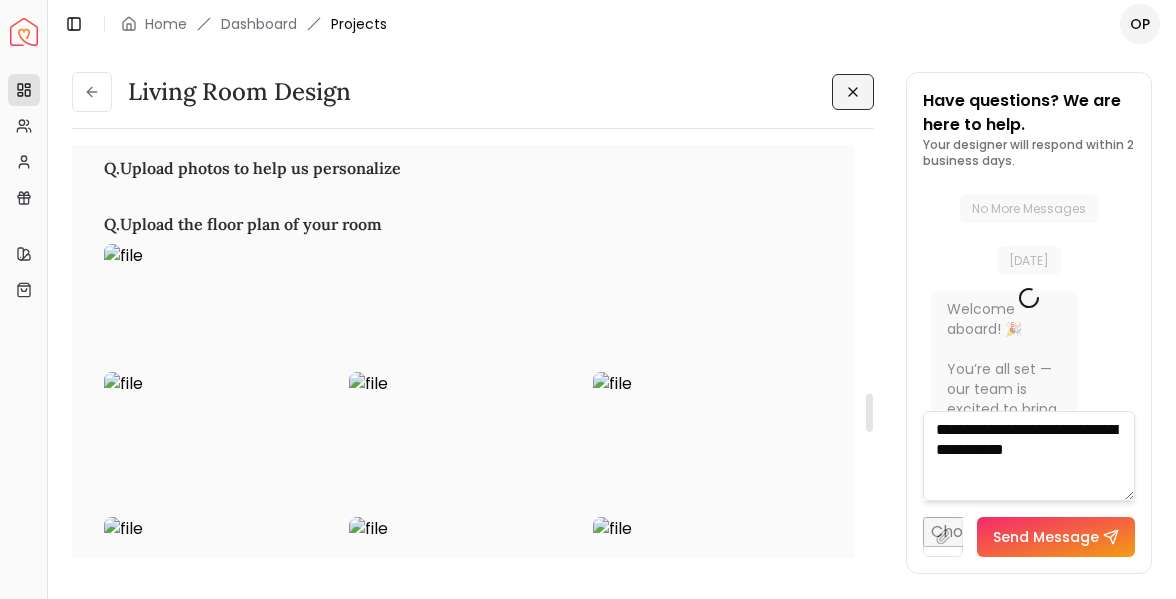 type 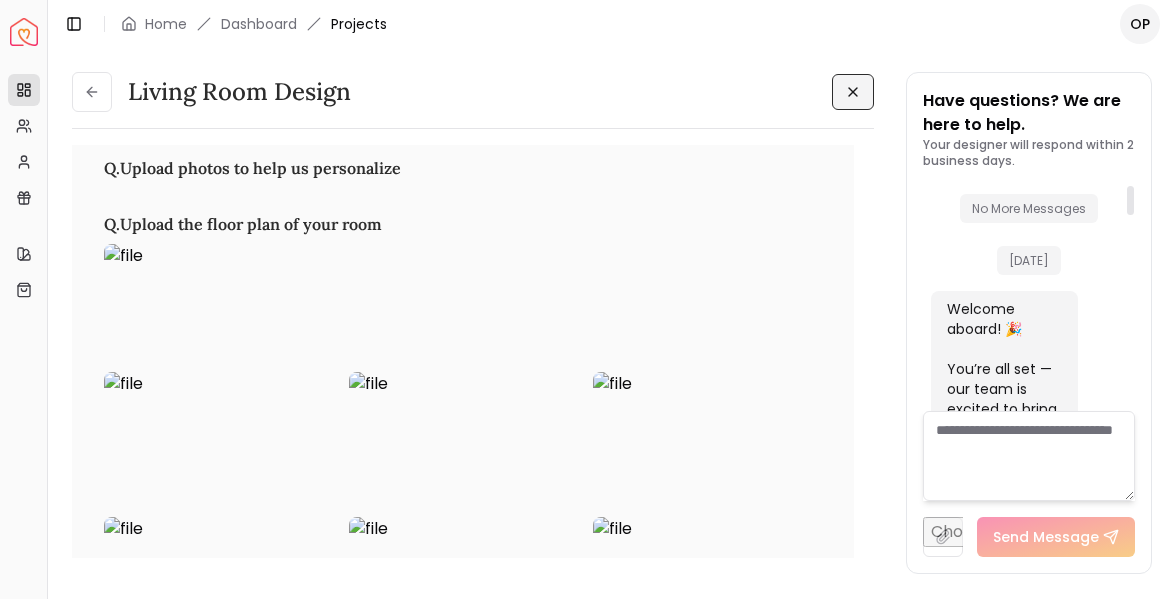 scroll, scrollTop: 1505, scrollLeft: 0, axis: vertical 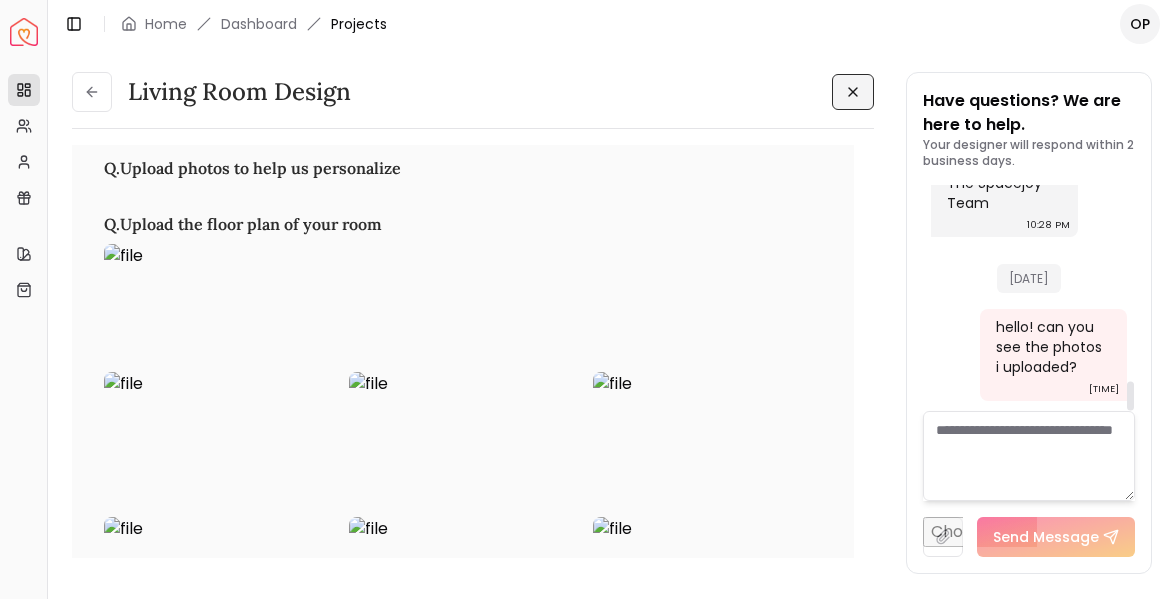 click at bounding box center [943, 537] 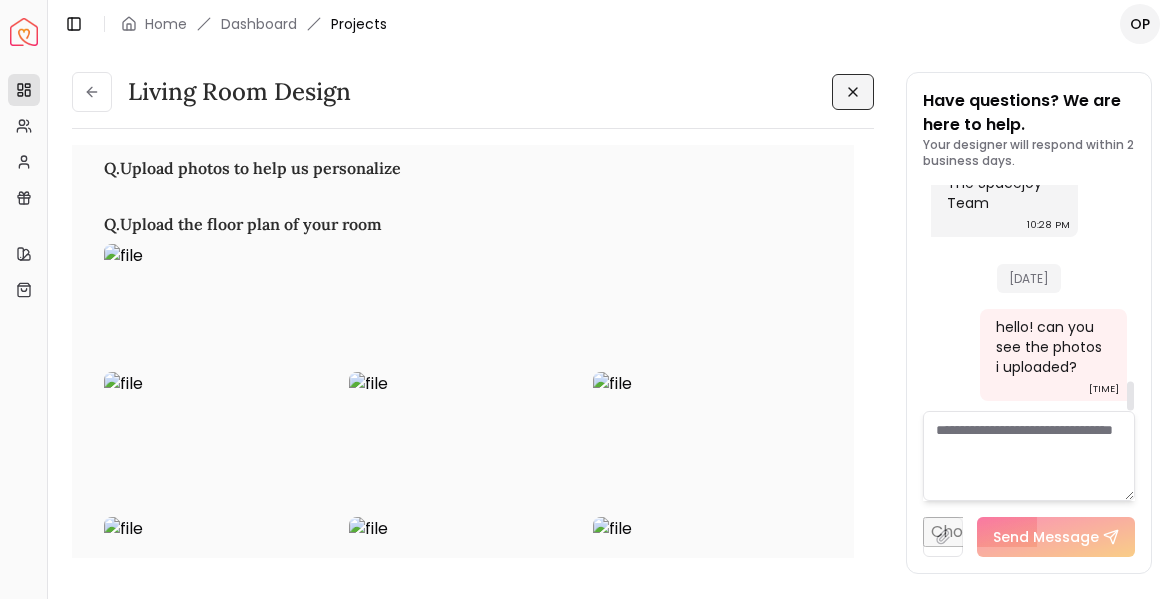 click at bounding box center (943, 537) 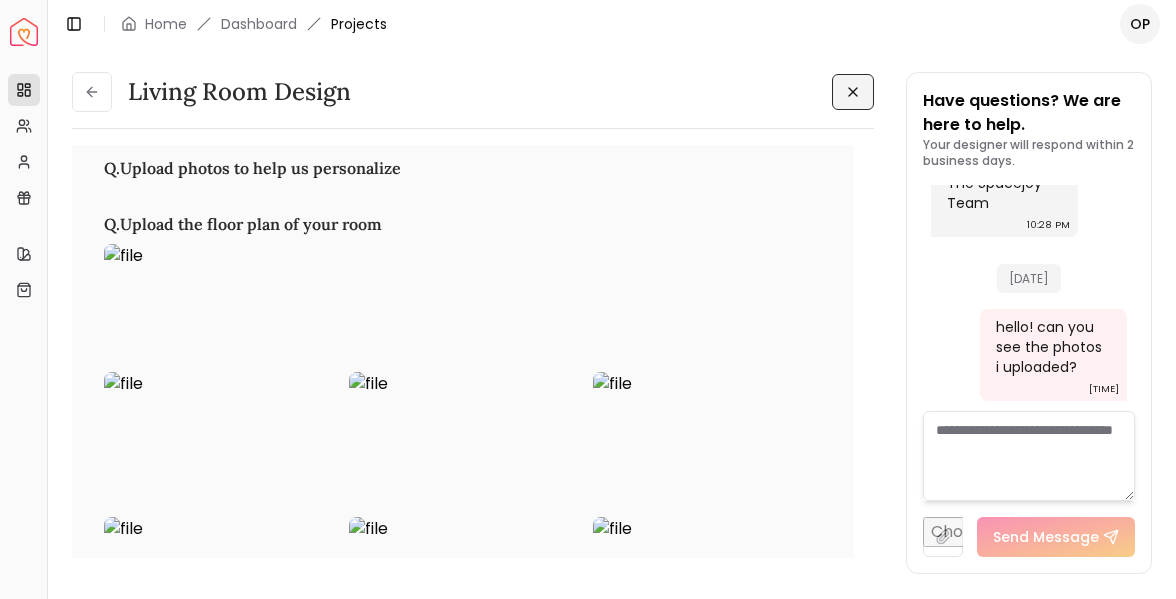 type on "**********" 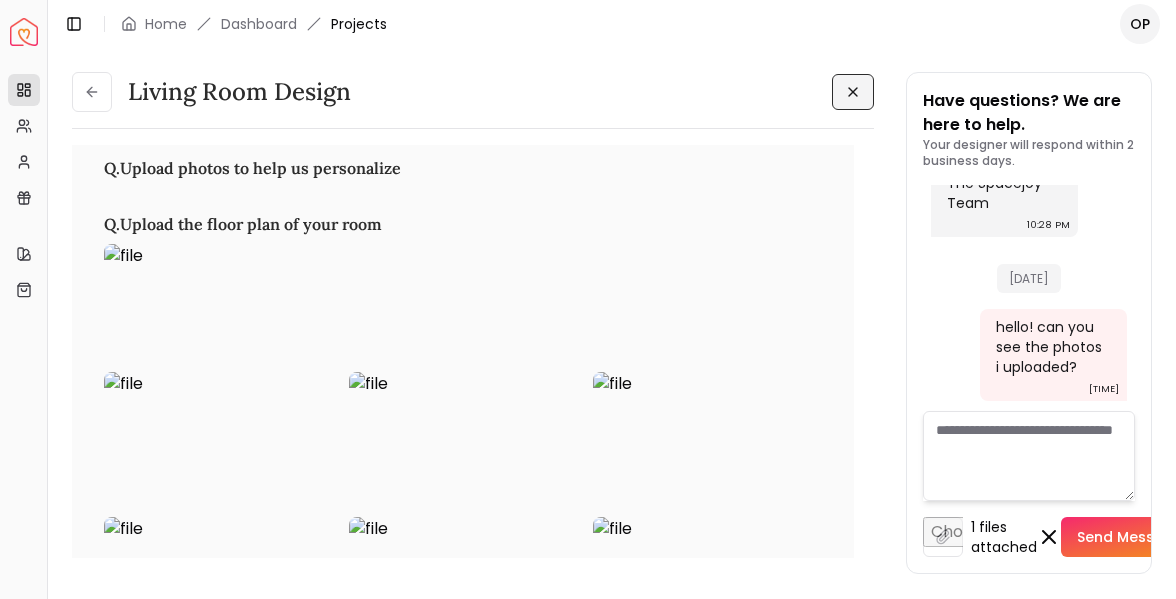 click on "Send Message" at bounding box center (1140, 537) 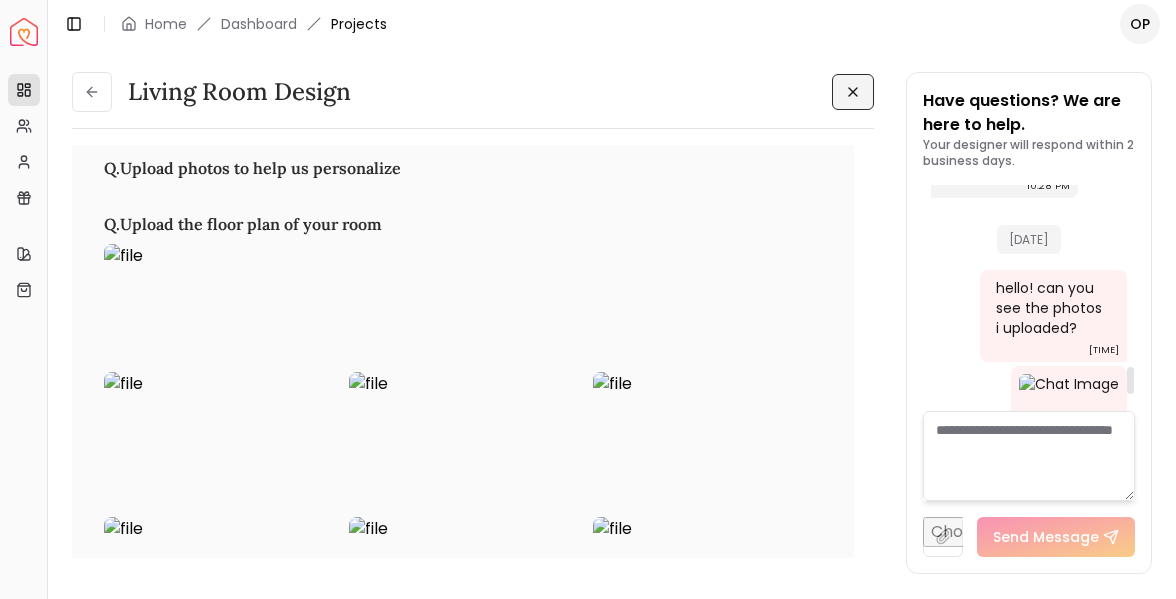 scroll, scrollTop: 1645, scrollLeft: 0, axis: vertical 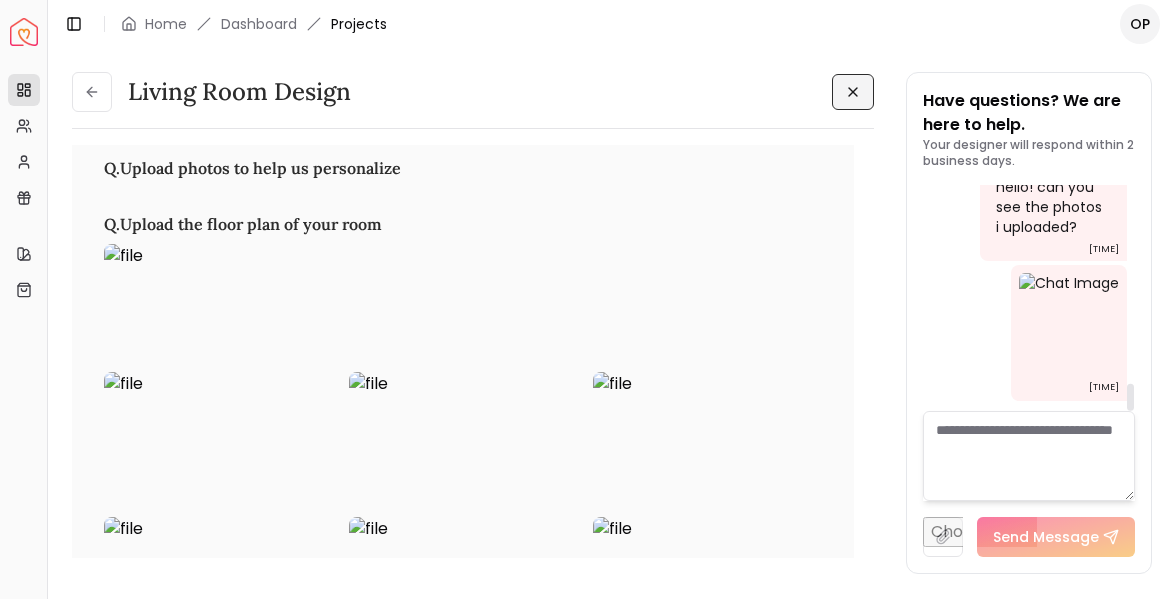 click on "5:44 PM" at bounding box center (1069, 333) 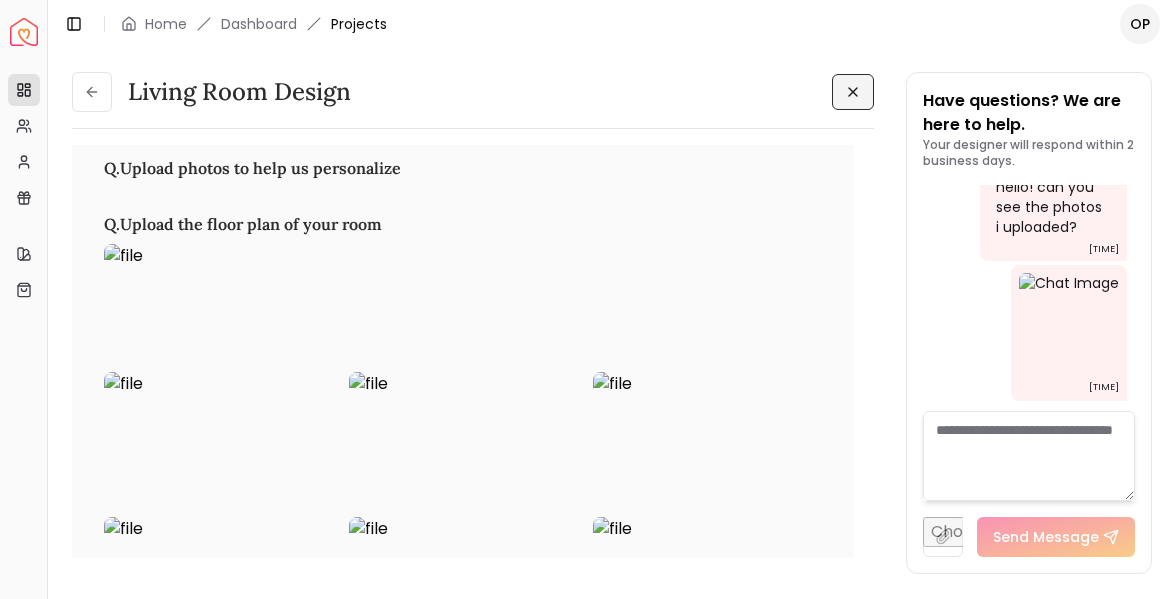 click at bounding box center [1029, 456] 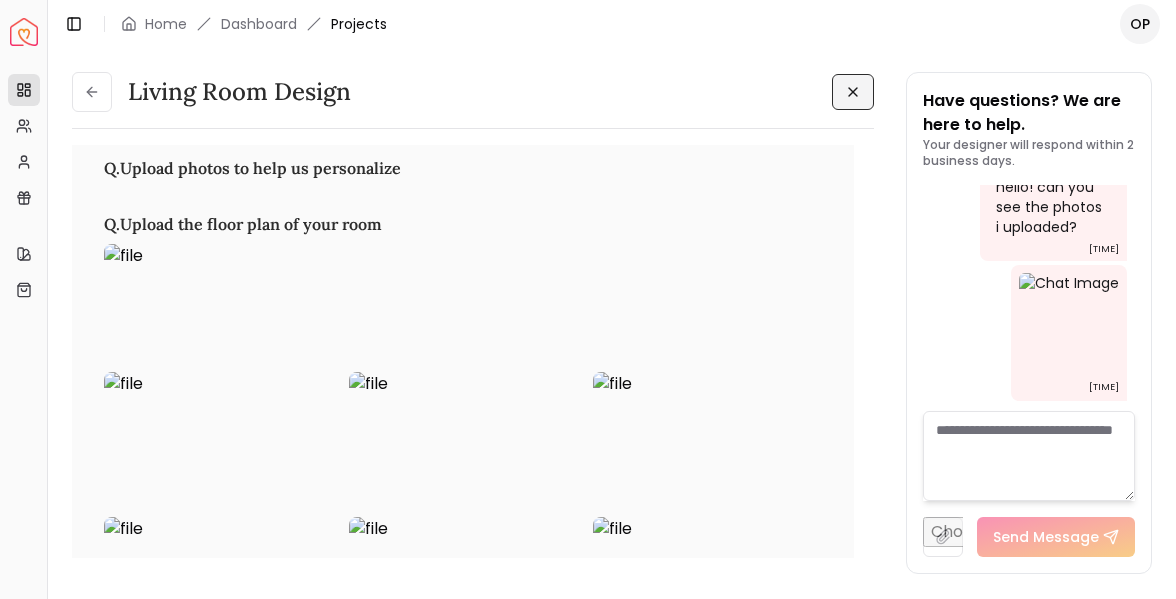 type on "**********" 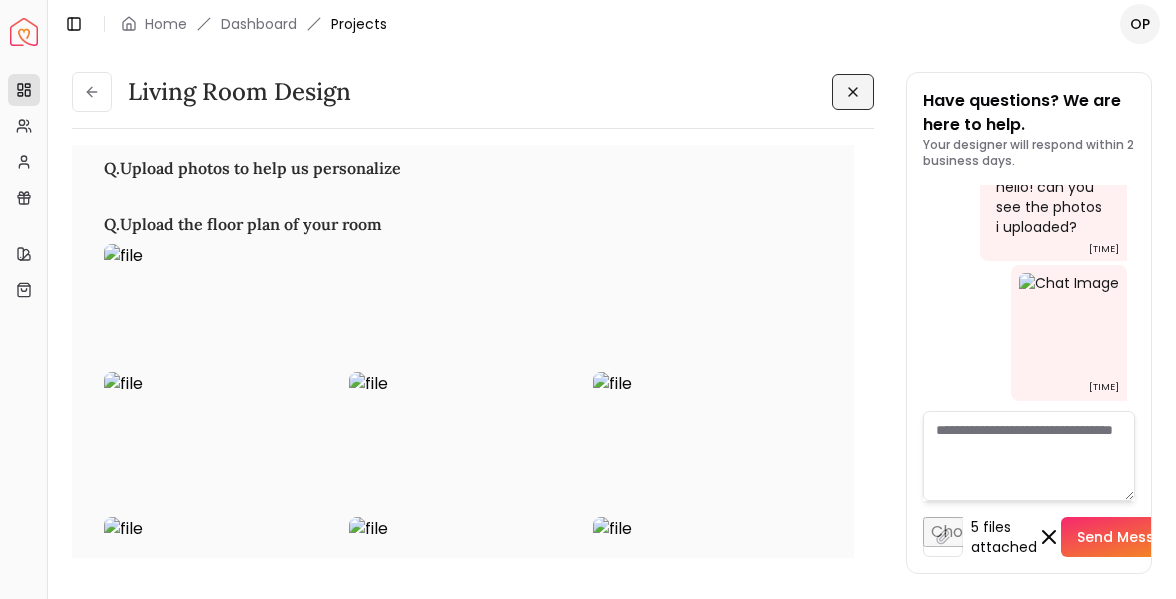 click on "Send Message" at bounding box center (1140, 537) 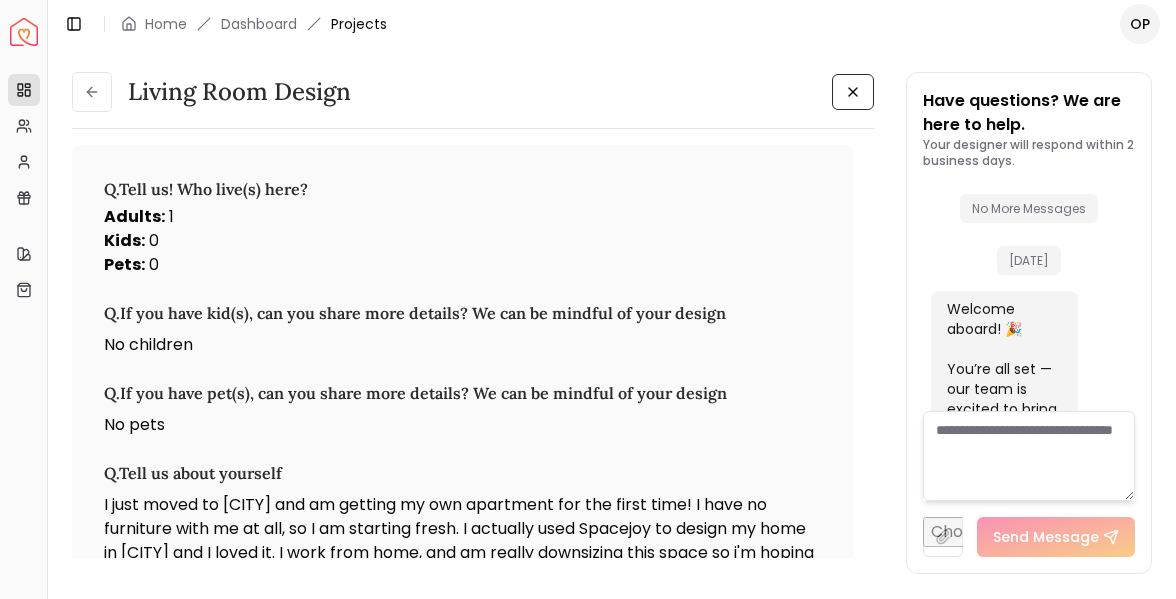 scroll, scrollTop: 0, scrollLeft: 0, axis: both 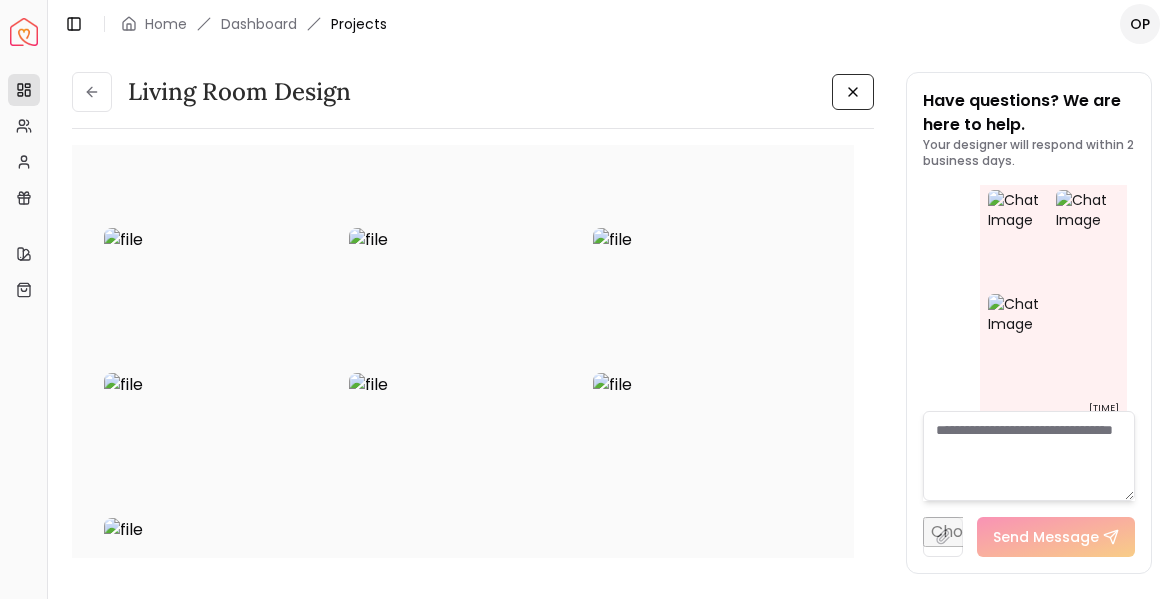 type on "**********" 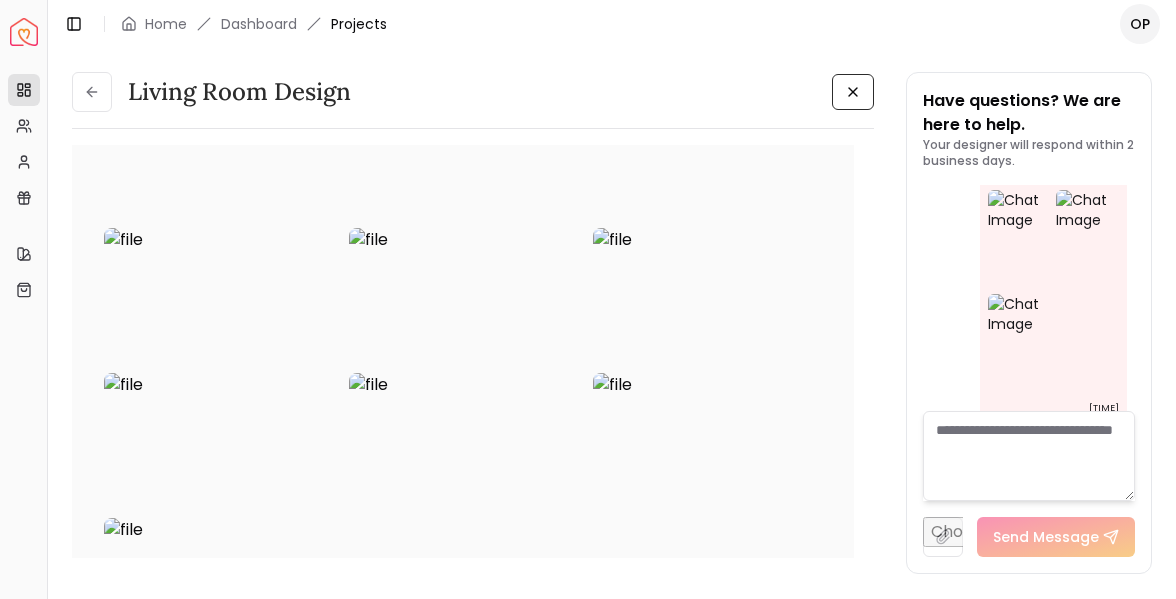 type 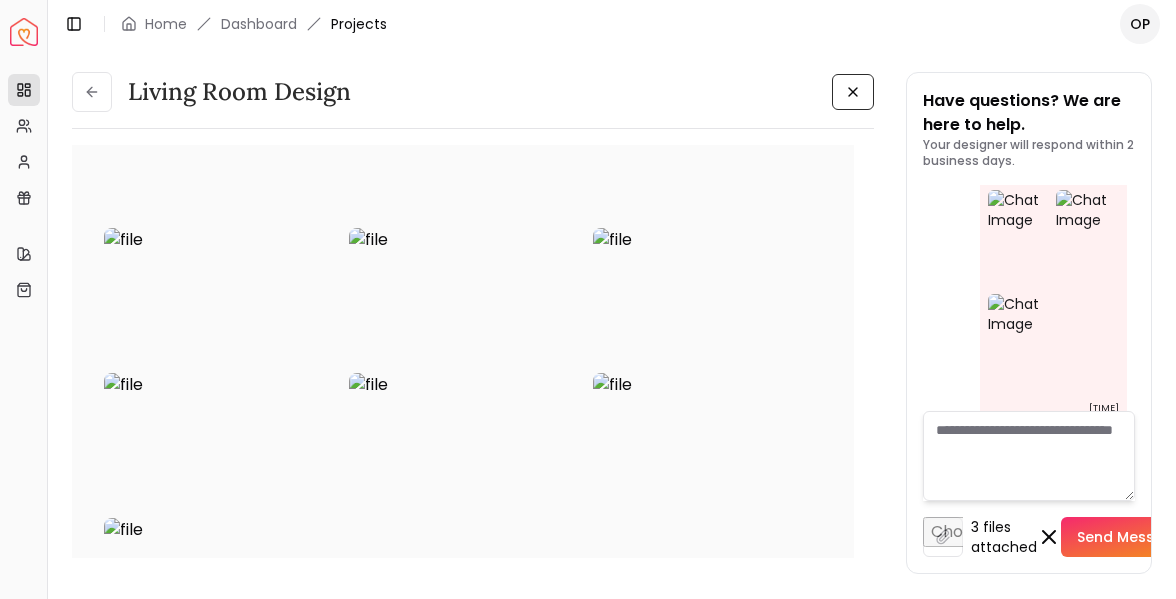 click on "Send Message" at bounding box center [1140, 537] 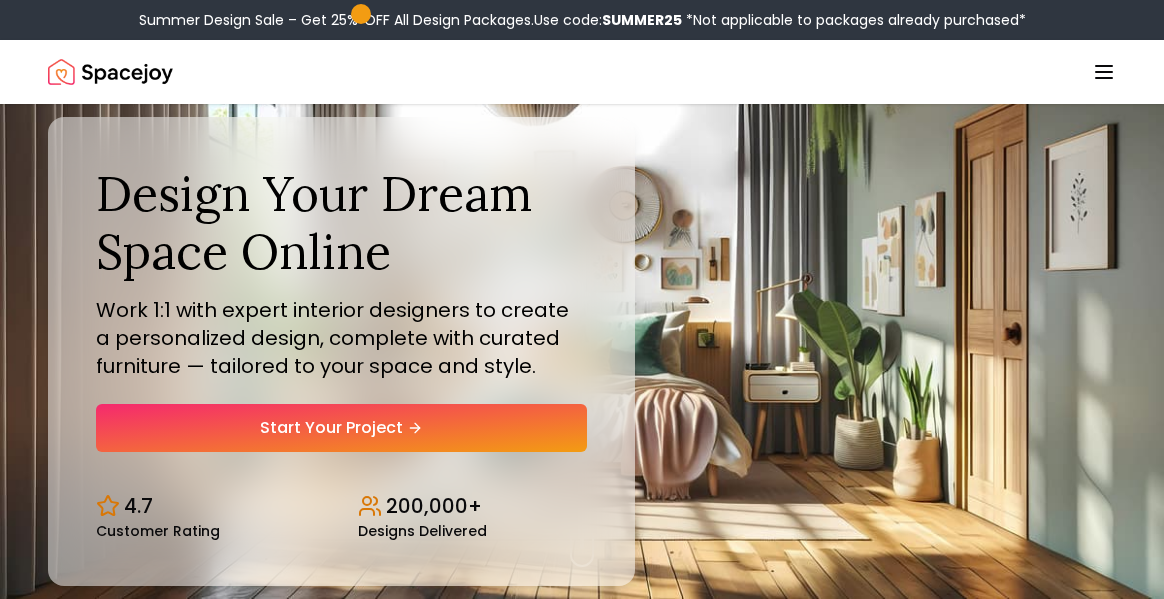 scroll, scrollTop: 0, scrollLeft: 0, axis: both 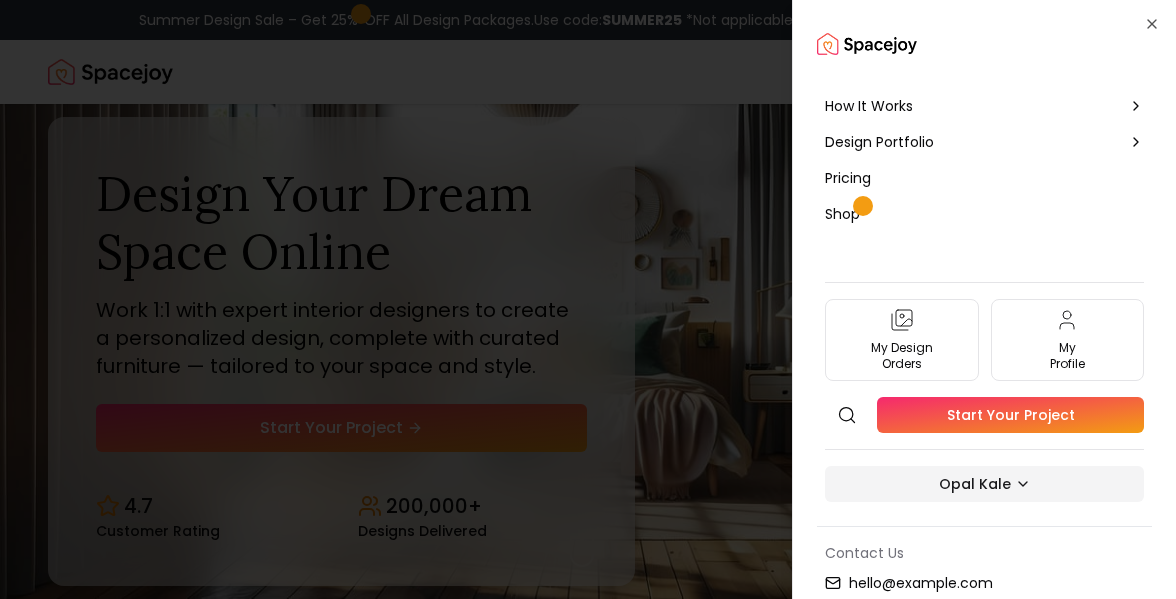 click on "Summer Design Sale – Get 25% OFF All Design Packages.  Use code:  SUMMER25   *Not applicable to packages already purchased* Spacejoy How It Works   Design Portfolio   Pricing Shop Search Start Your Project   Opal Kale Design Your Dream Space Online Work 1:1 with expert interior designers to create a personalized design, complete with curated furniture — tailored to your space and style. Start Your Project   4.7 Customer Rating 200,000+ Designs Delivered Design Your Dream Space Online Work 1:1 with expert interior designers to create a personalized design, complete with curated furniture — tailored to your space and style. Start Your Project   4.7 Customer Rating 200,000+ Designs Delivered Summer Design Sale Get 25% OFF on all Design Packages Get Started   Mid-Summer Style Event Up to 60% OFF on Furniture & Decor Shop Now   Get Matched with Expert Interior Designers Online! Maria Castillero Designer Angela Amore Designer Tina Martidelcampo Designer Christina Manzo Designer Hannah James Designer Designer" at bounding box center [582, 5762] 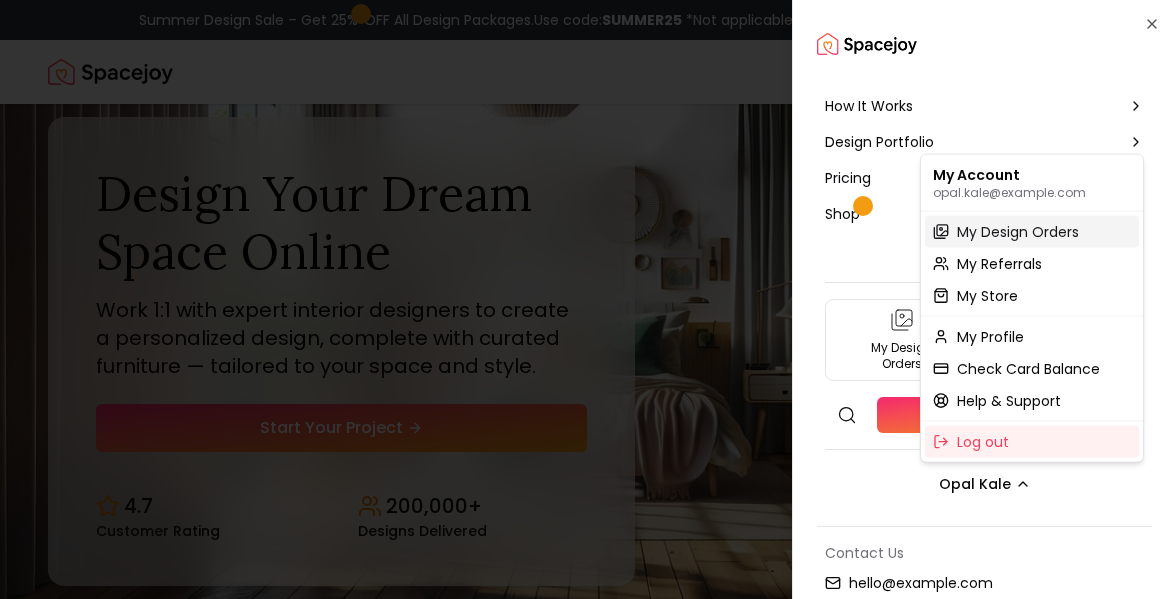 click on "My Design Orders" at bounding box center [1018, 232] 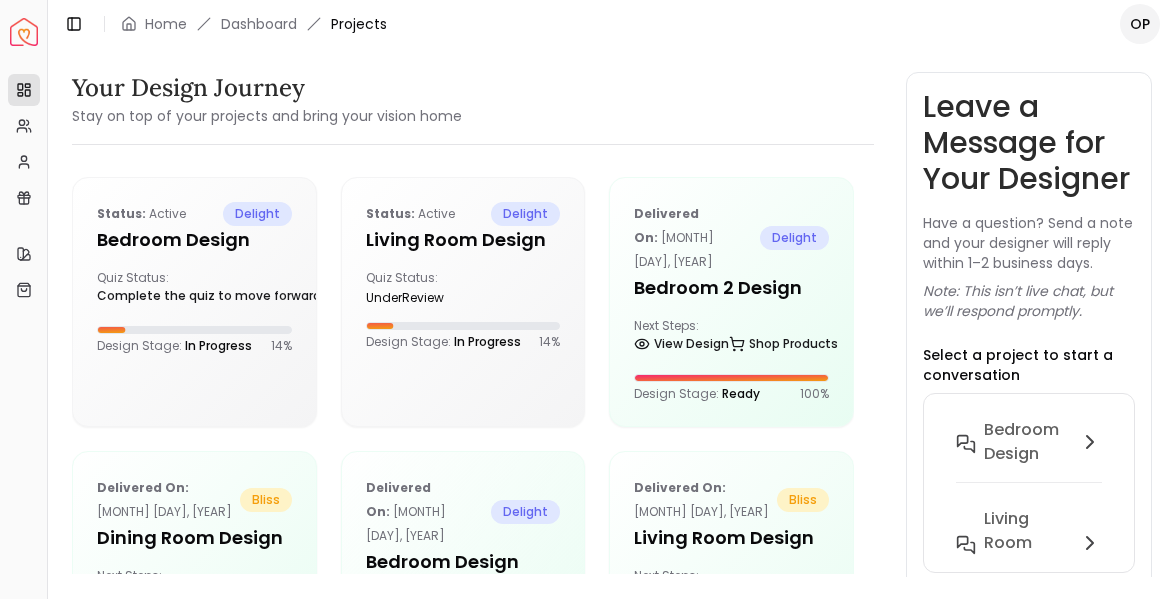 click on "Spacejoy Dashboard Overview Projects My Referrals My Profile Gift Card Balance Quick Links My Style My Store Toggle Sidebar Home Dashboard Projects OP Your Design Journey Stay on top of your projects and bring your vision home Status:   active delight Bedroom design Quiz Status: Complete the quiz to move forward   Design Stage:   In Progress 14 % Status:   active delight Living Room design Quiz Status: underReview Design Stage:   In Progress 14 % Delivered on:   Dec 03, 2021 delight Bedroom 2 Design Next Steps: View Design Shop Products Design Stage:   Ready 100 % Delivered on:   Nov 12, 2021 bliss Dining Room Design Next Steps: View Design Shop Products Design Stage:   Ready 100 % Delivered on:   Nov 13, 2021 delight Bedroom Design Next Steps: View Design Shop Products Design Stage:   Ready 100 % Delivered on:   Nov 13, 2021 bliss Living Room Design Next Steps: View Design Shop Products Design Stage:   Ready 100 % Your Gateway to Affordable Designer Furniture Browse Store   Start Your Next Project     Add" at bounding box center [588, 299] 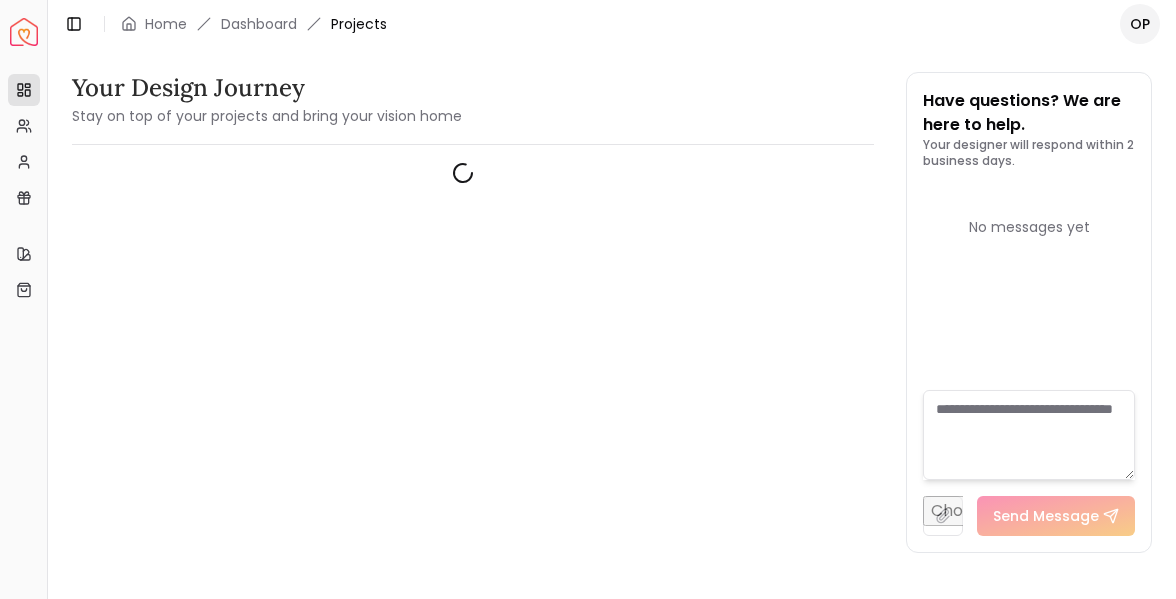 scroll, scrollTop: 0, scrollLeft: 0, axis: both 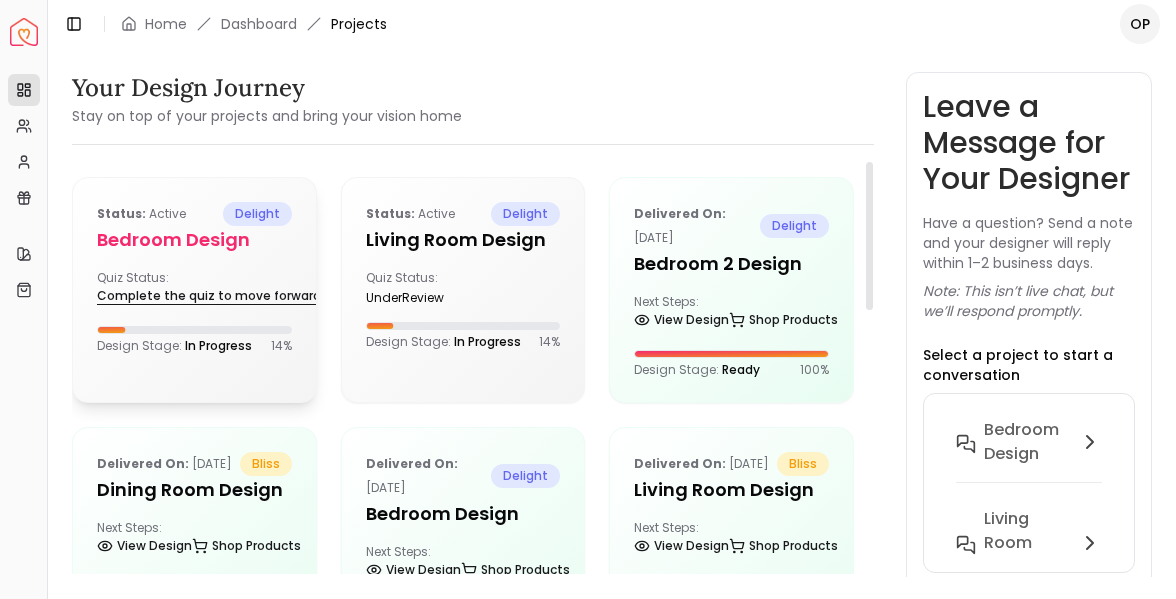 click on "Complete the quiz to move forward" at bounding box center [219, 296] 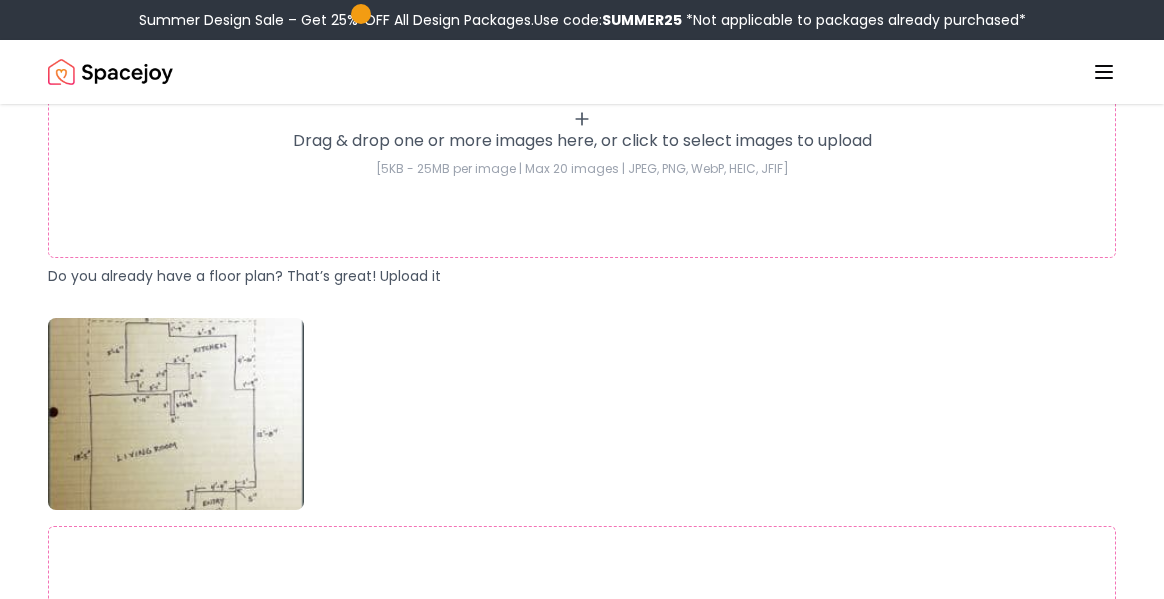 scroll, scrollTop: 518, scrollLeft: 0, axis: vertical 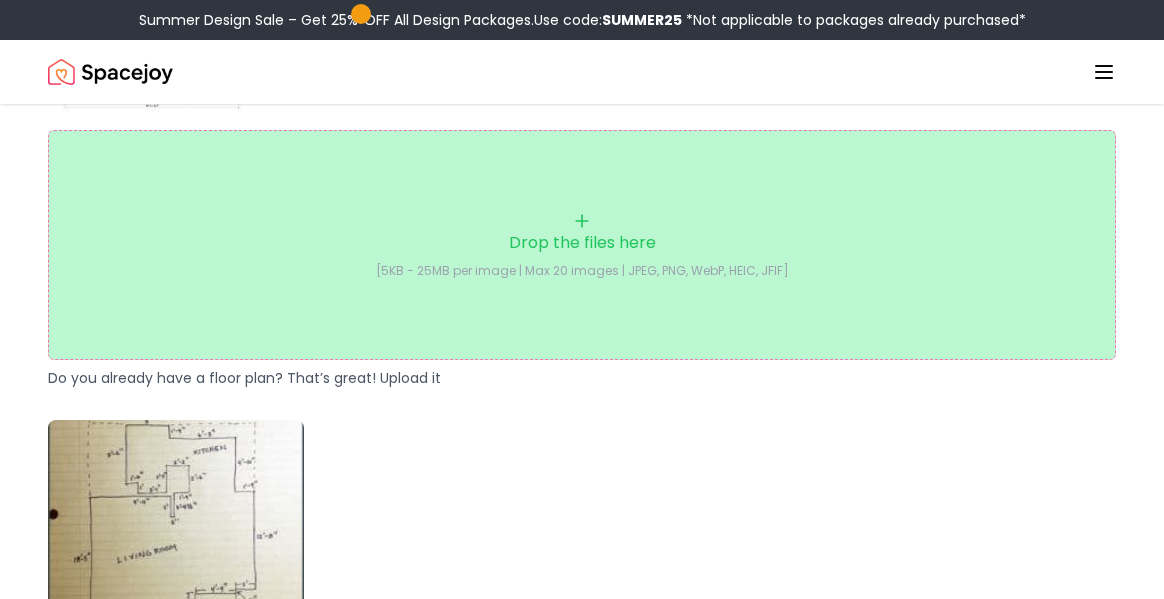 click 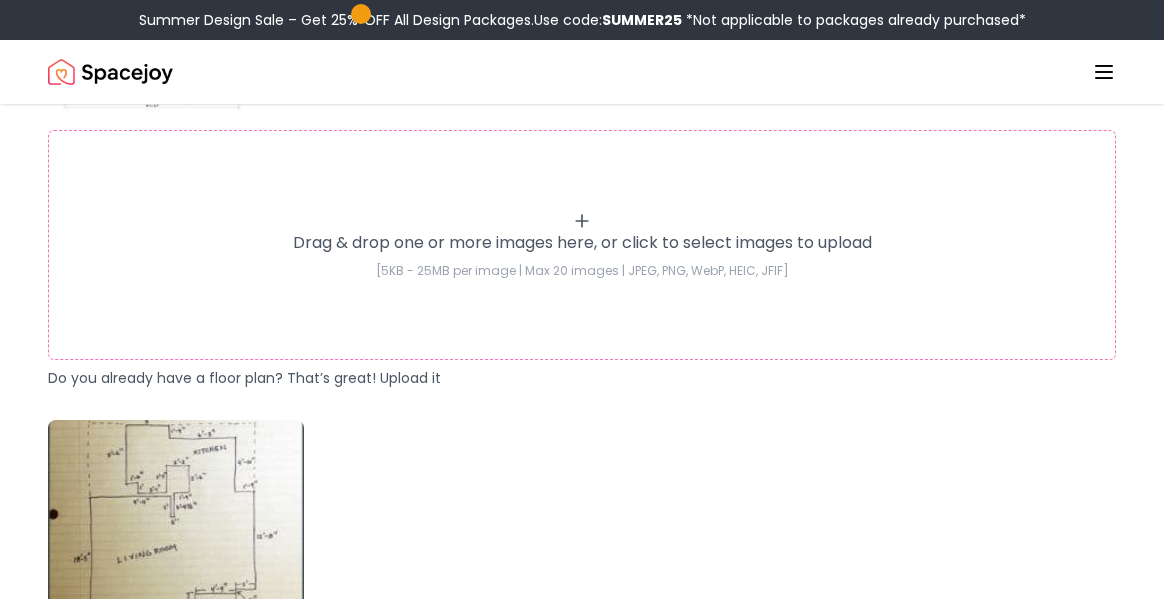 type on "**********" 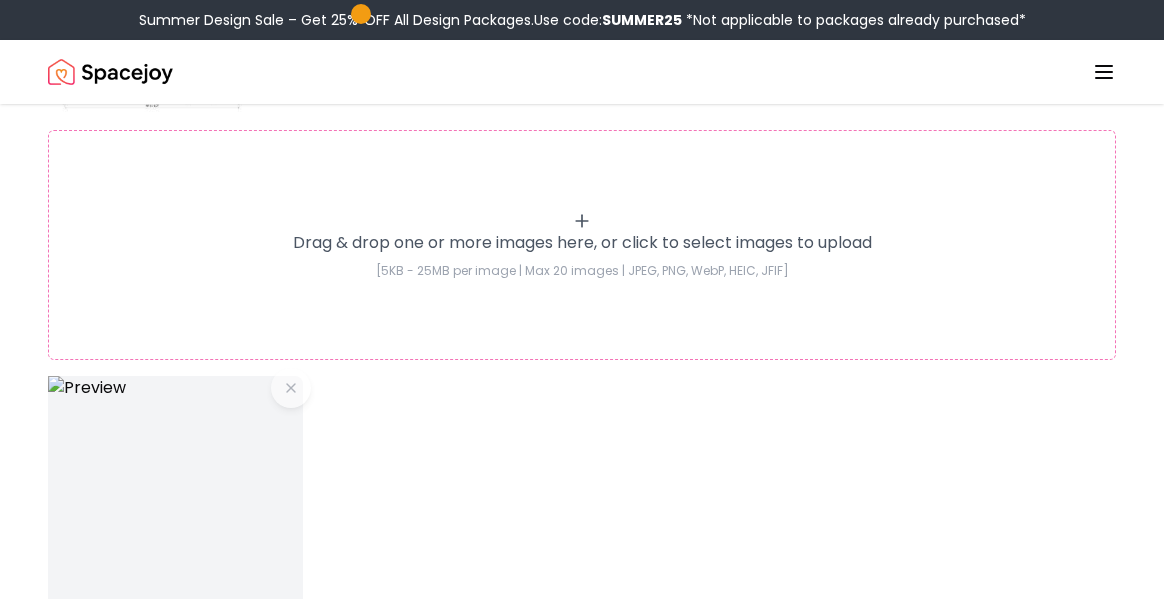 scroll, scrollTop: 525, scrollLeft: 0, axis: vertical 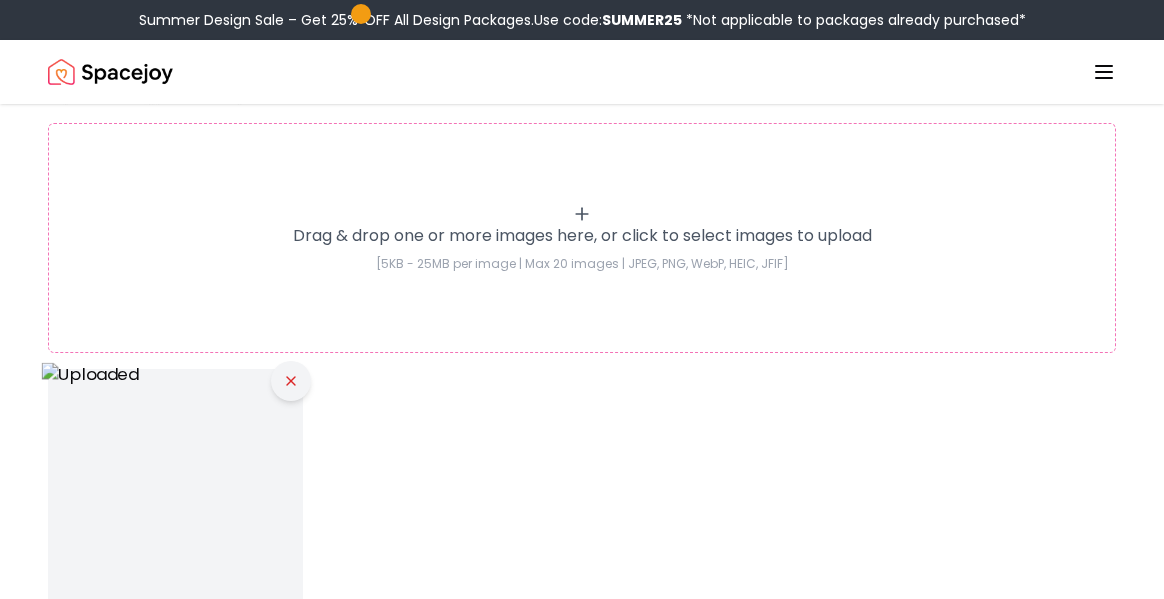 click 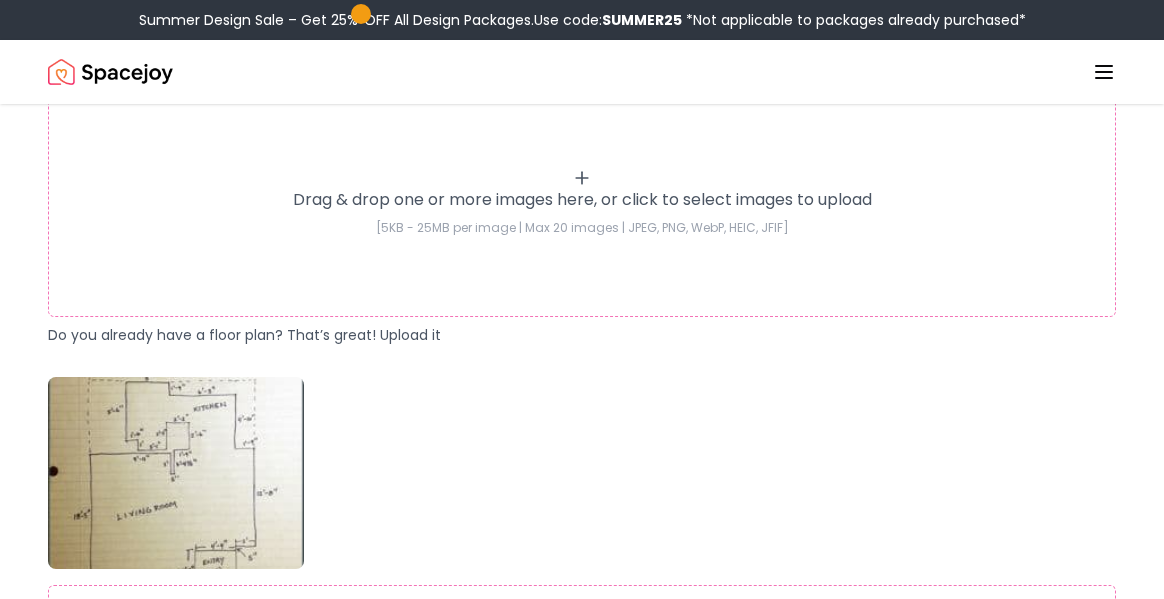 scroll, scrollTop: 553, scrollLeft: 0, axis: vertical 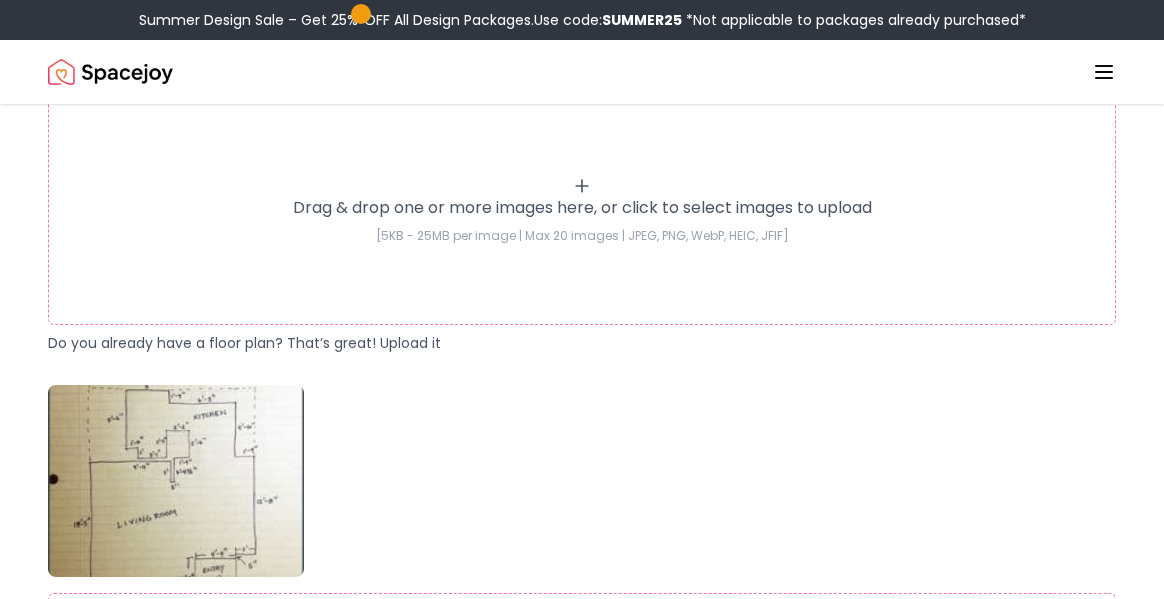 click at bounding box center (176, 481) 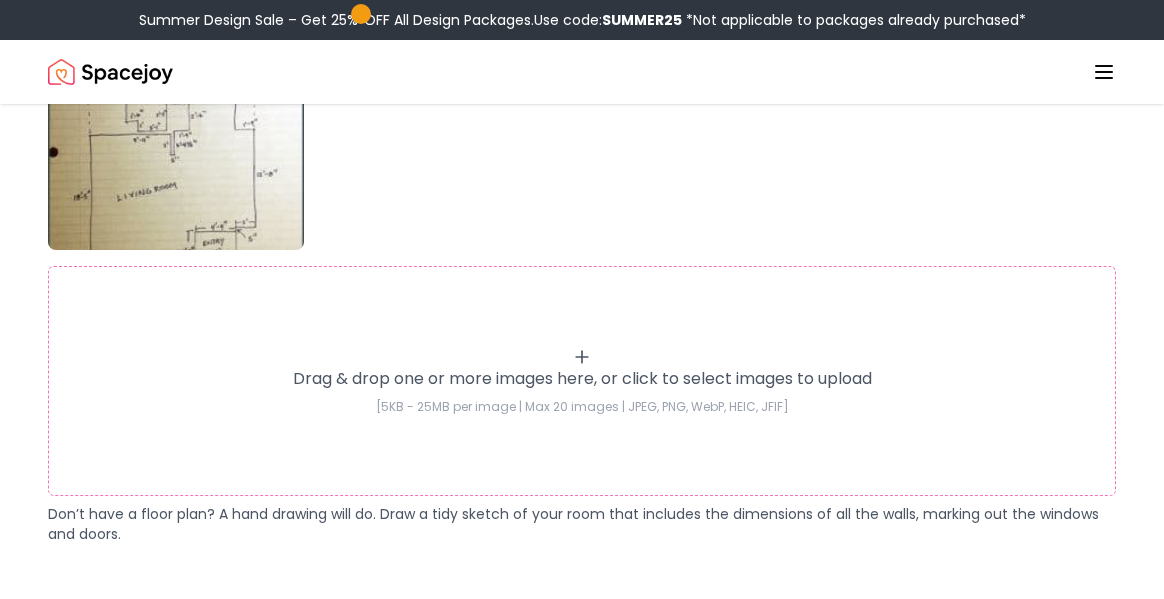 scroll, scrollTop: 1150, scrollLeft: 0, axis: vertical 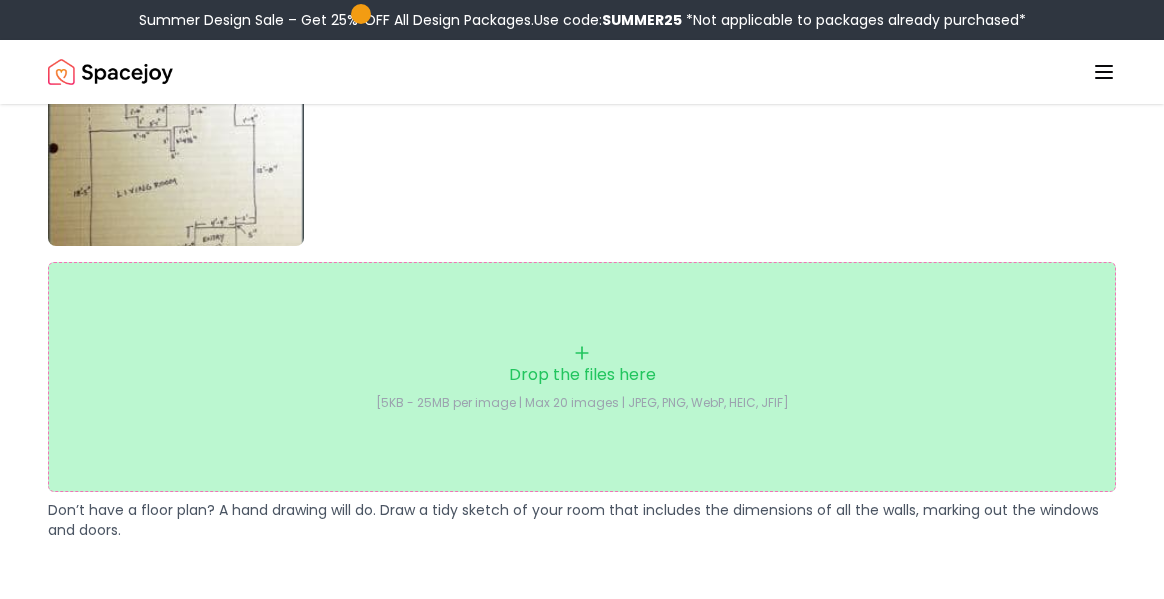 click on "Drop the files here [5KB - 25MB per image | Max 20 images | JPEG, PNG, WebP, HEIC, JFIF]" at bounding box center (582, 377) 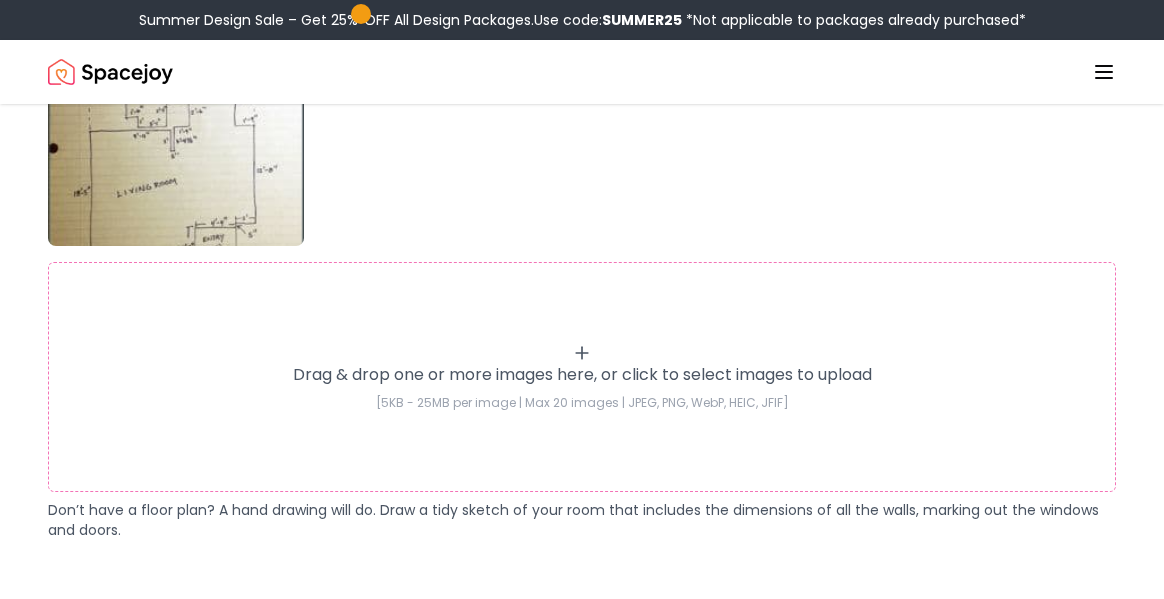 type on "**********" 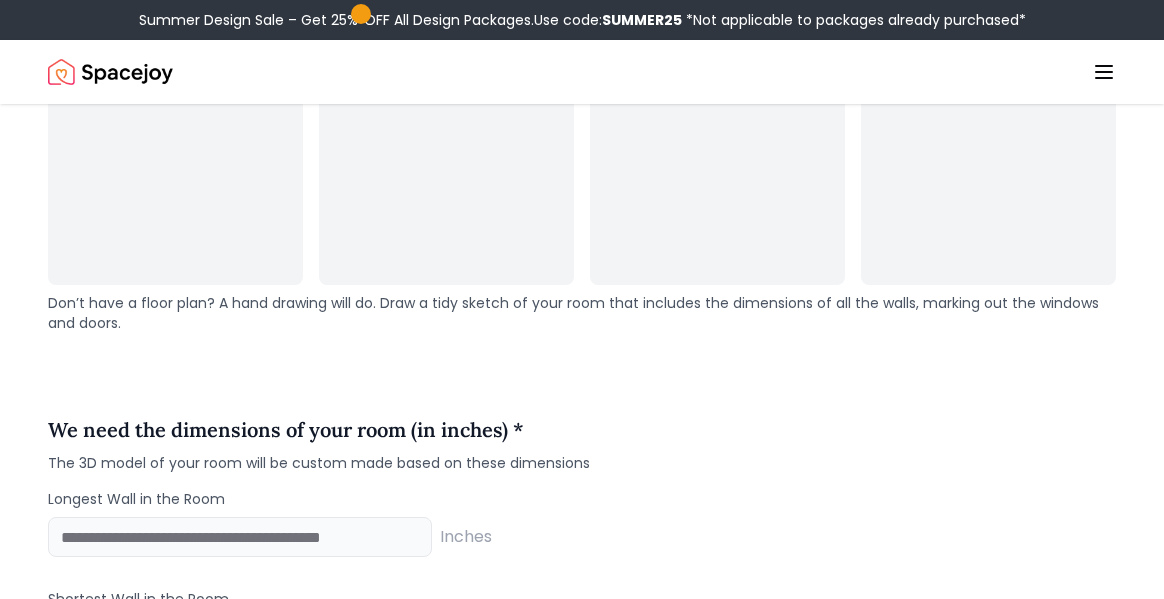 scroll, scrollTop: 1901, scrollLeft: 0, axis: vertical 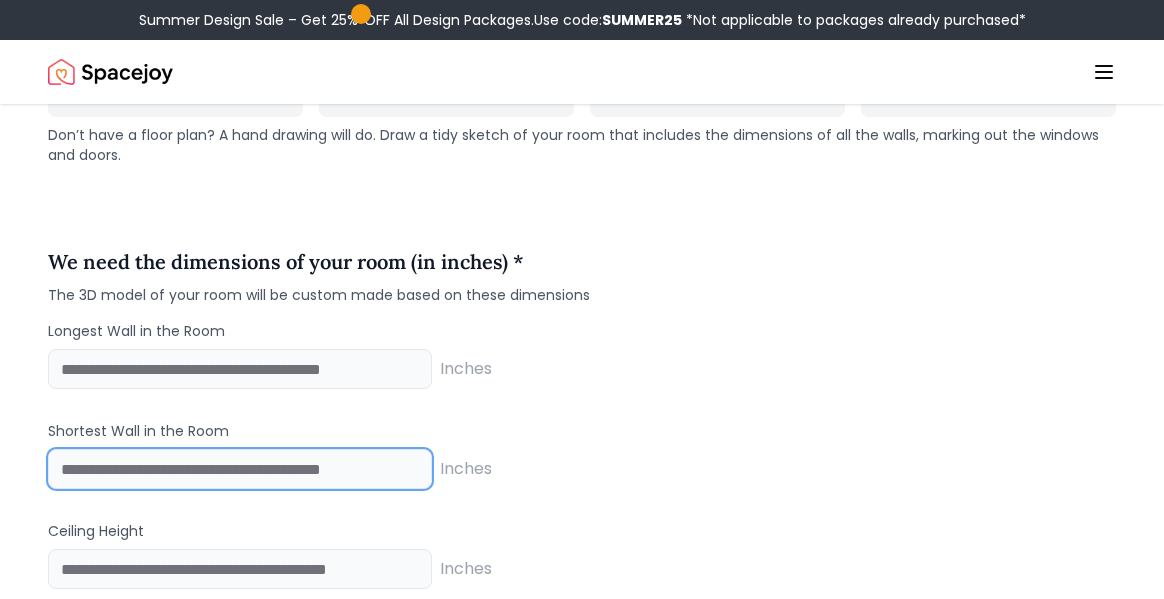 click at bounding box center (240, 469) 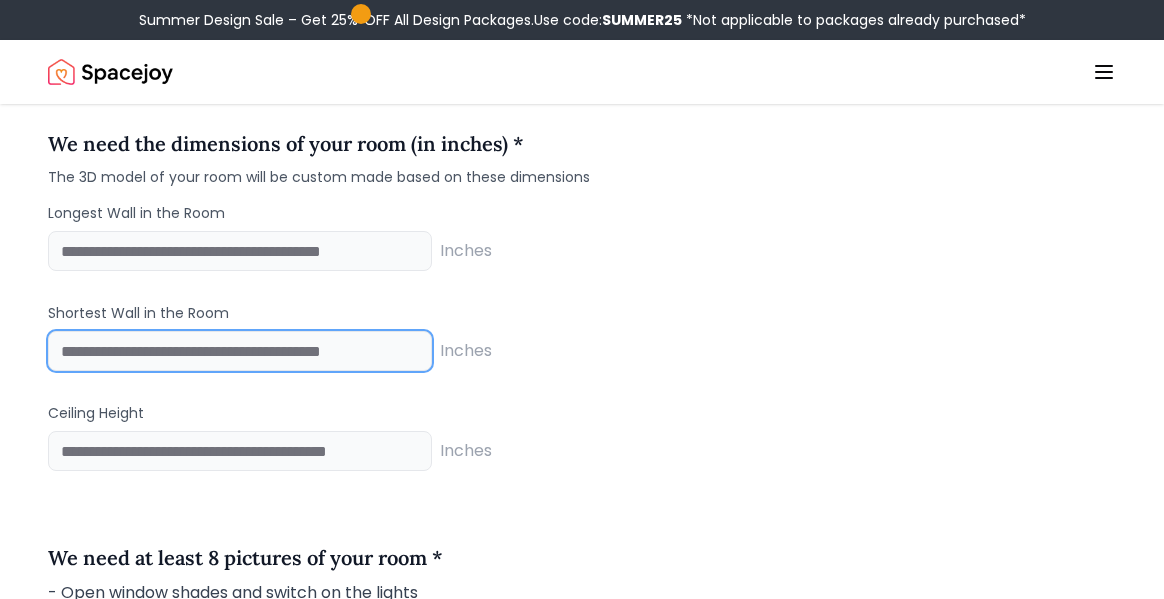 scroll, scrollTop: 2169, scrollLeft: 0, axis: vertical 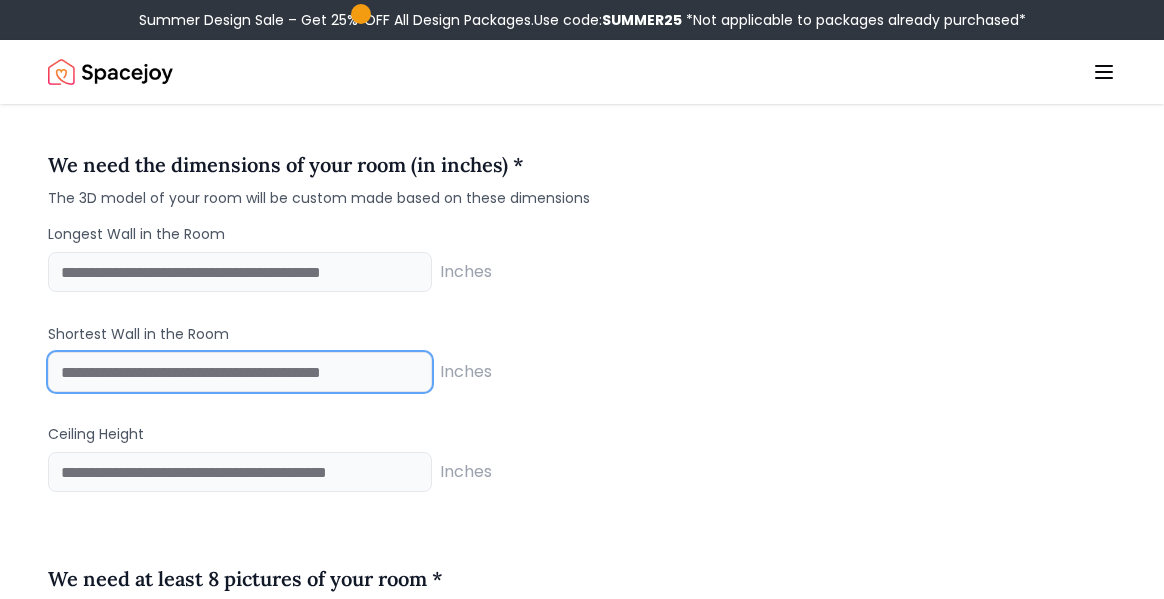 type on "****" 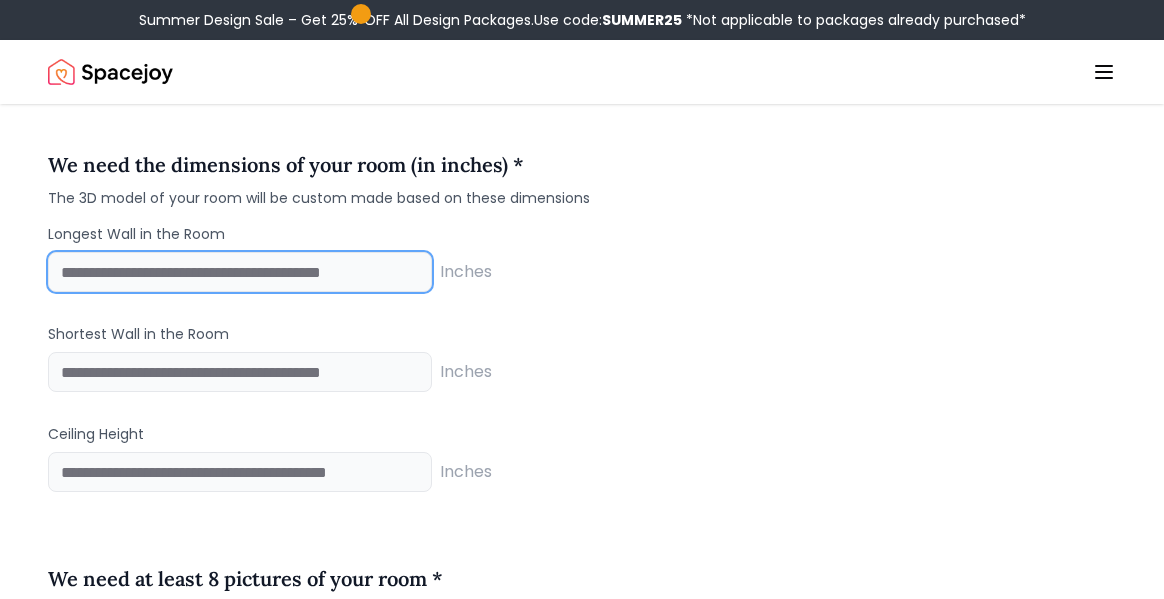 click at bounding box center (240, 272) 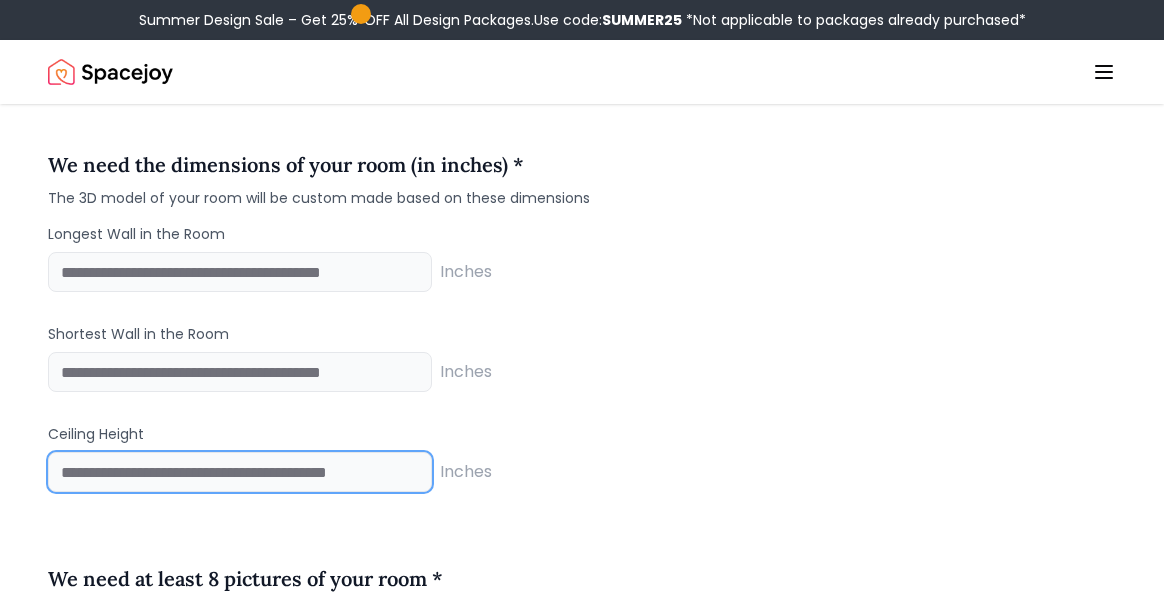 click at bounding box center [240, 472] 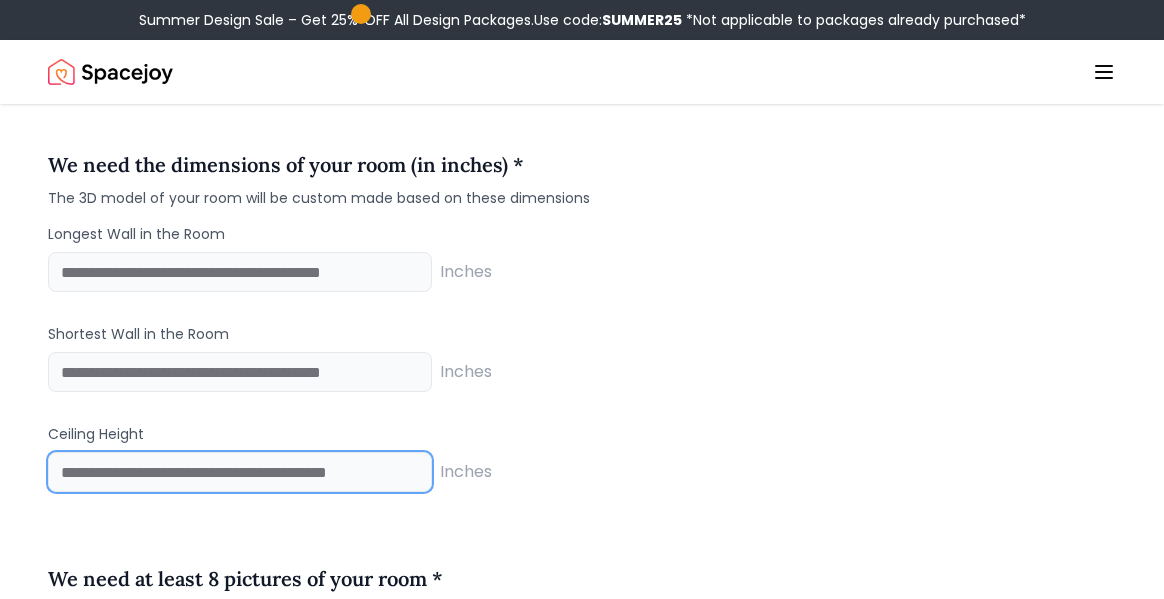 click on "*" at bounding box center [240, 472] 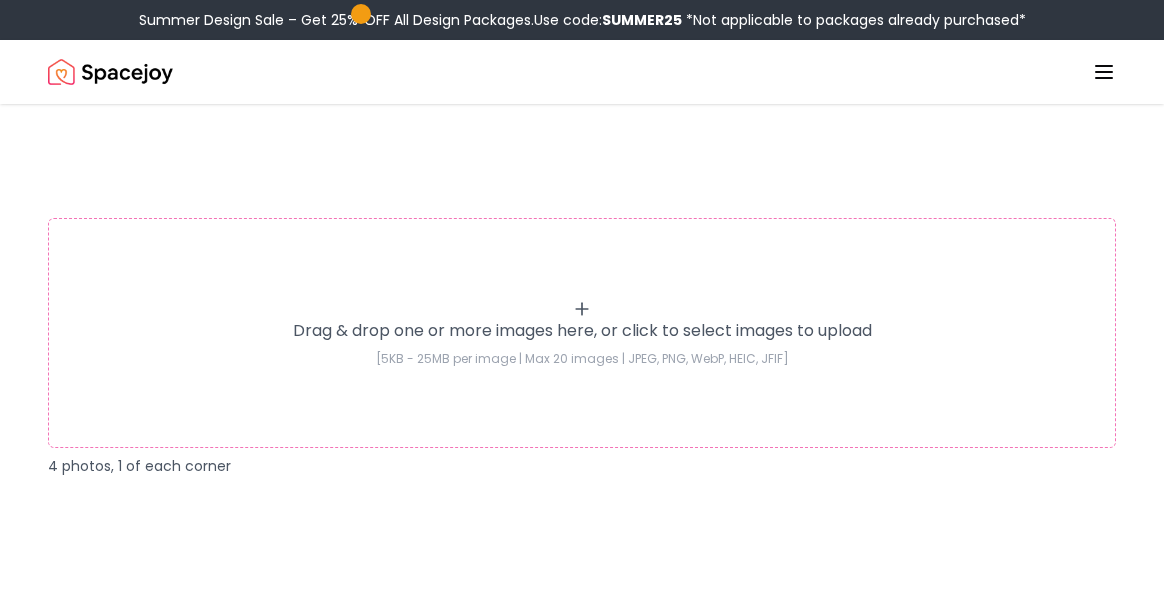 scroll, scrollTop: 2866, scrollLeft: 0, axis: vertical 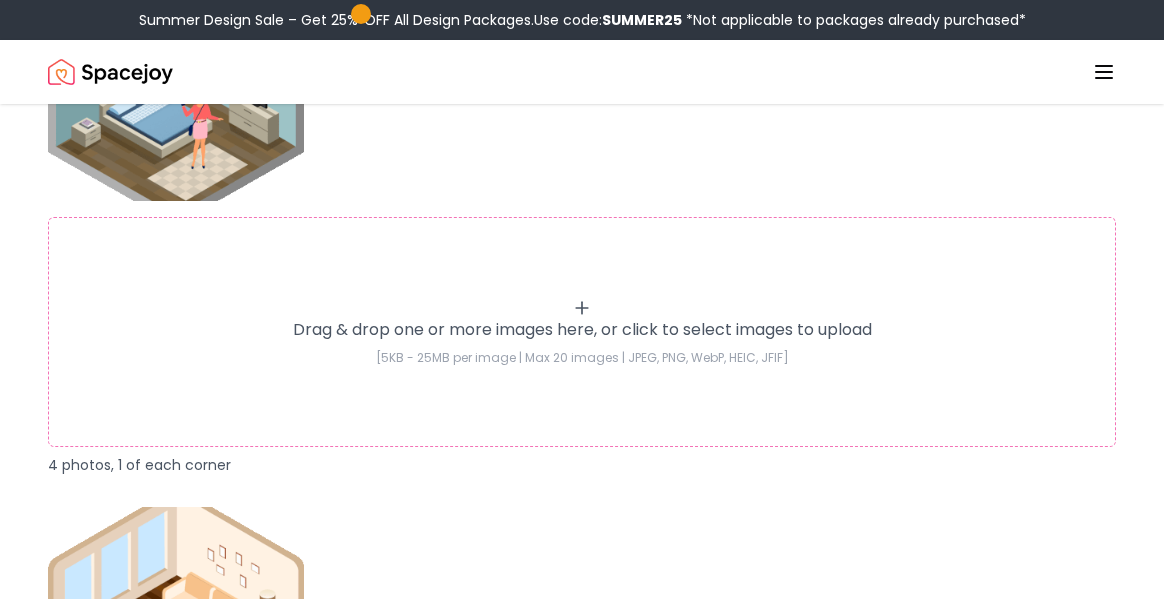 type 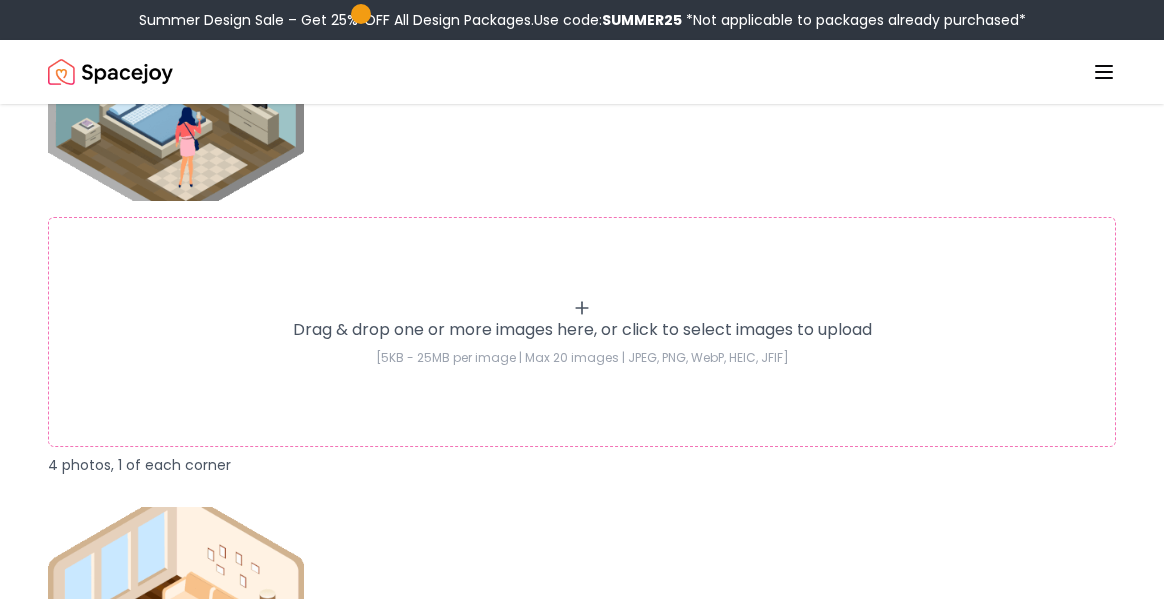 click on "Drag & drop one or more images here, or click to select images to upload" at bounding box center (582, 330) 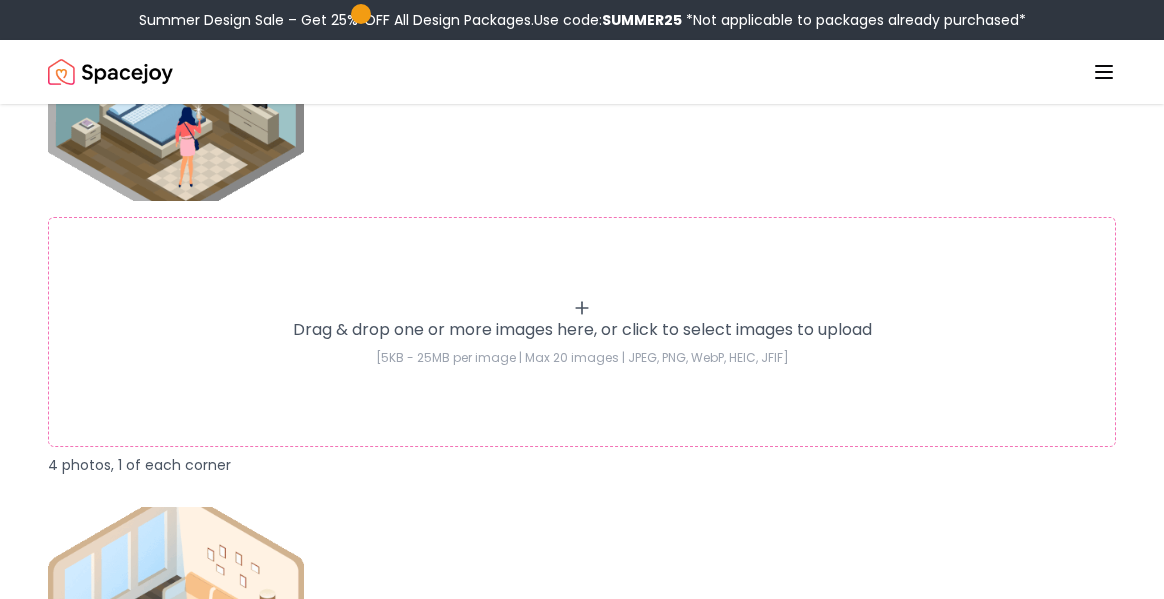 type on "**********" 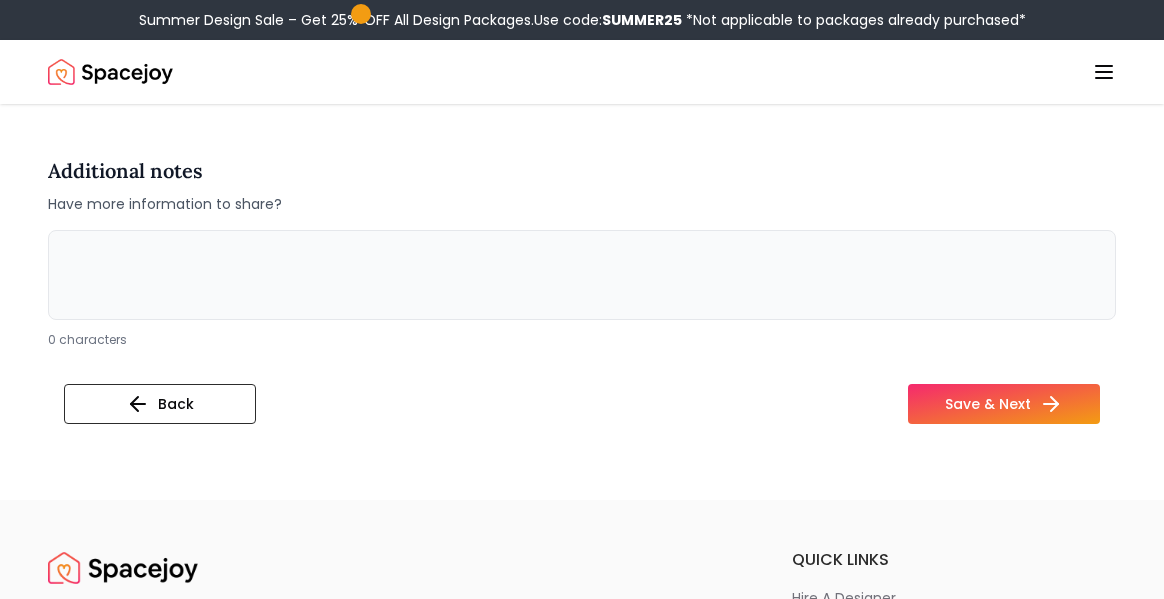 scroll, scrollTop: 4674, scrollLeft: 0, axis: vertical 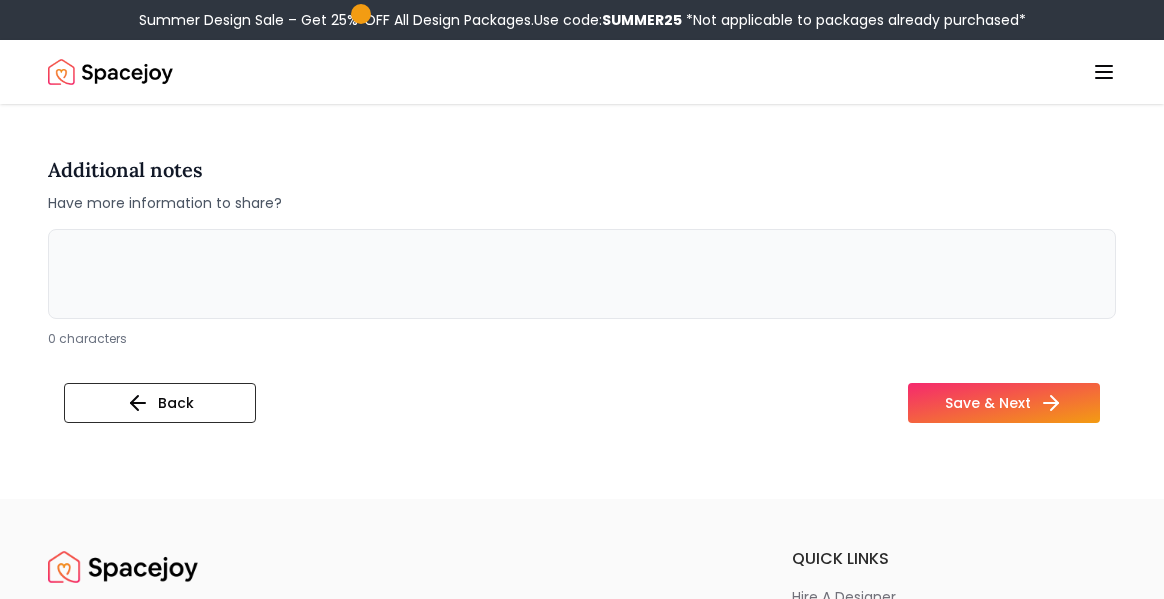 click at bounding box center [582, 274] 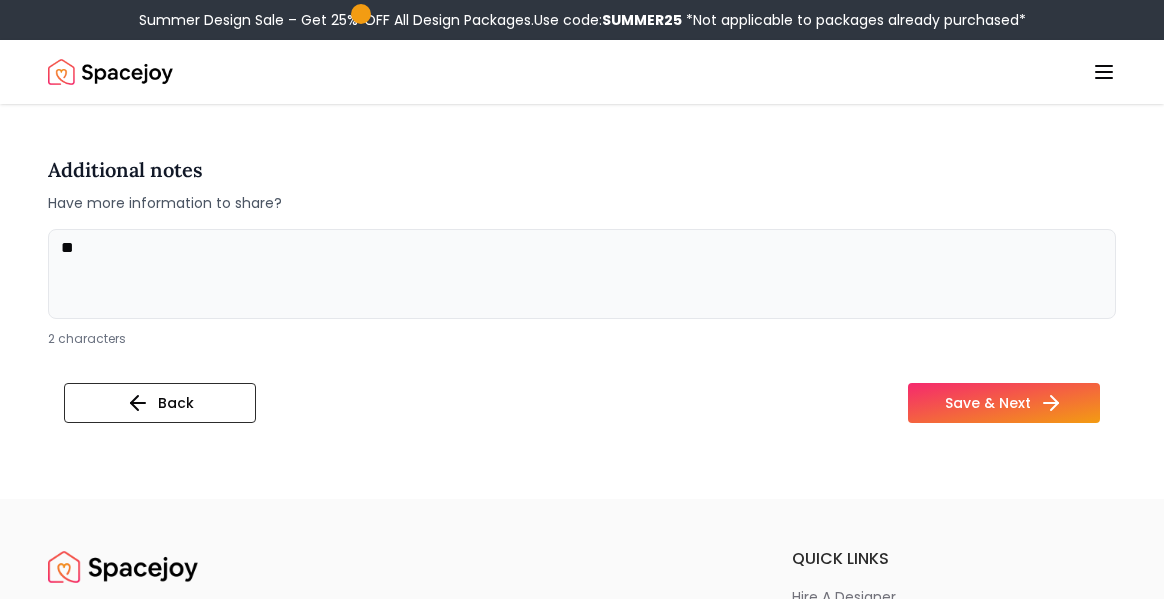 type on "*" 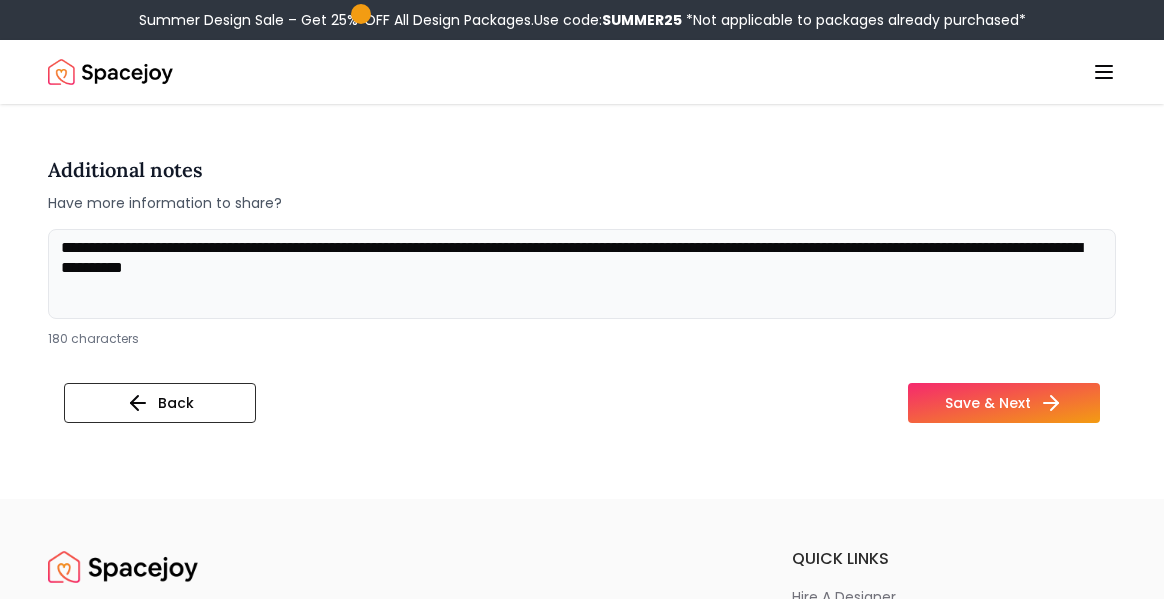 drag, startPoint x: 454, startPoint y: 268, endPoint x: 934, endPoint y: 235, distance: 481.13303 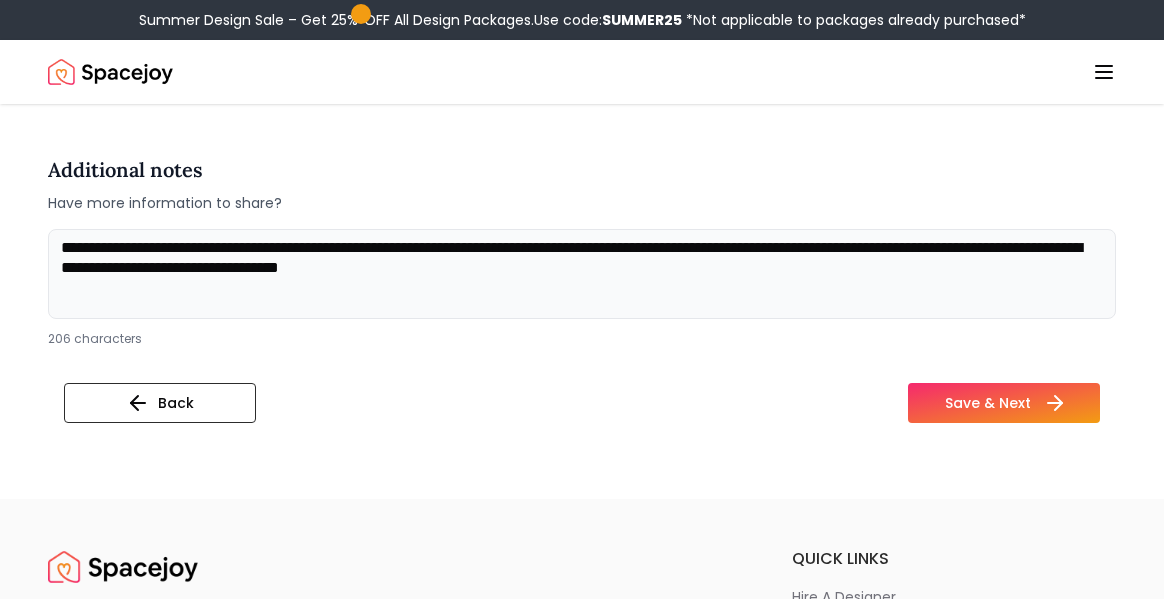 type on "**********" 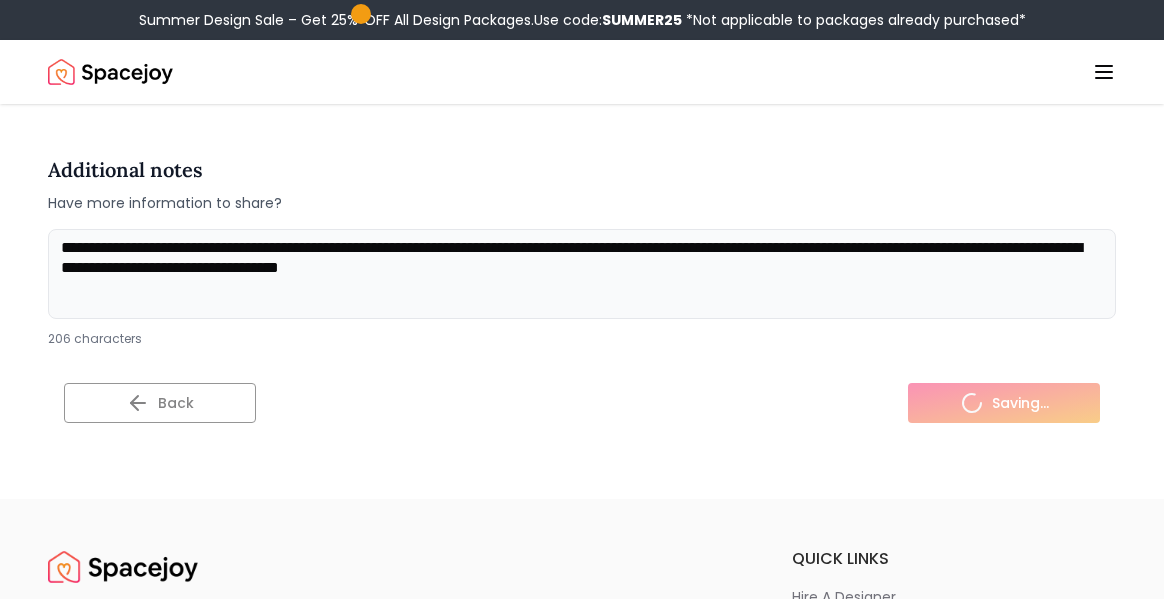scroll, scrollTop: 0, scrollLeft: 0, axis: both 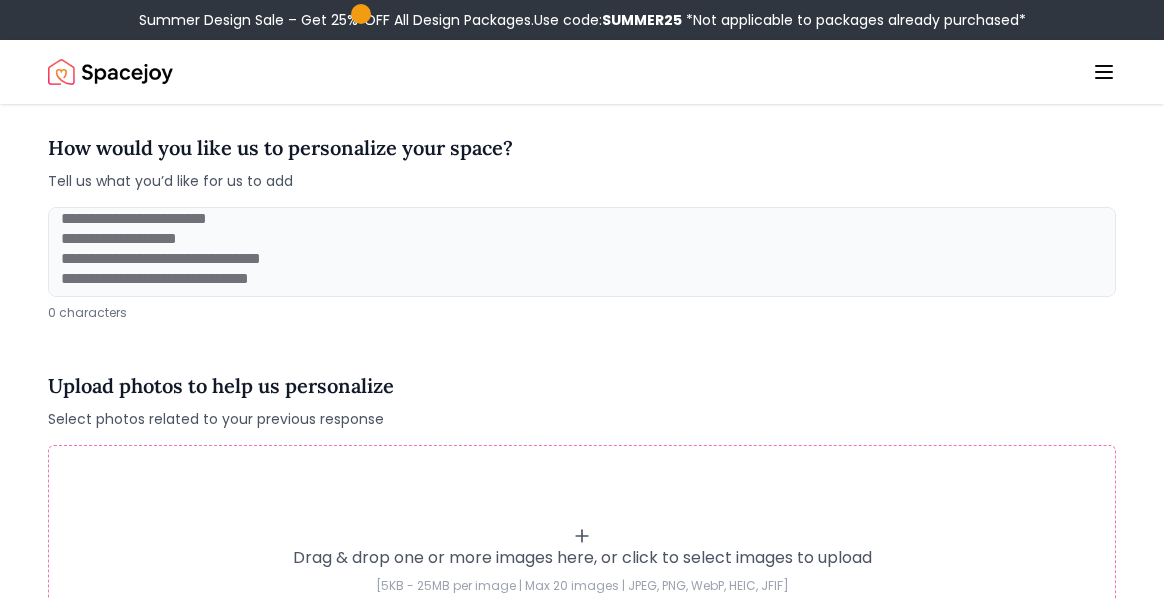 click at bounding box center (582, 252) 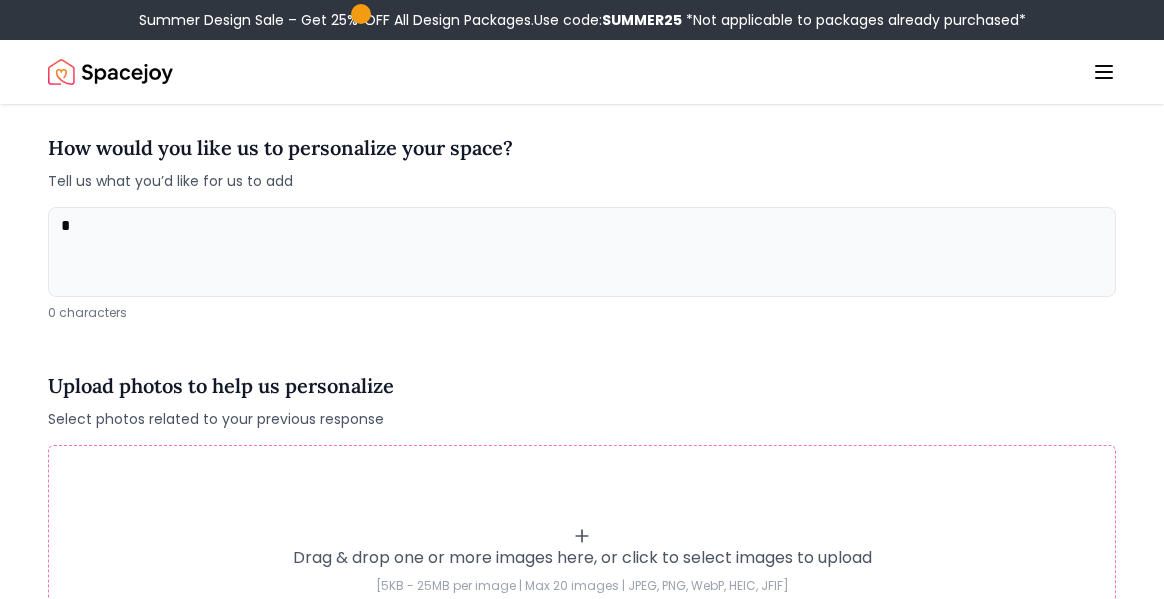 scroll, scrollTop: 0, scrollLeft: 0, axis: both 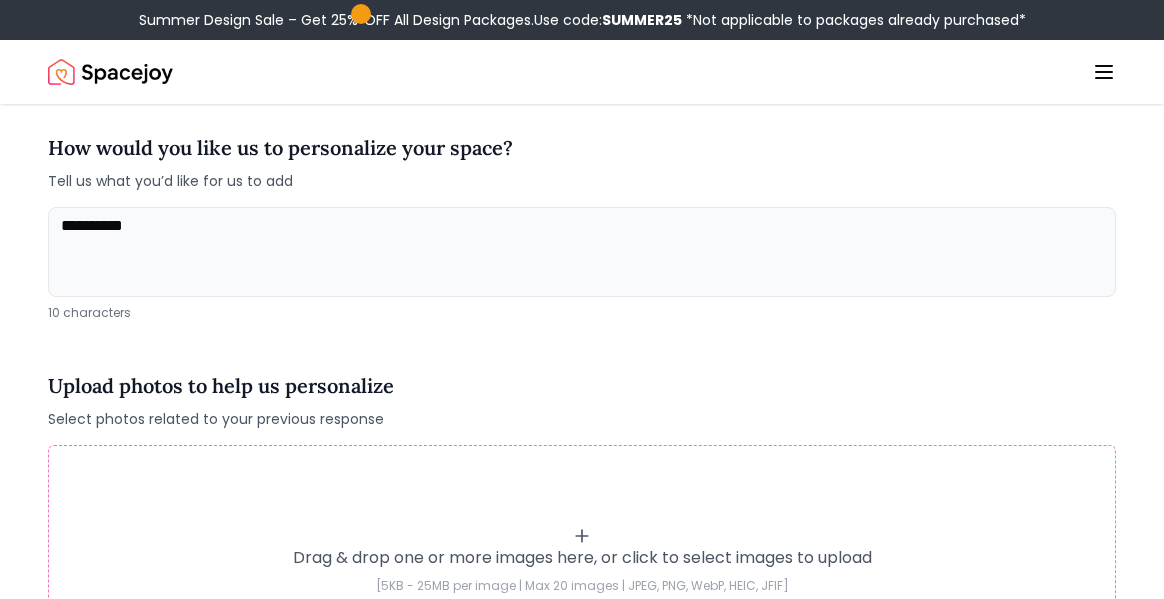type on "*********" 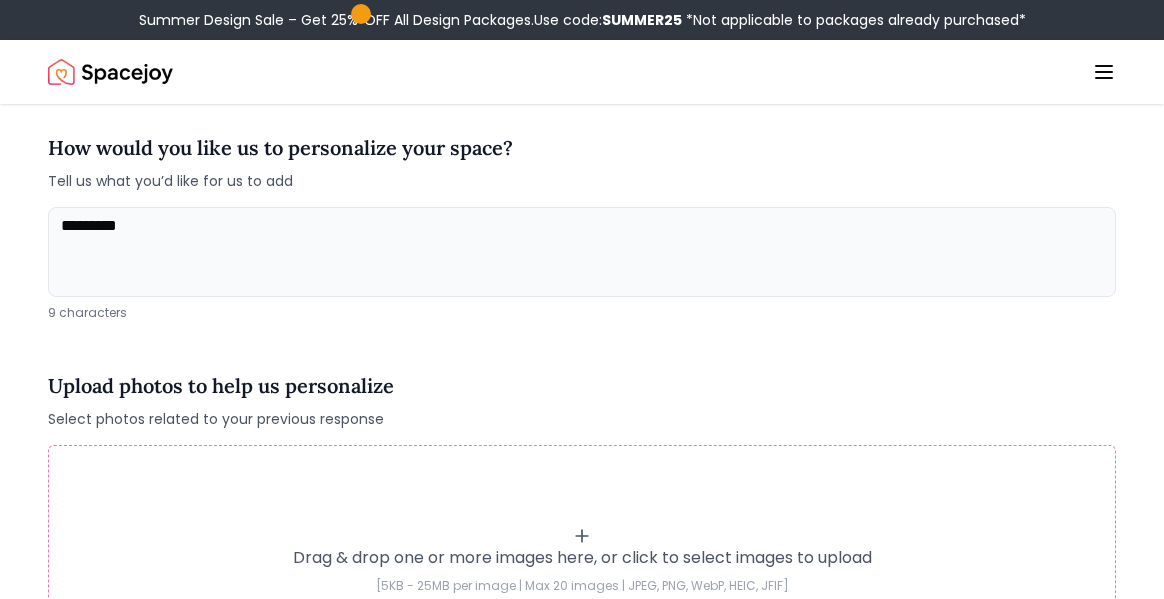 drag, startPoint x: 884, startPoint y: 243, endPoint x: 844, endPoint y: 206, distance: 54.48853 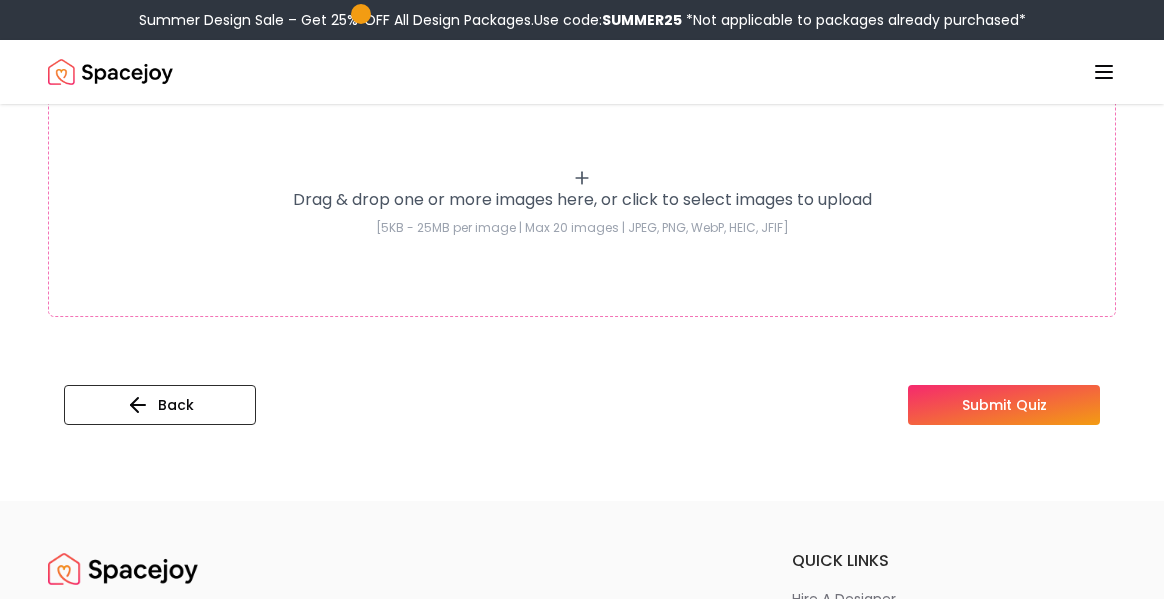 scroll, scrollTop: 568, scrollLeft: 0, axis: vertical 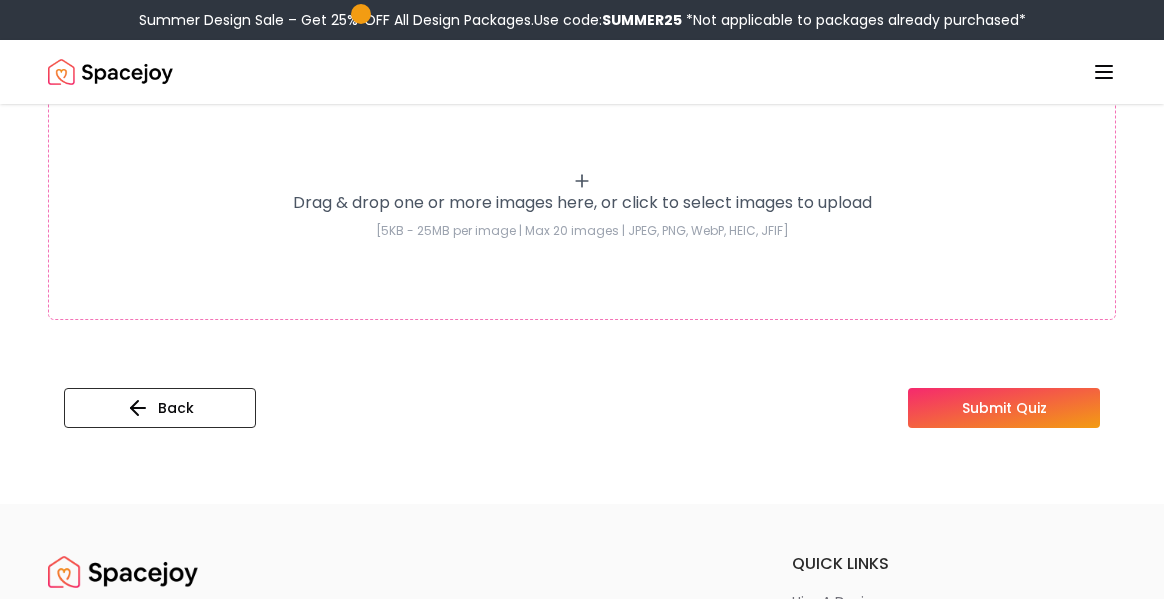 click on "Submit Quiz" at bounding box center (1004, 408) 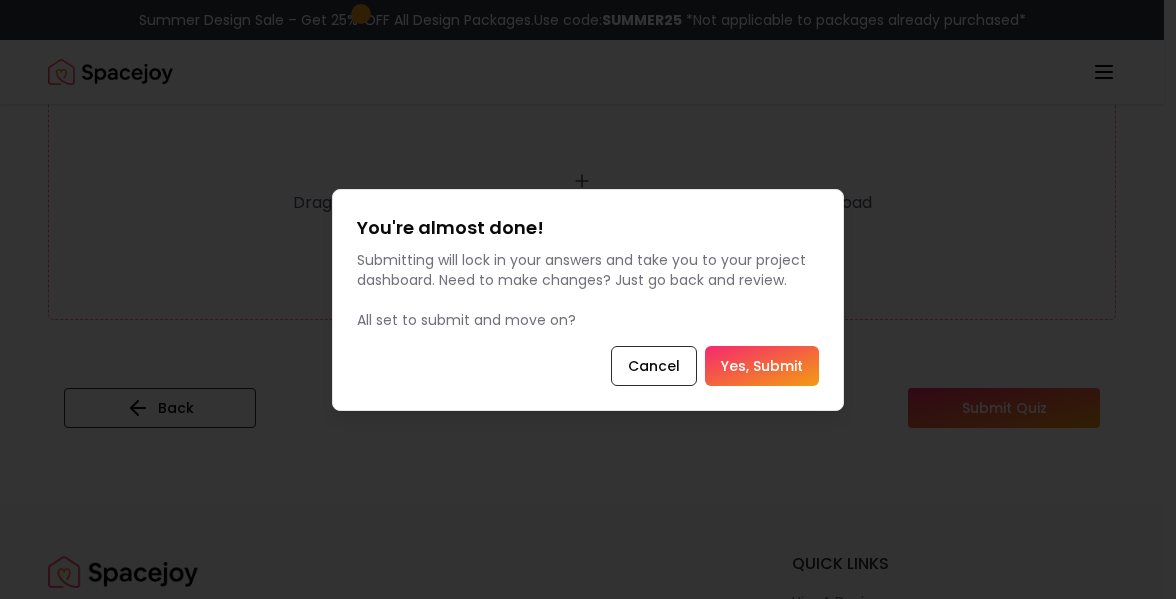 click on "Yes, Submit" at bounding box center [762, 366] 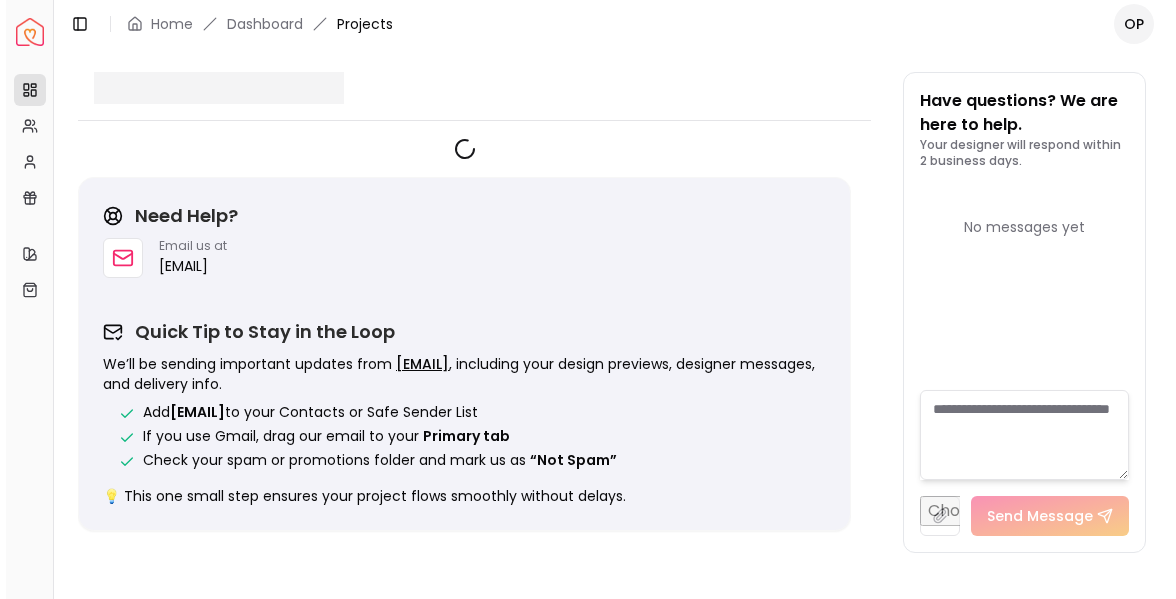 scroll, scrollTop: 0, scrollLeft: 0, axis: both 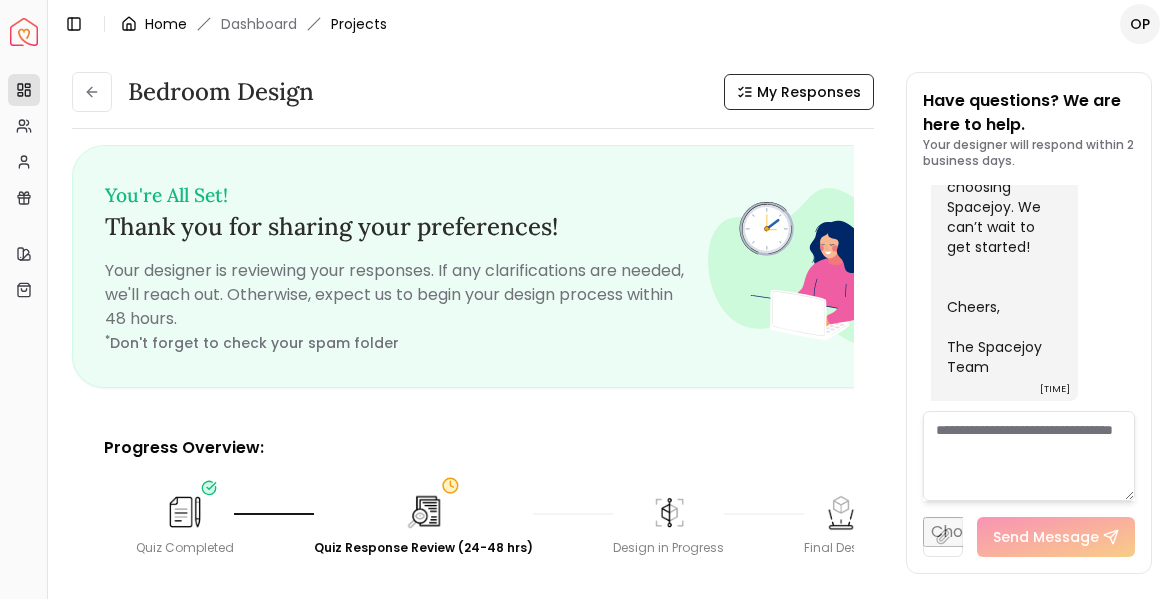 click on "Home" at bounding box center (166, 24) 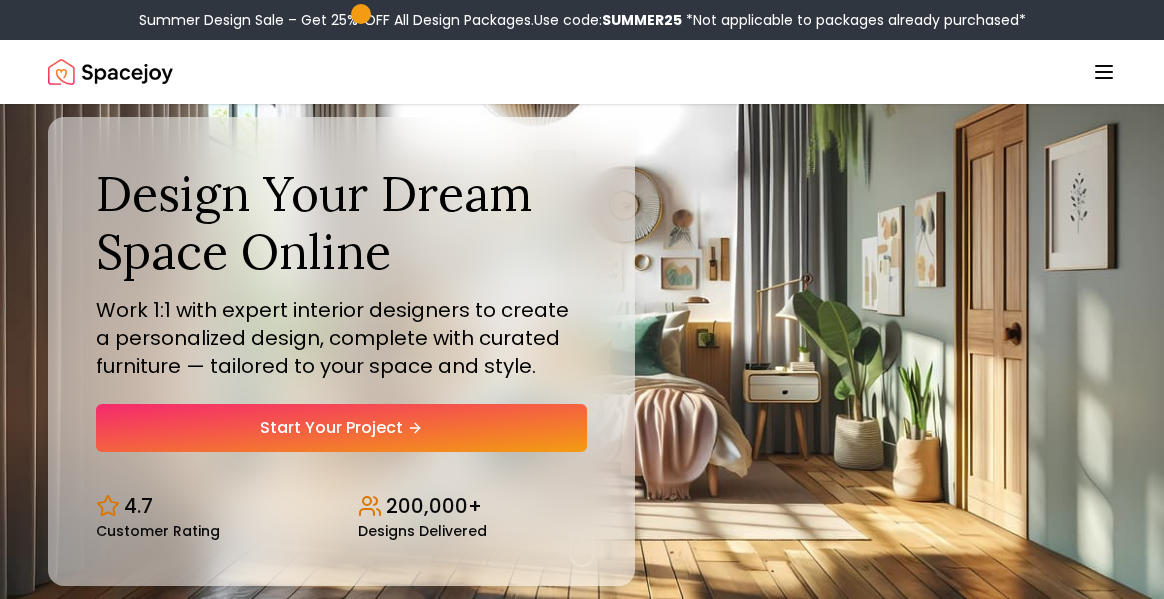 click 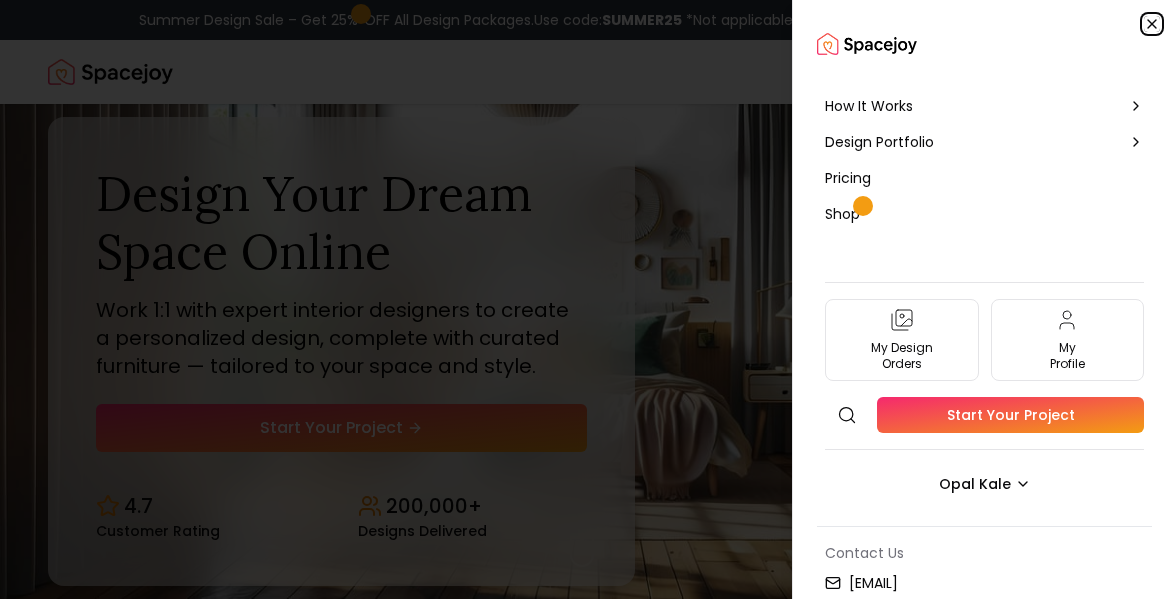 click 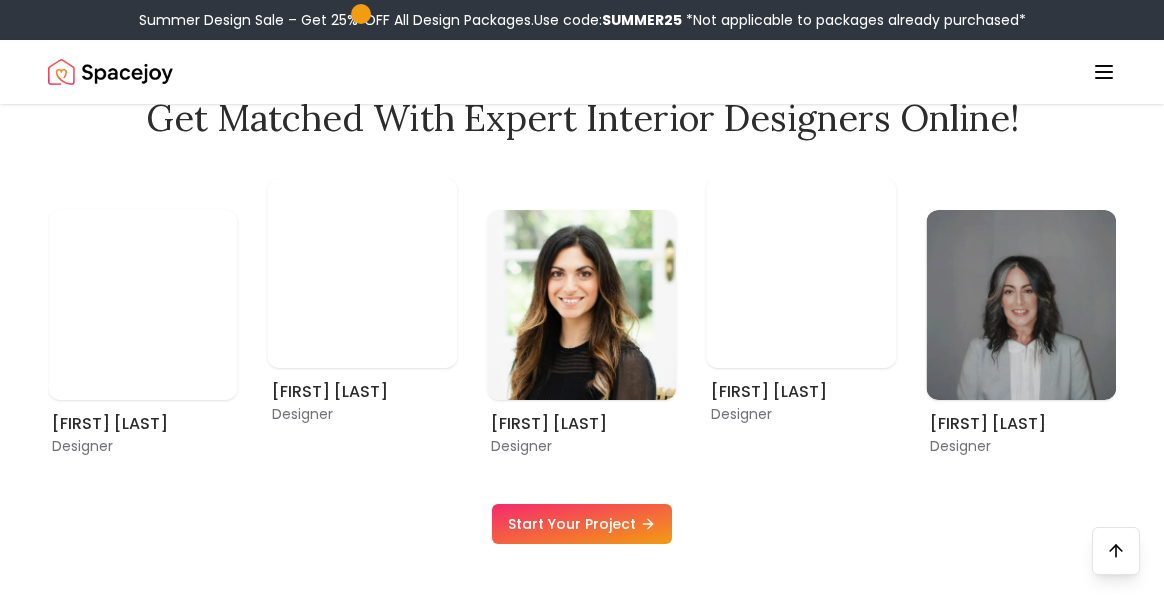 scroll, scrollTop: 1007, scrollLeft: 0, axis: vertical 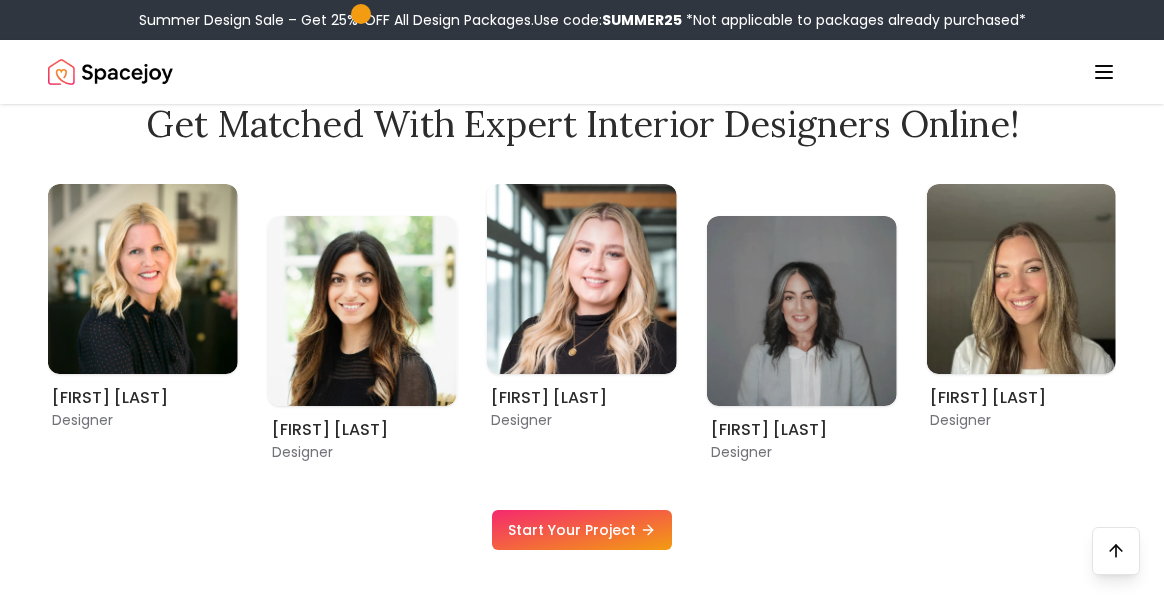 click at bounding box center (110, 72) 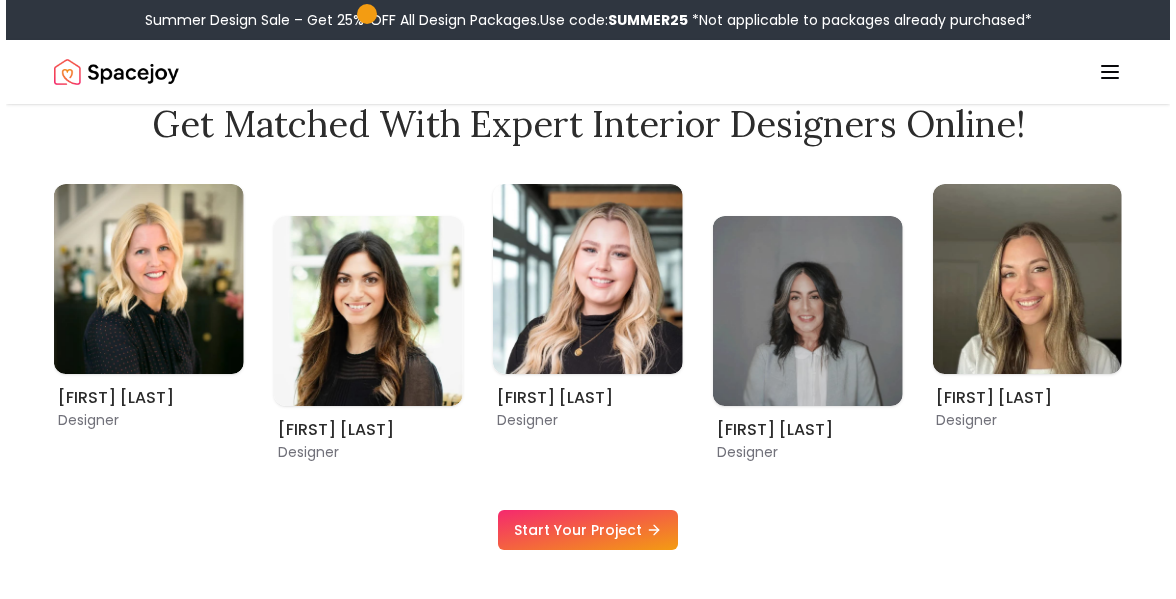 scroll, scrollTop: 0, scrollLeft: 0, axis: both 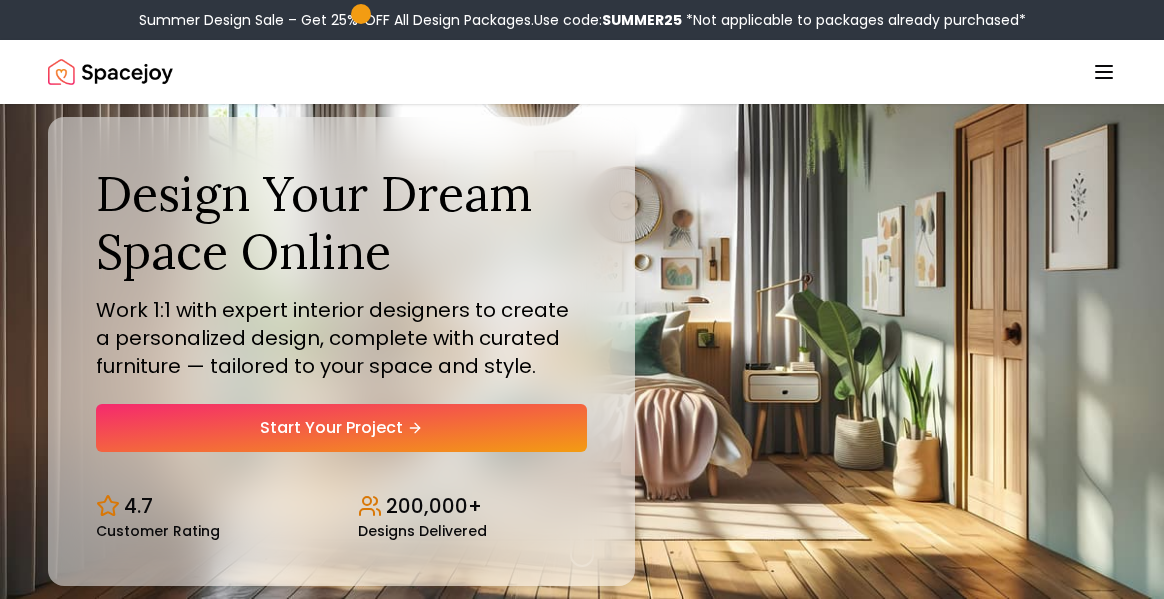 click 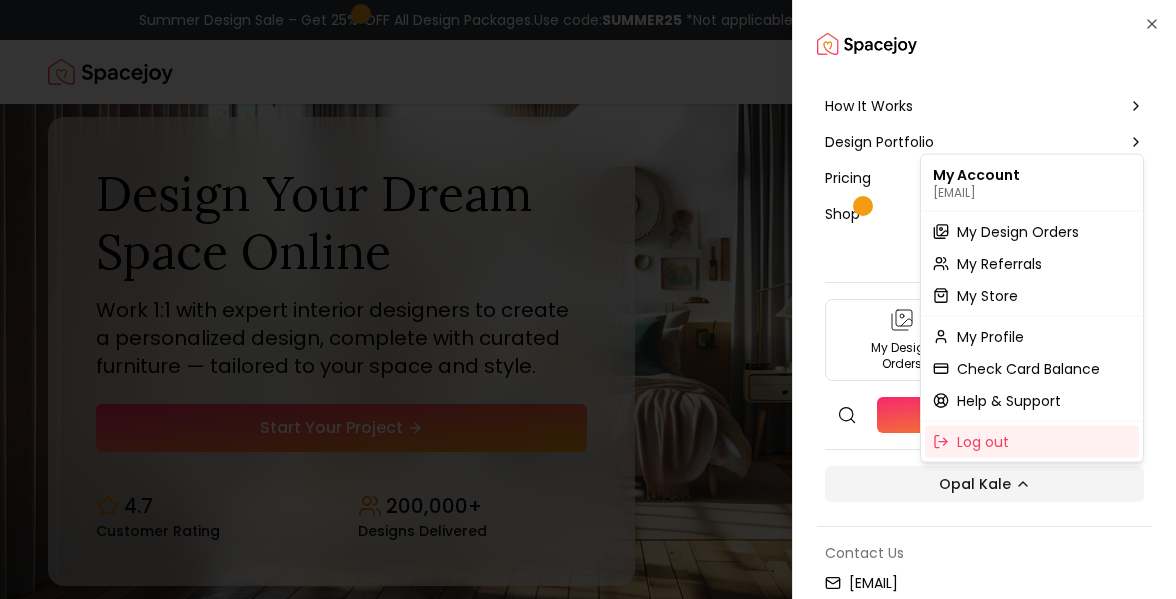 click on "Summer Design Sale – Get 25% OFF All Design Packages.  Use code:  SUMMER25   *Not applicable to packages already purchased* Spacejoy How It Works   Design Portfolio   Pricing Shop Search Start Your Project   Opal Kale Design Your Dream Space Online Work 1:1 with expert interior designers to create a personalized design, complete with curated furniture — tailored to your space and style. Start Your Project   4.7 Customer Rating 200,000+ Designs Delivered Design Your Dream Space Online Work 1:1 with expert interior designers to create a personalized design, complete with curated furniture — tailored to your space and style. Start Your Project   4.7 Customer Rating 200,000+ Designs Delivered Summer Design Sale Get 25% OFF on all Design Packages Get Started   Mid-Summer Style Event Up to 60% OFF on Furniture & Decor Shop Now   Get Matched with Expert Interior Designers Online! Angela Amore Designer Tina Martidelcampo Designer Christina Manzo Designer Hannah James Designer Kaitlyn Zill Designer Sarah Nelson" at bounding box center [582, 5762] 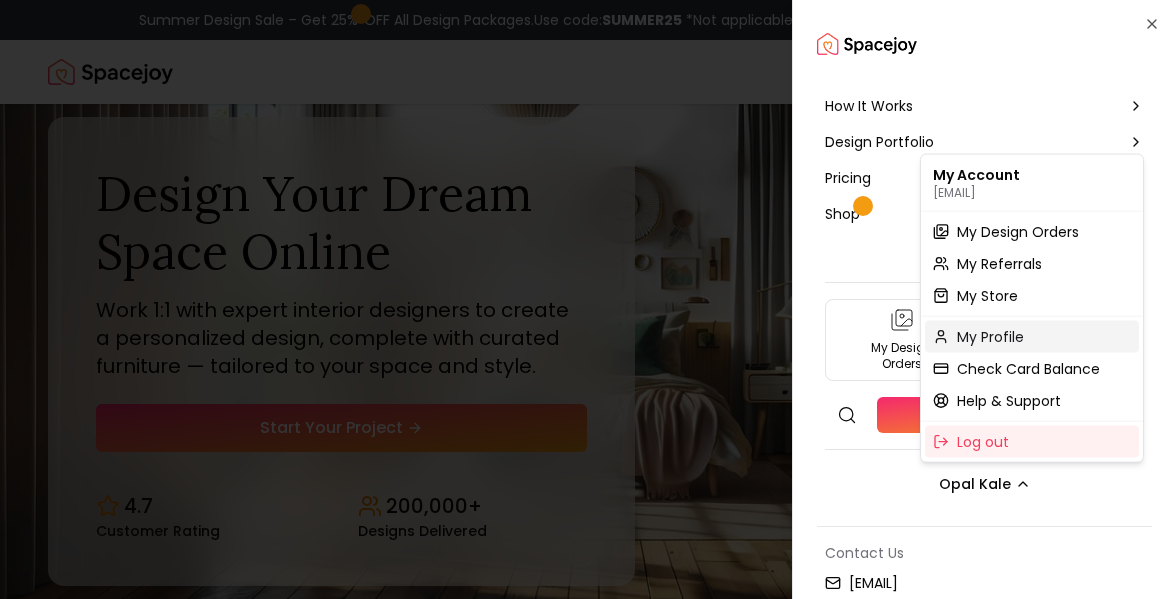 click on "My Profile" at bounding box center (1032, 337) 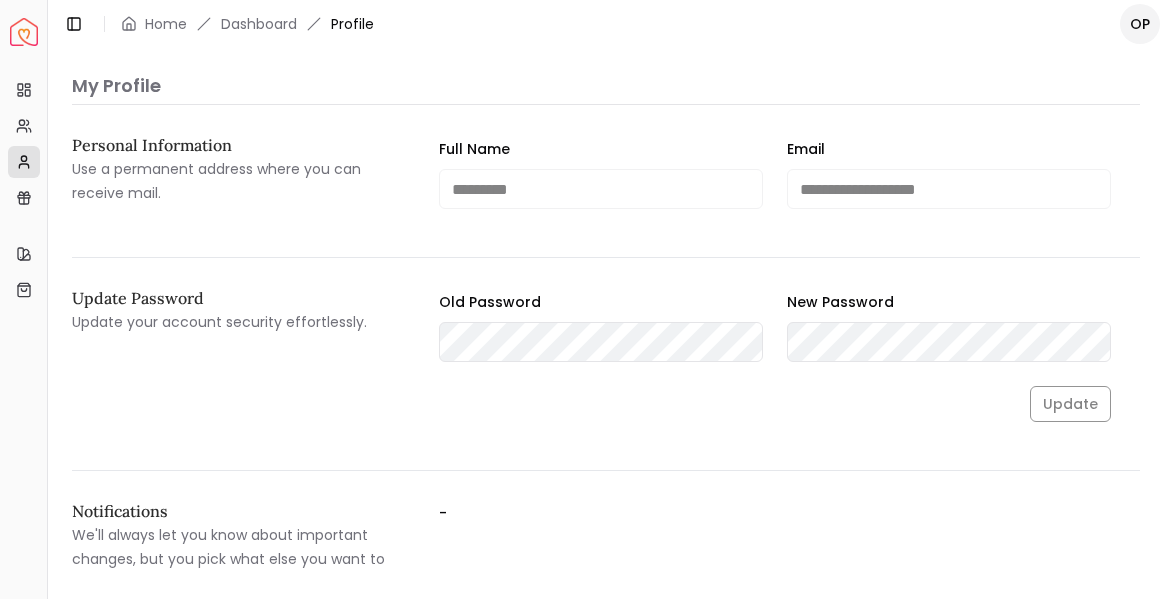 click on "**********" at bounding box center (588, 299) 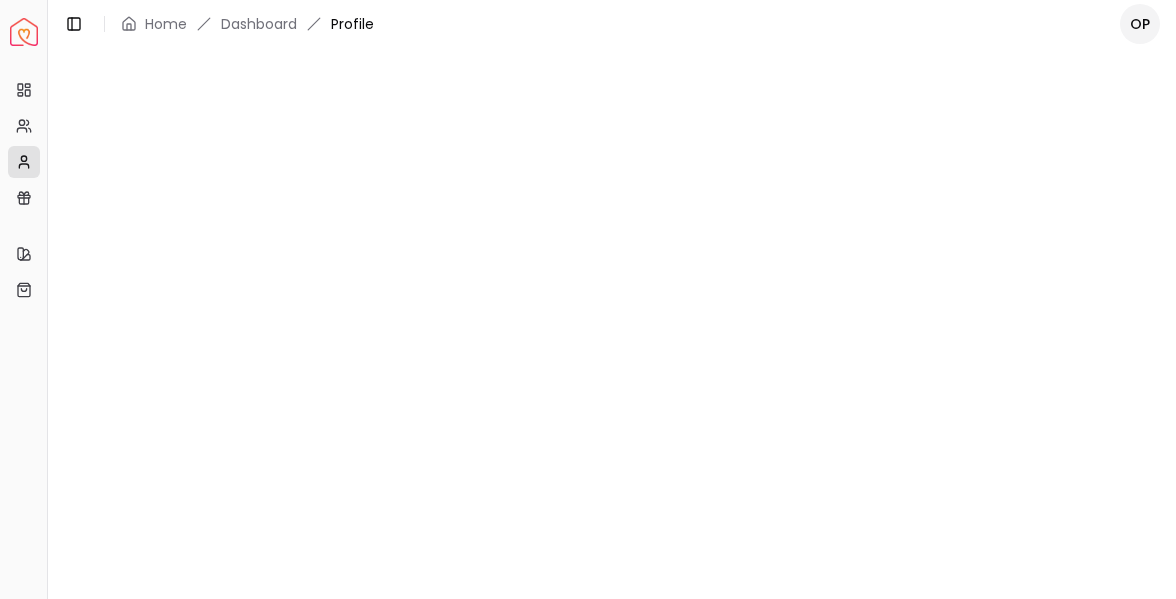 scroll, scrollTop: 0, scrollLeft: 0, axis: both 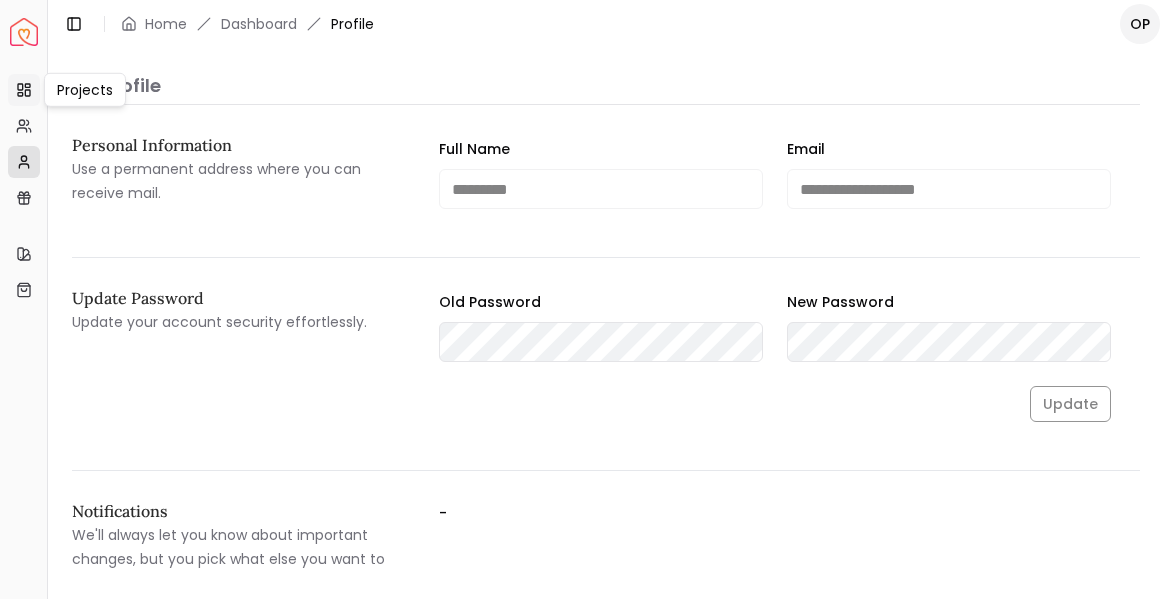 click 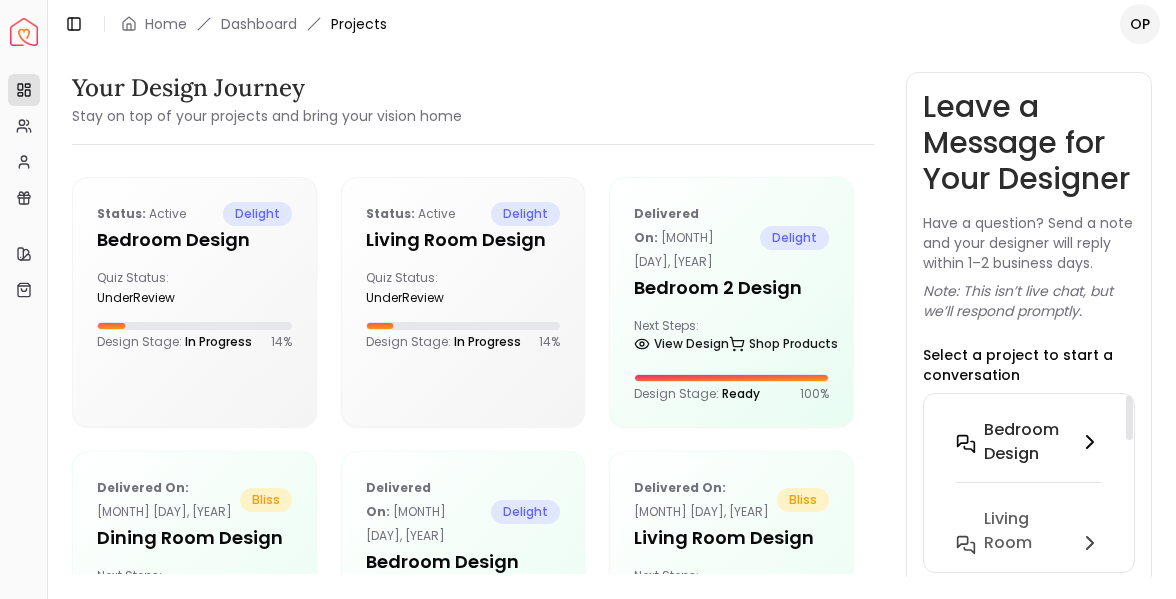 click on "Bedroom design" at bounding box center (1027, 442) 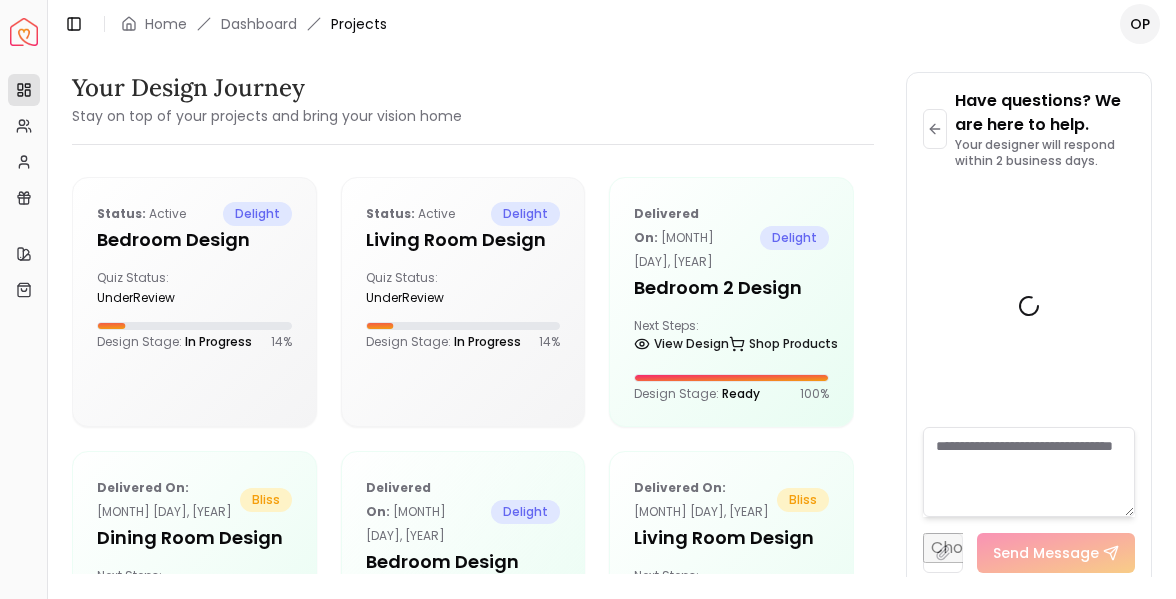 scroll, scrollTop: 1297, scrollLeft: 0, axis: vertical 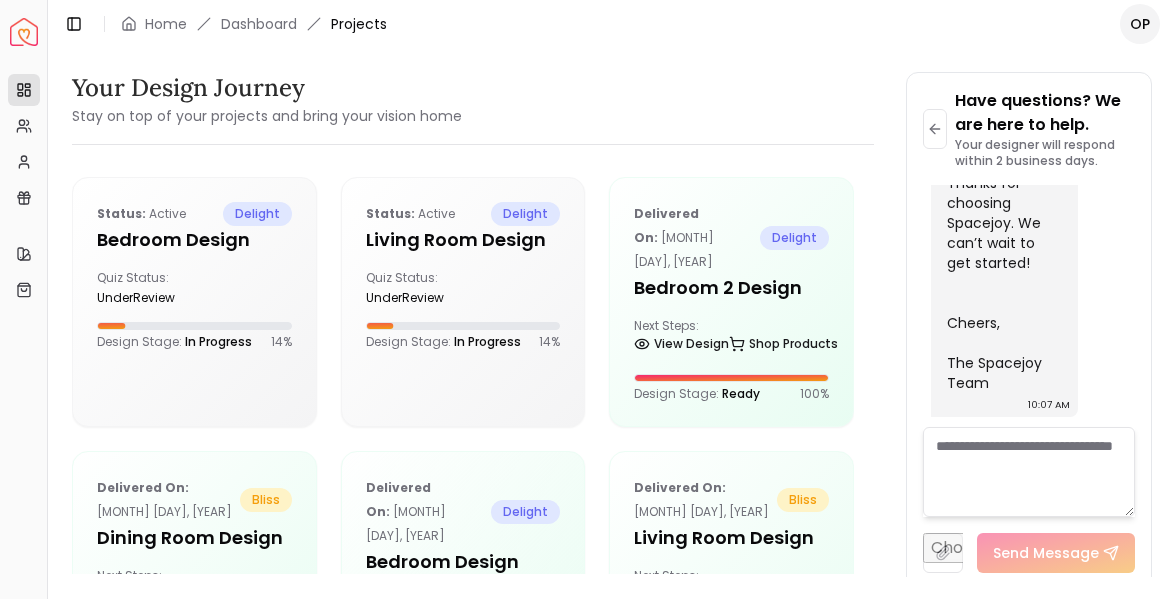 click at bounding box center (1029, 472) 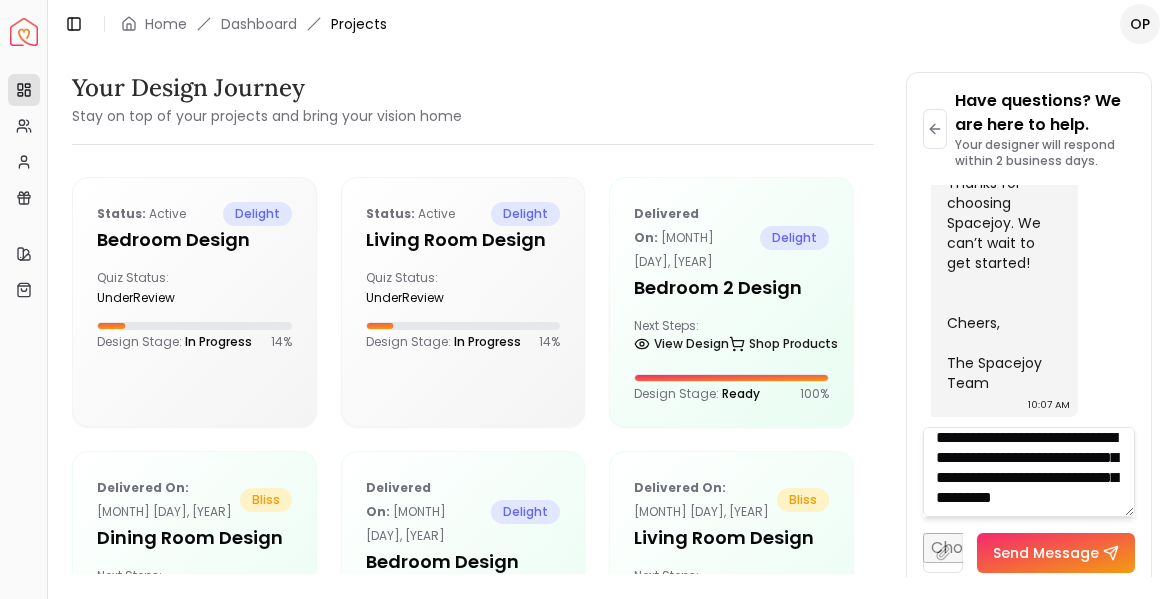 scroll, scrollTop: 41, scrollLeft: 0, axis: vertical 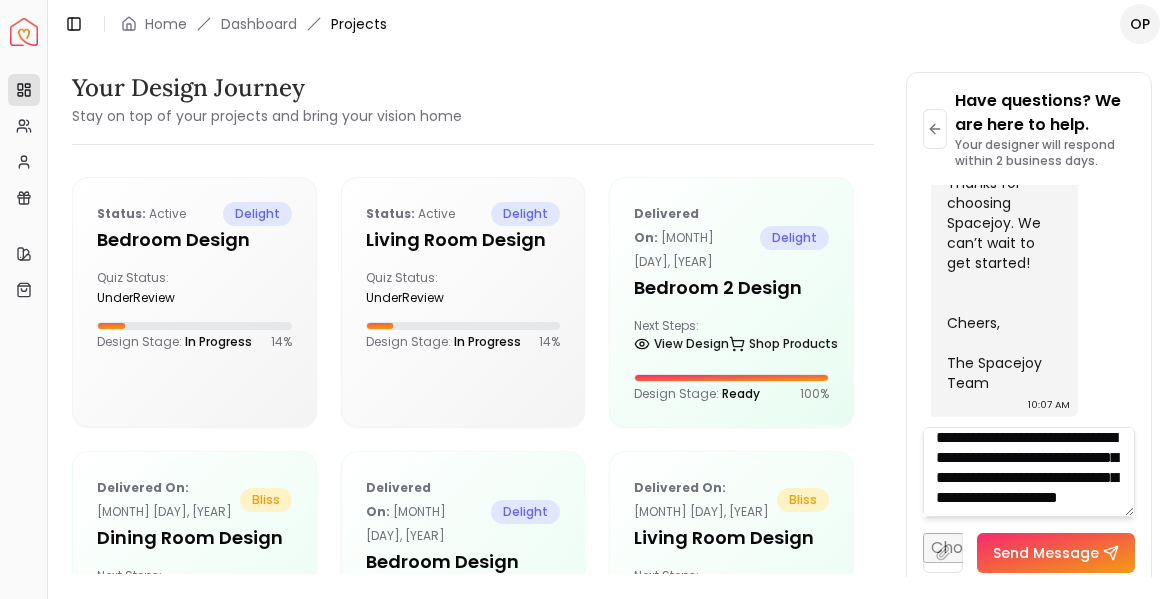 type on "**********" 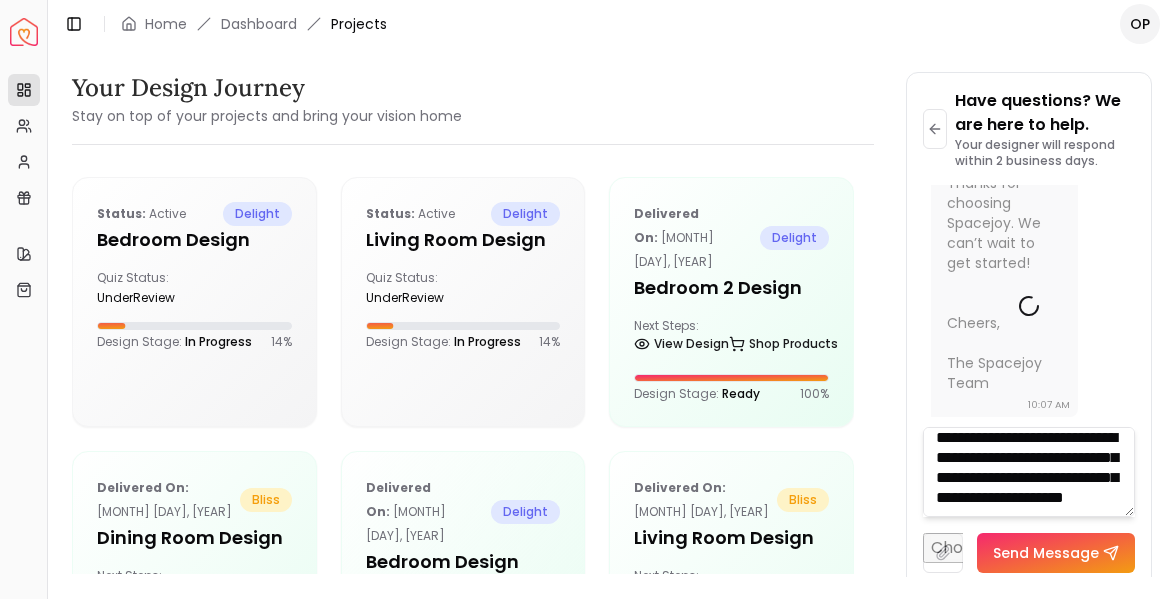 type 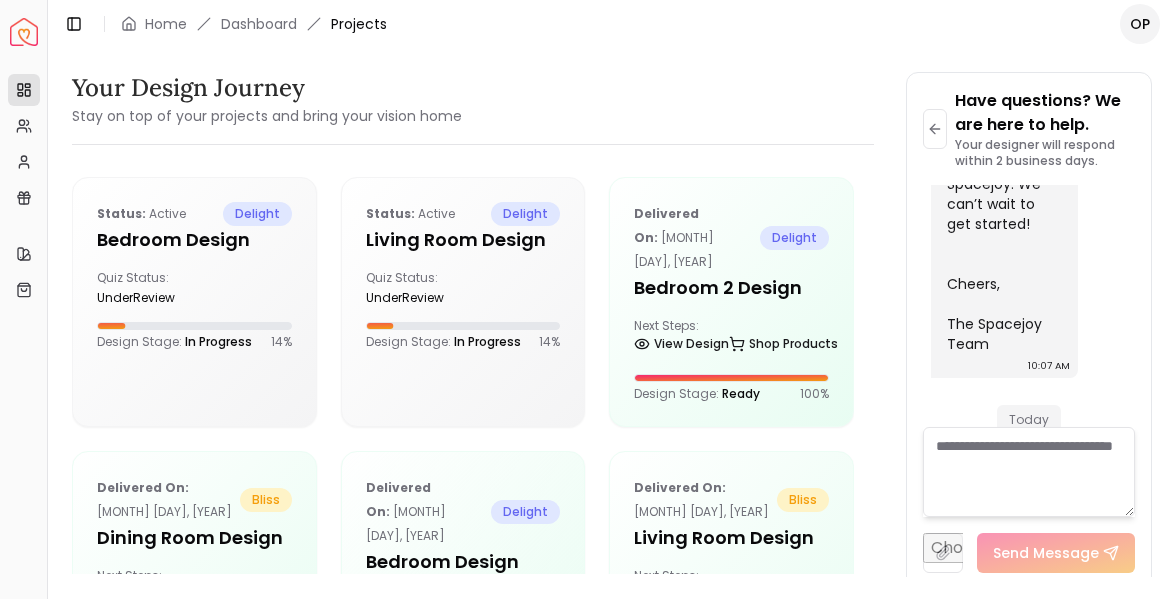 scroll, scrollTop: 0, scrollLeft: 0, axis: both 